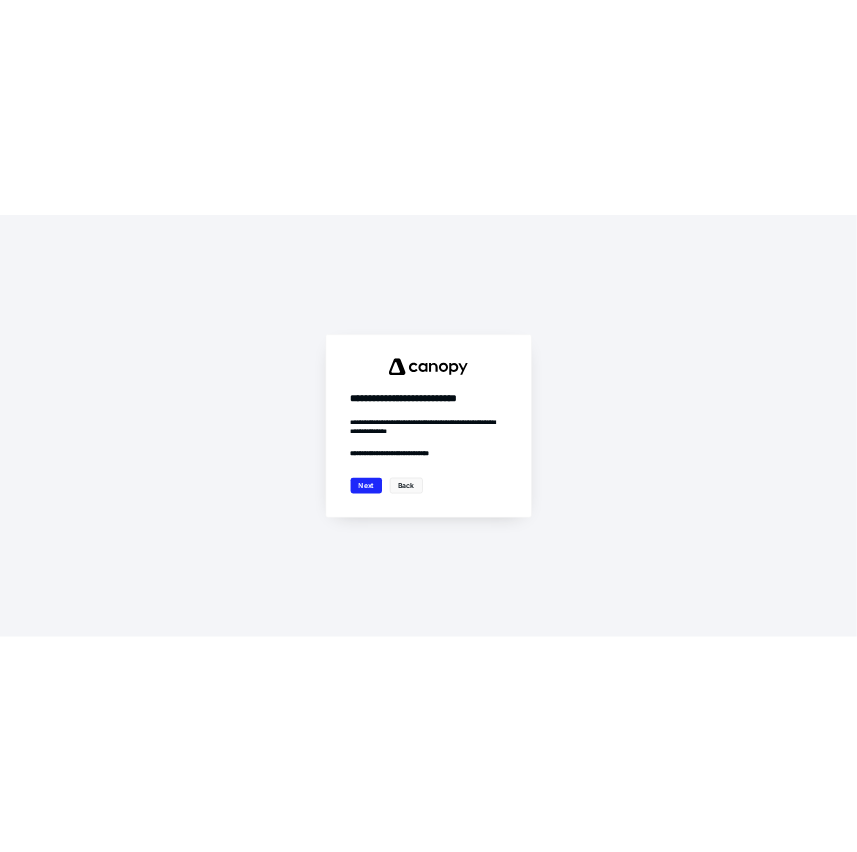 scroll, scrollTop: 0, scrollLeft: 0, axis: both 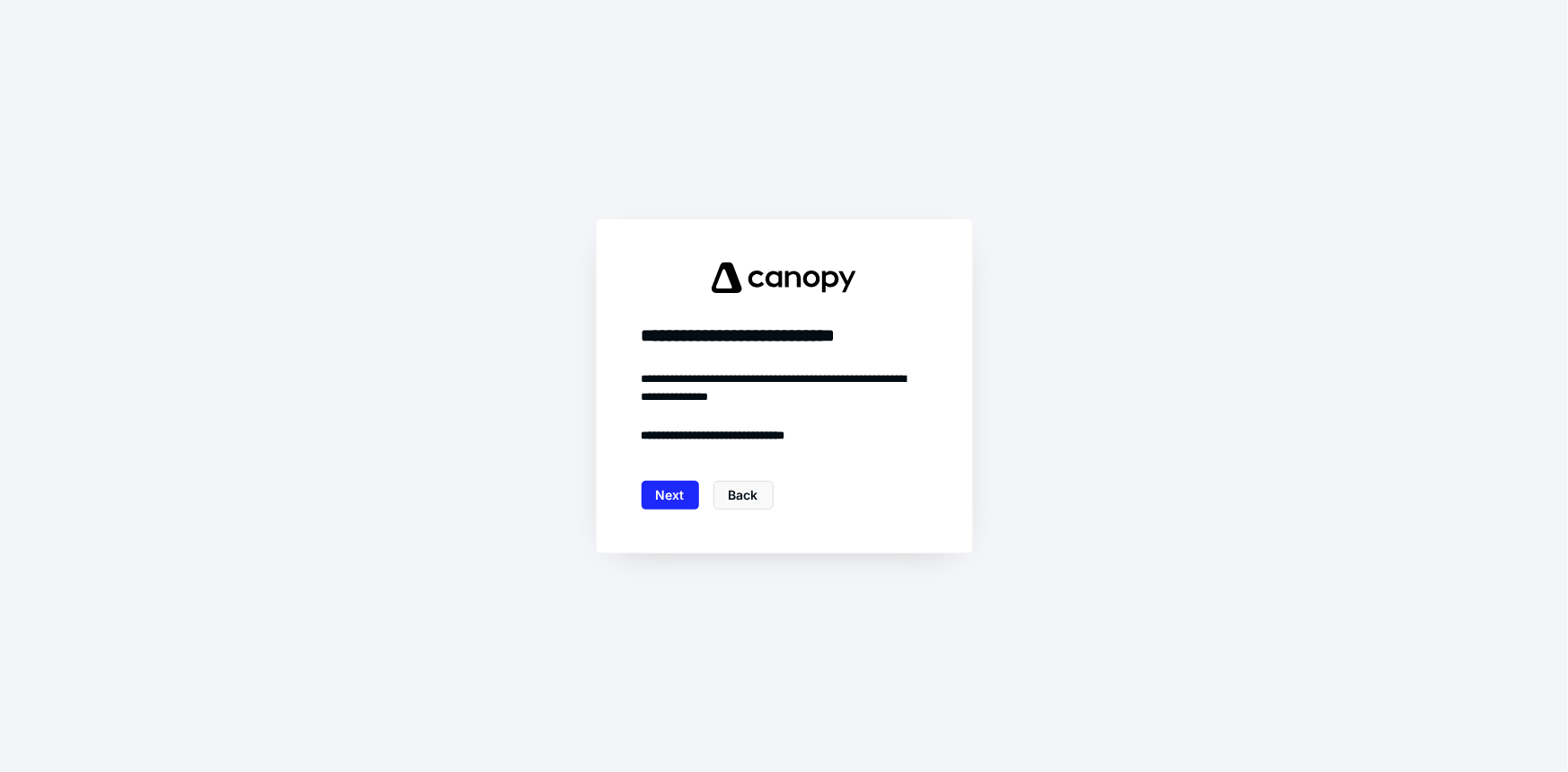 click on "**********" at bounding box center [784, 386] 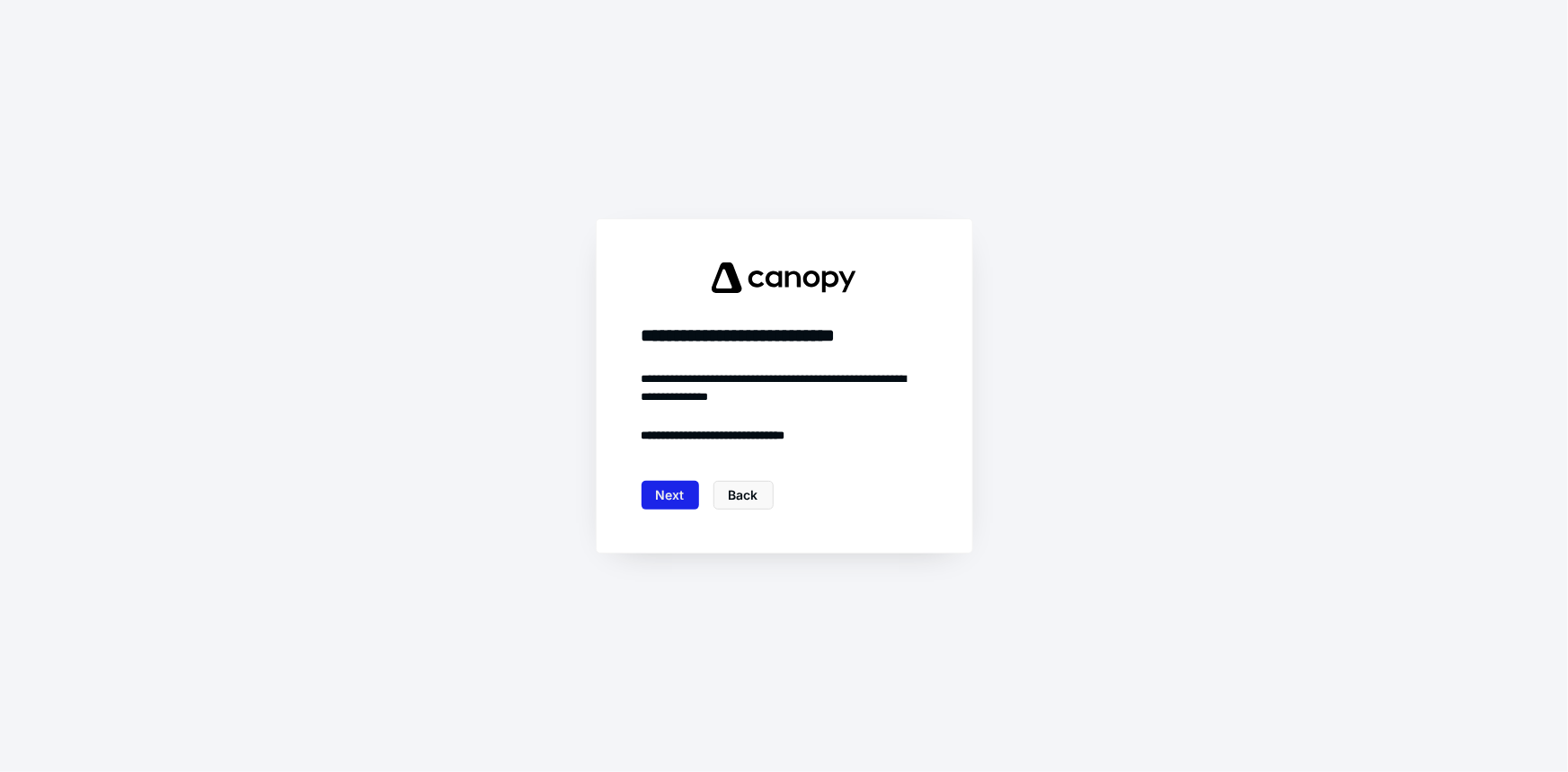 click on "Next" at bounding box center [670, 495] 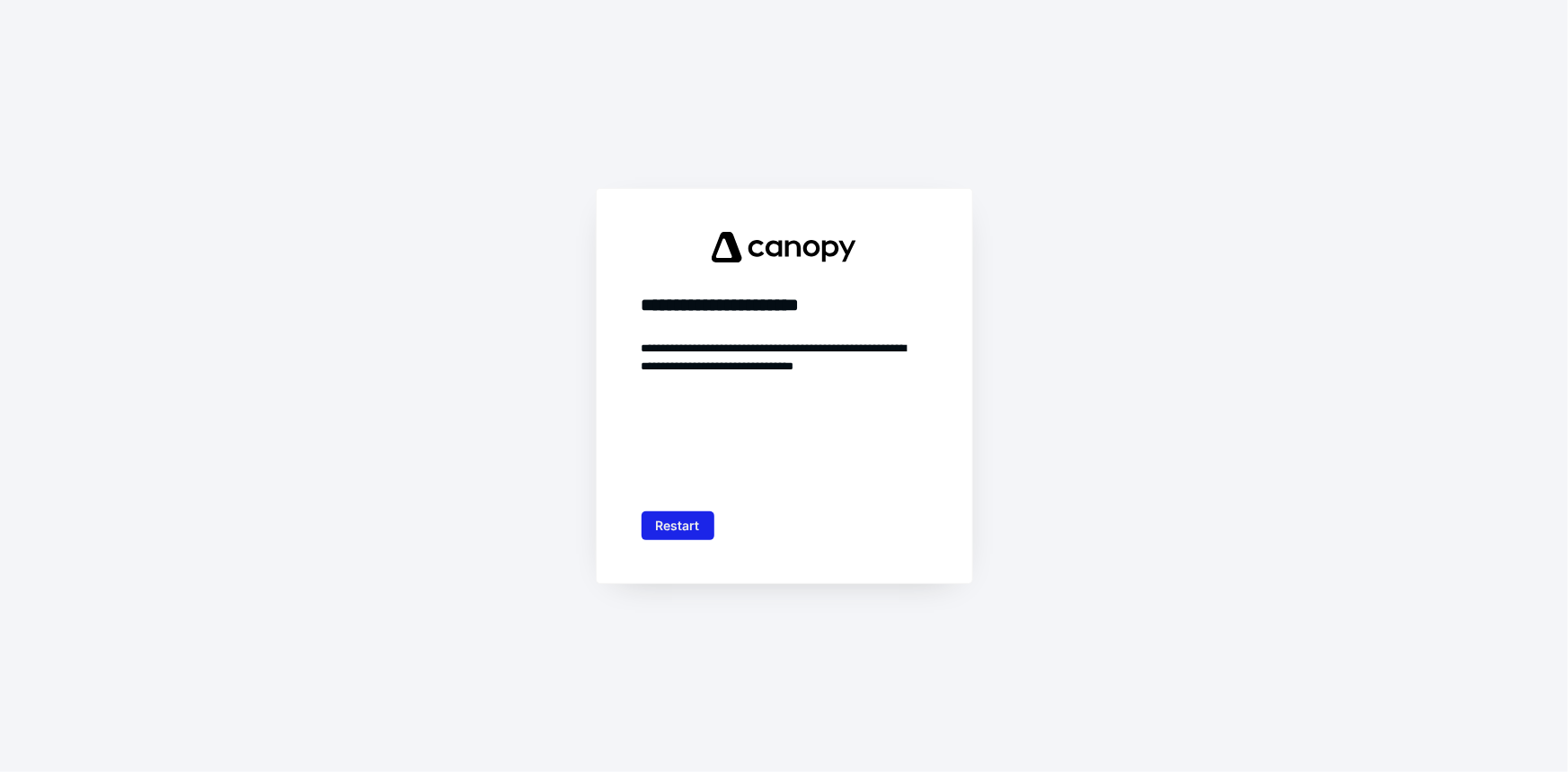 click on "Restart" at bounding box center (678, 526) 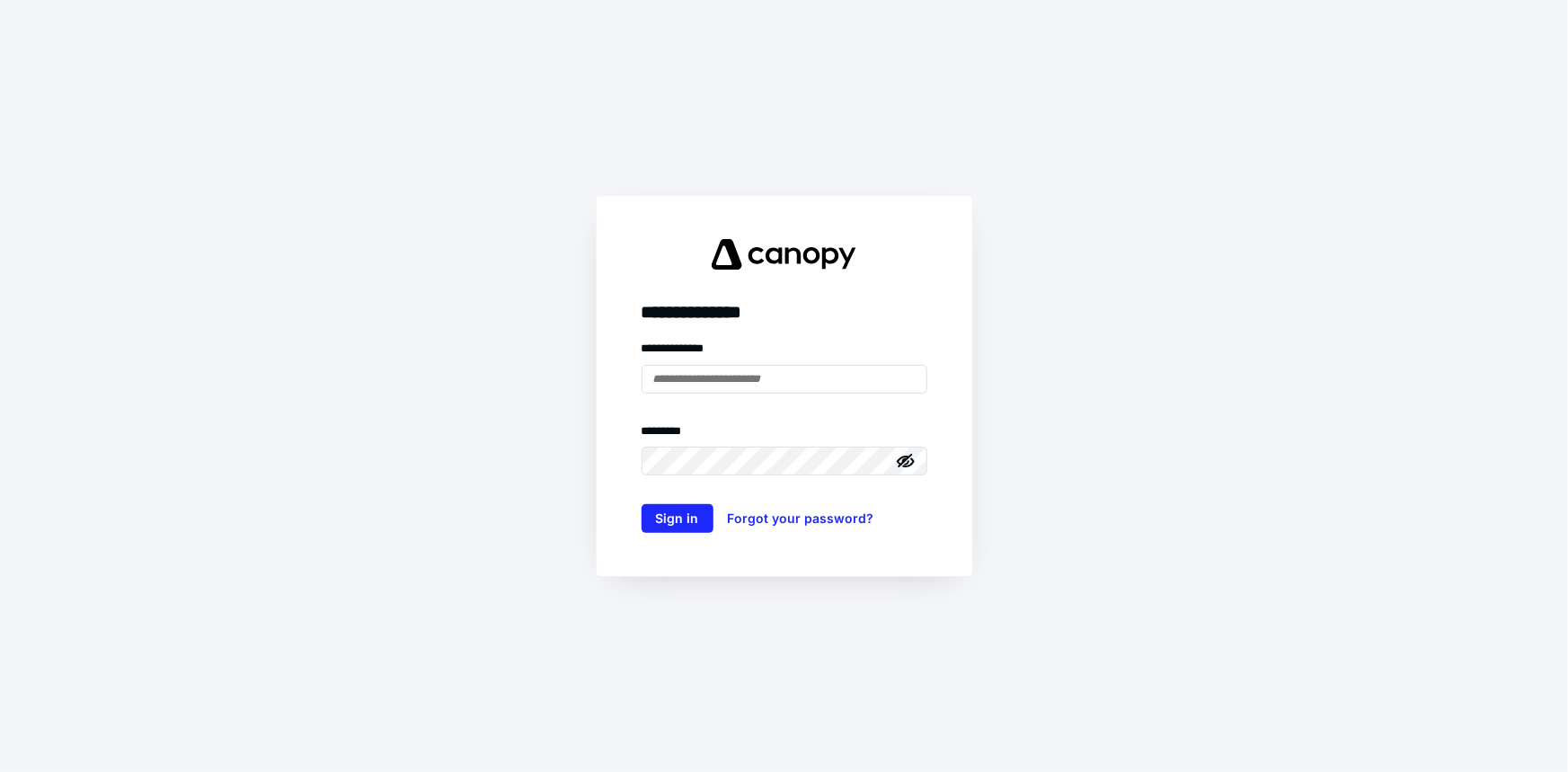type on "**********" 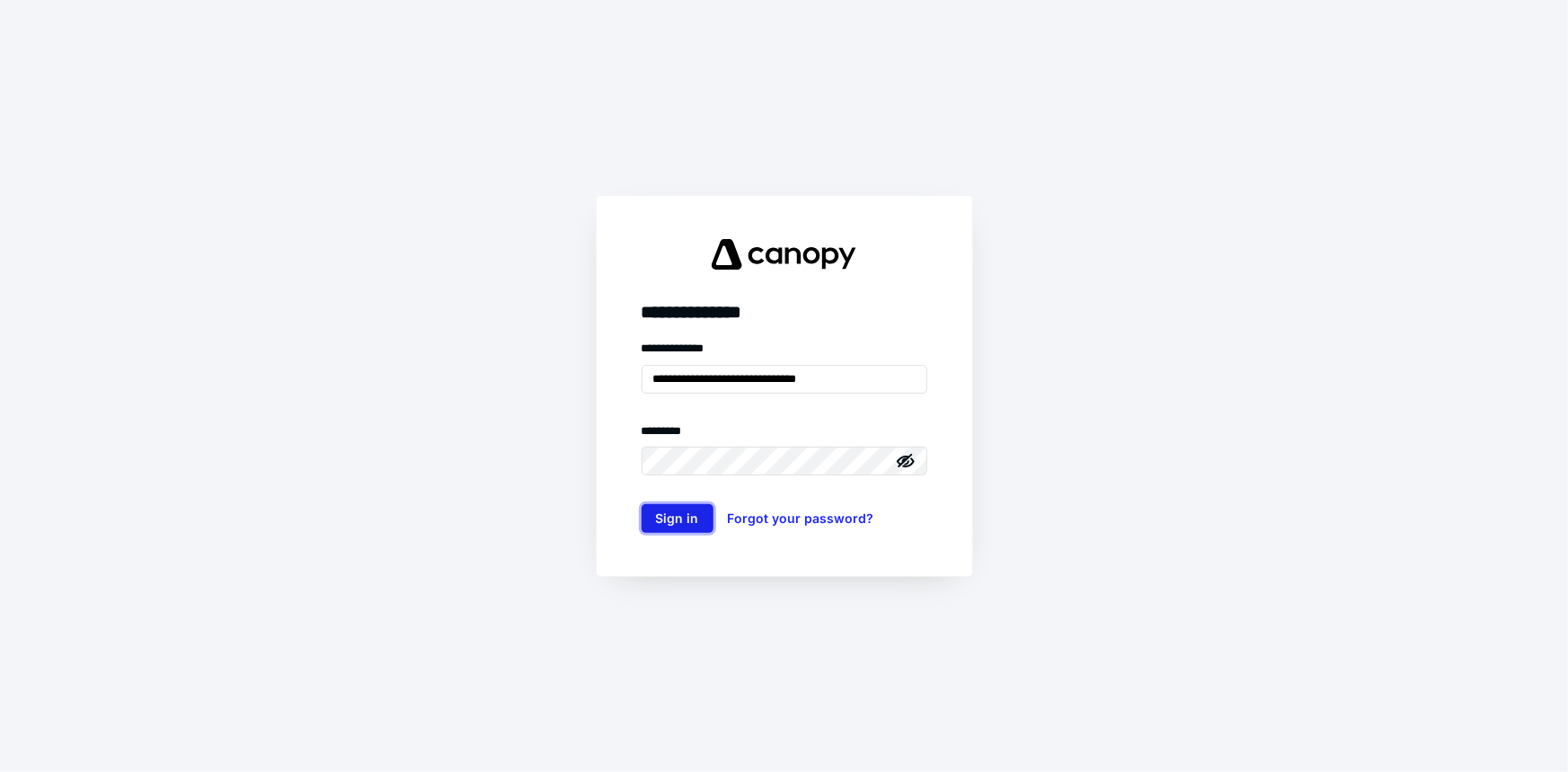 click on "Sign in" at bounding box center [678, 519] 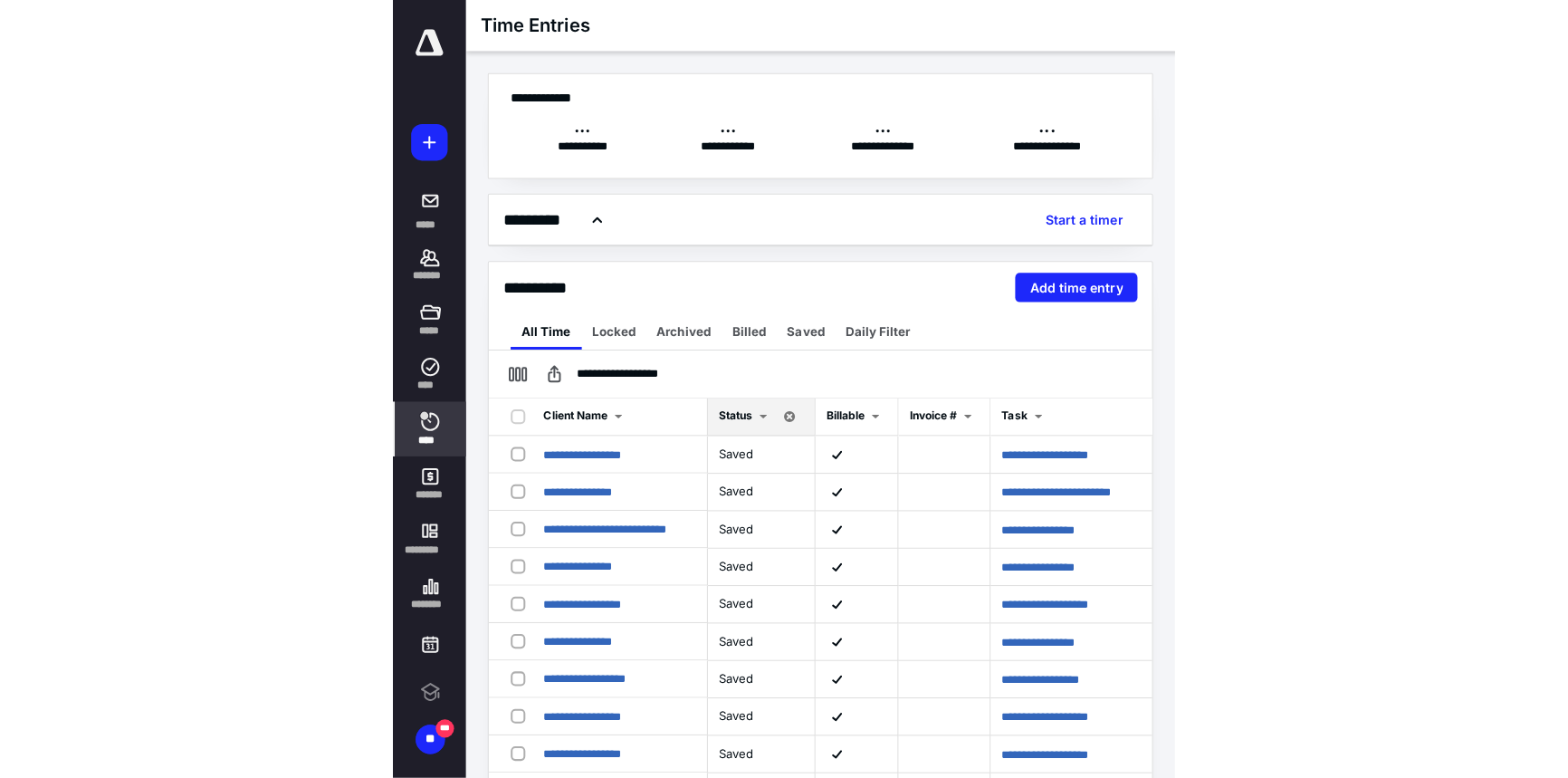 scroll, scrollTop: 0, scrollLeft: 0, axis: both 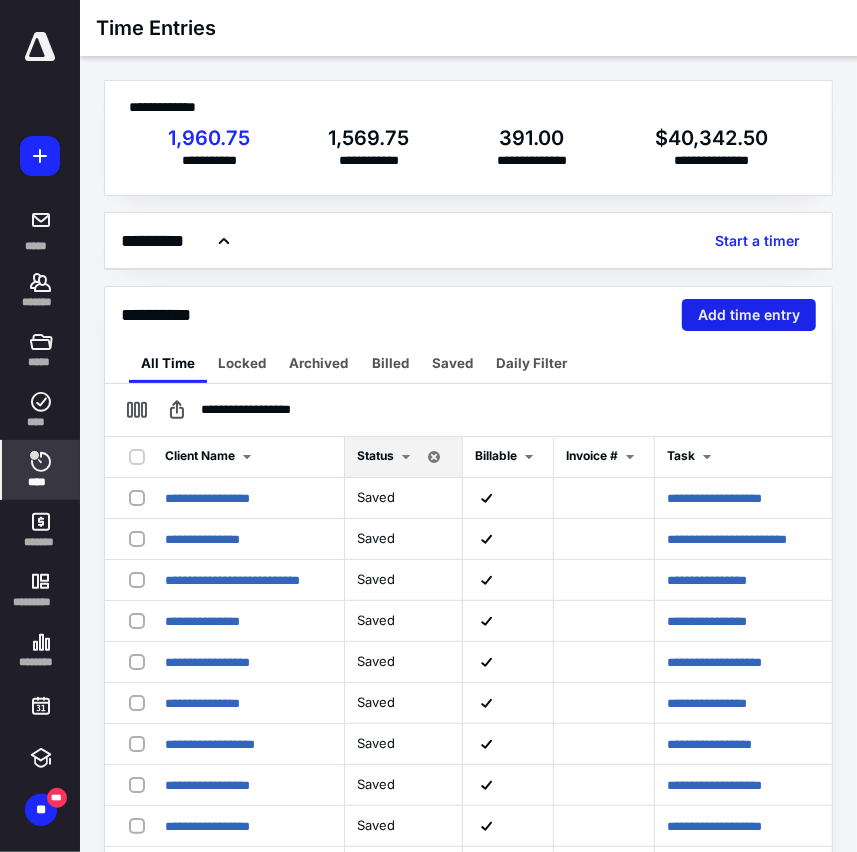 click on "Add time entry" at bounding box center (749, 315) 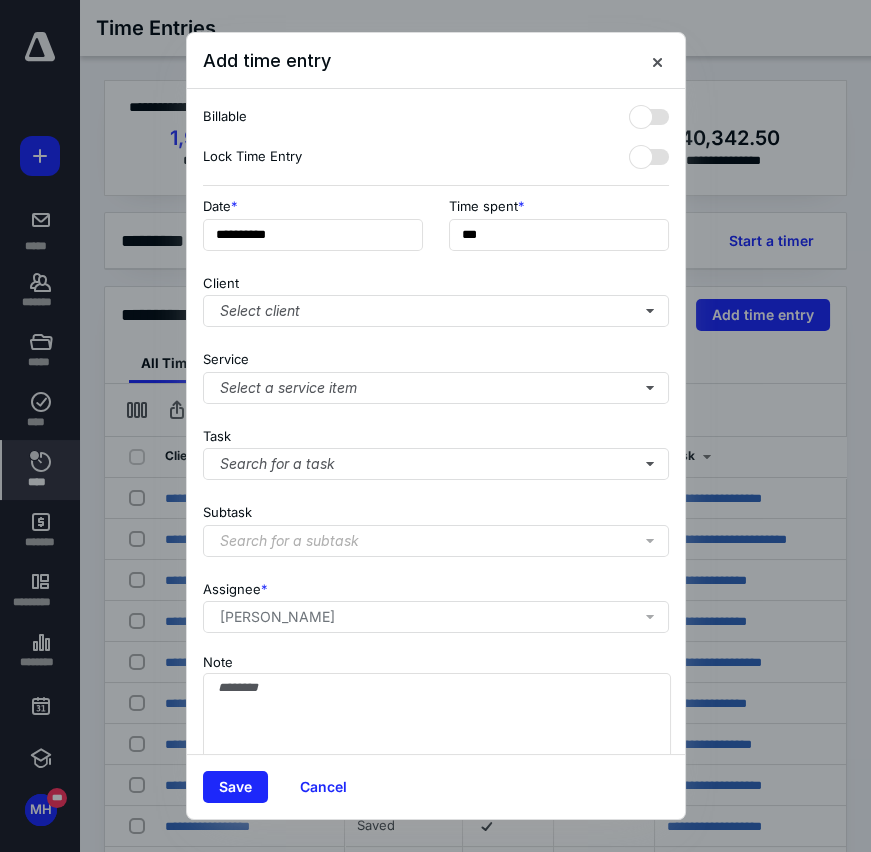 type 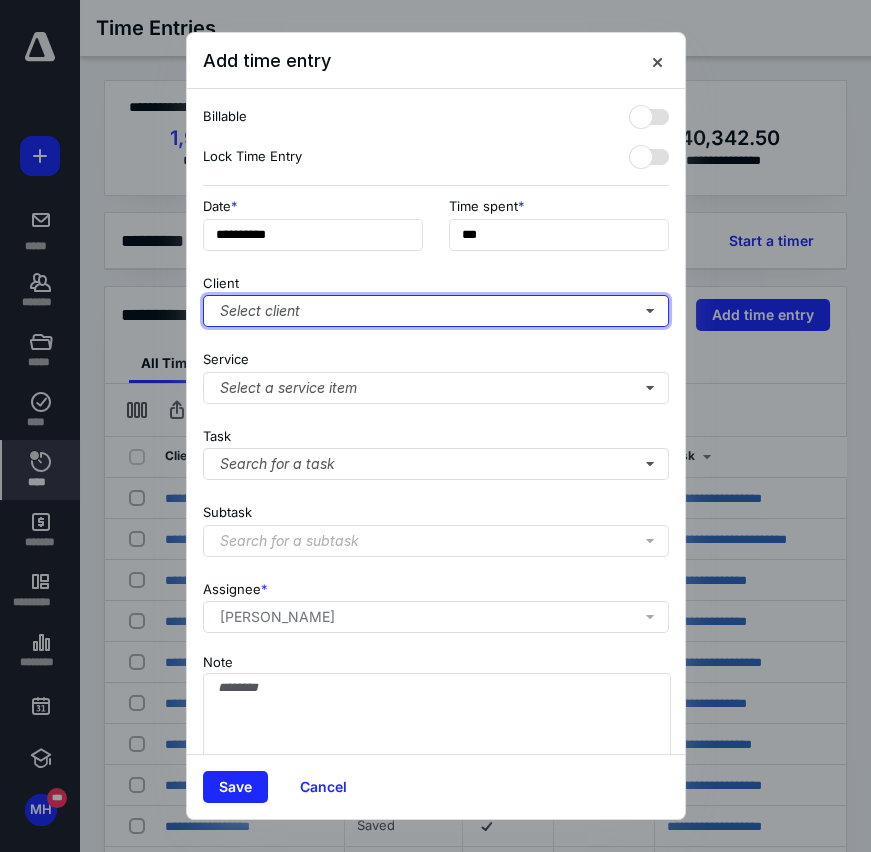 type on "***" 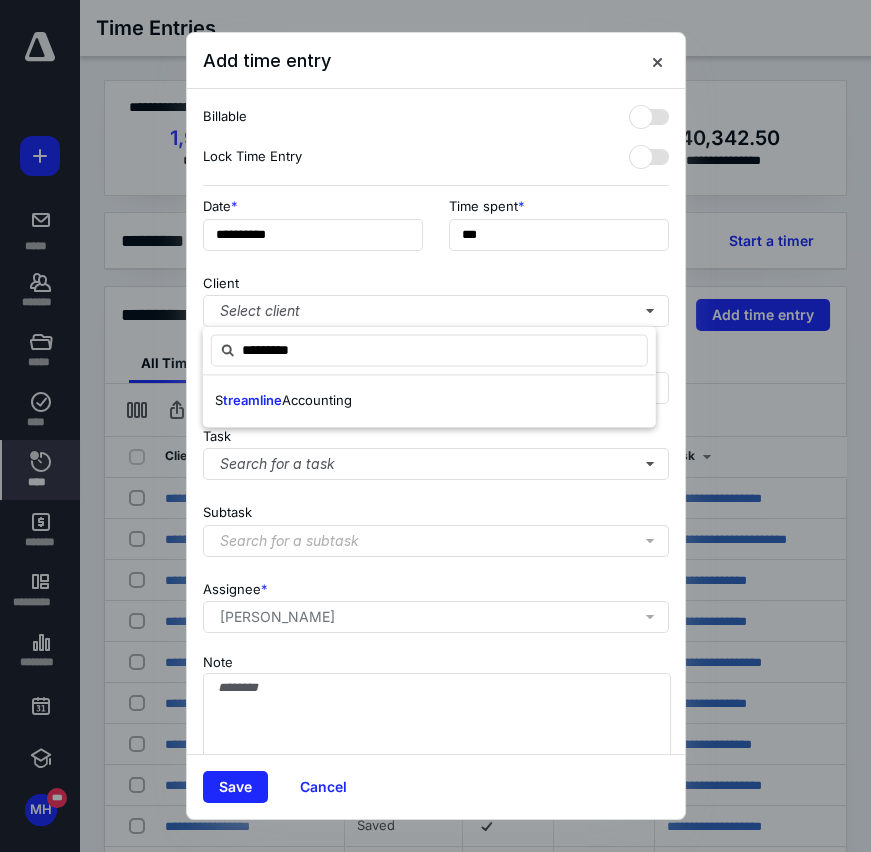 type on "*********" 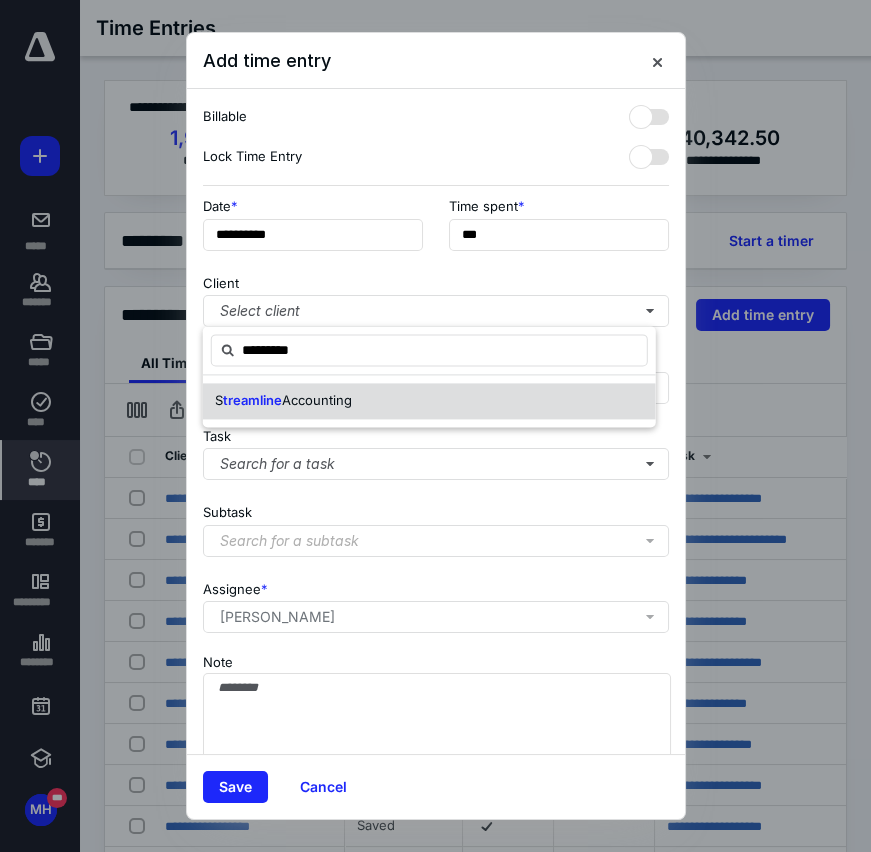 click on "Accounting" at bounding box center (317, 400) 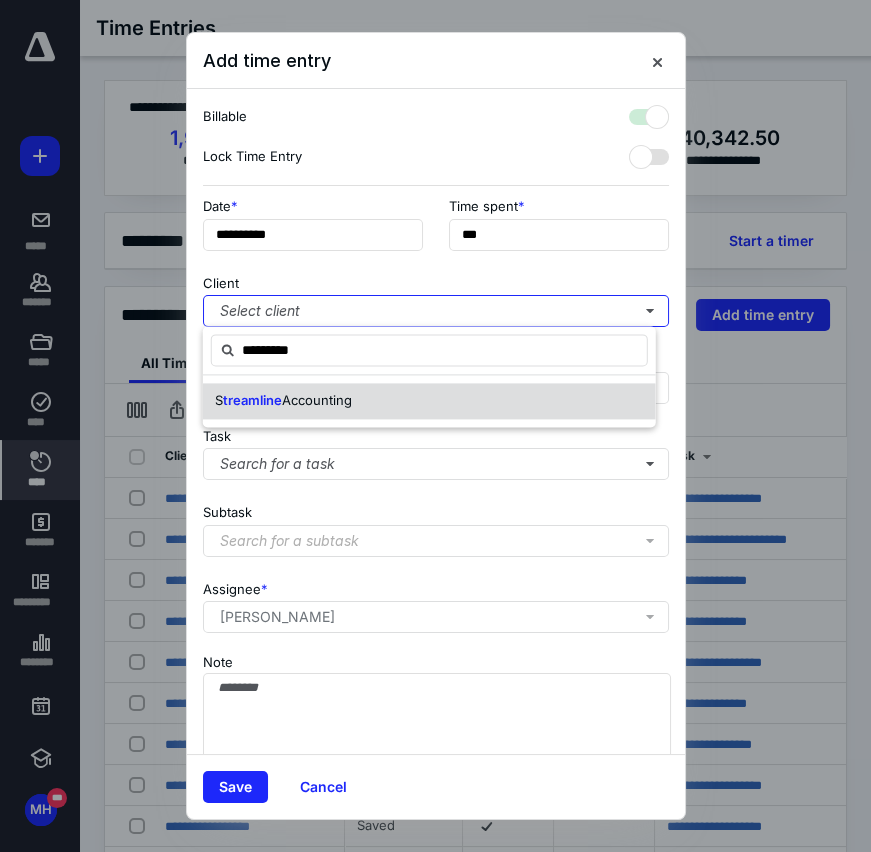 checkbox on "true" 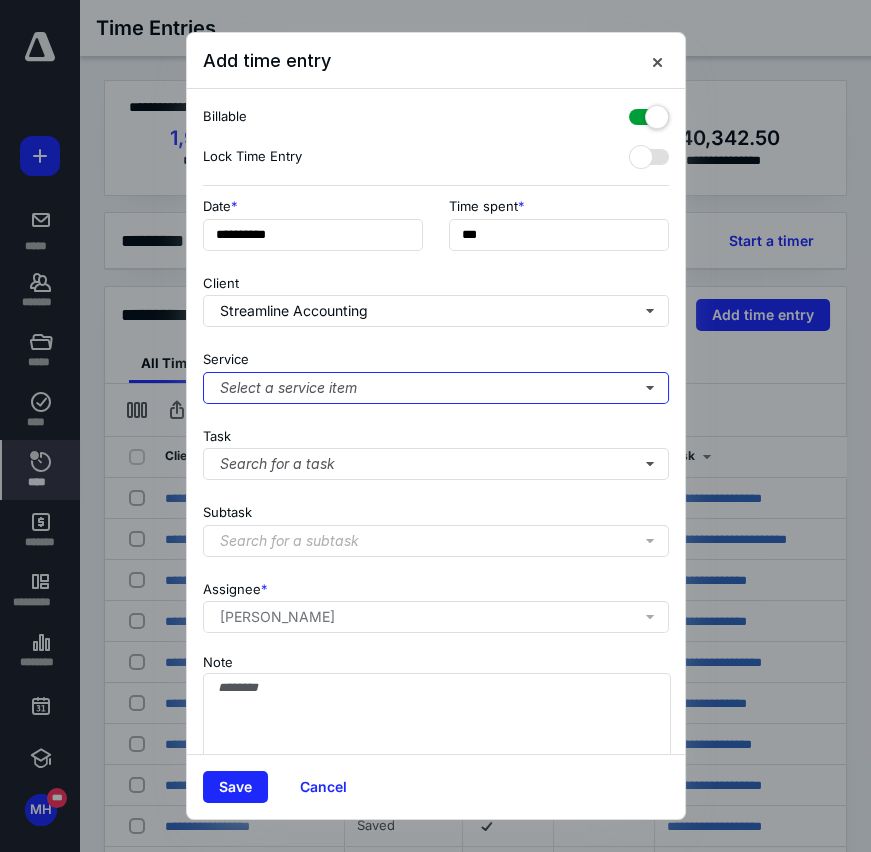 click on "Select a service item" at bounding box center [436, 388] 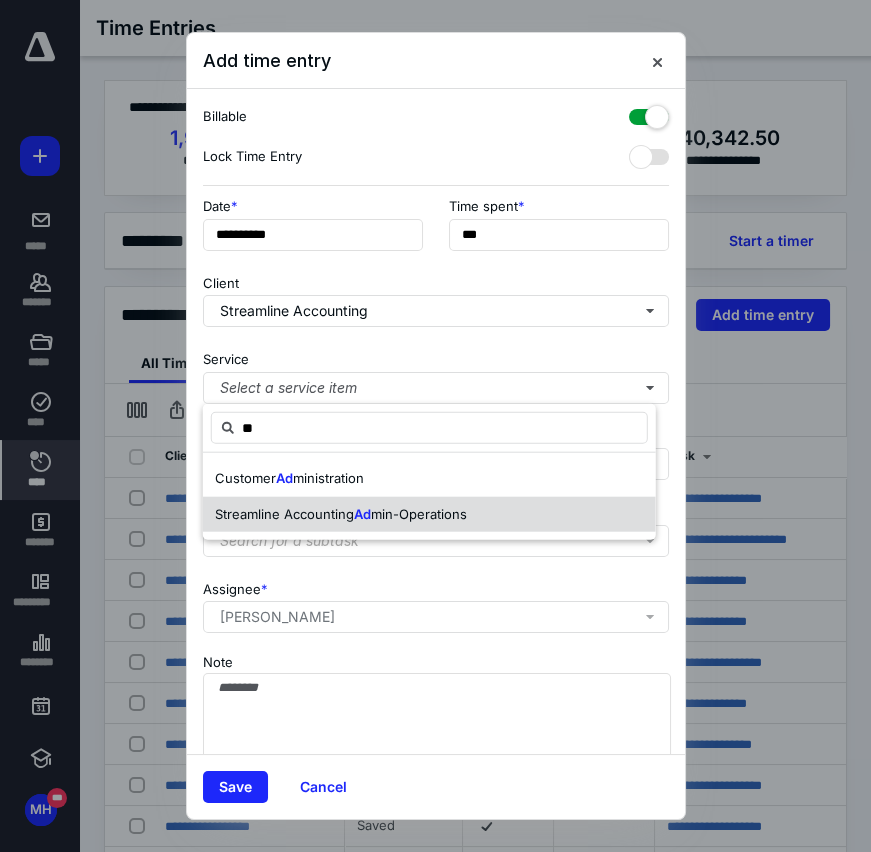 click on "Ad" at bounding box center (362, 513) 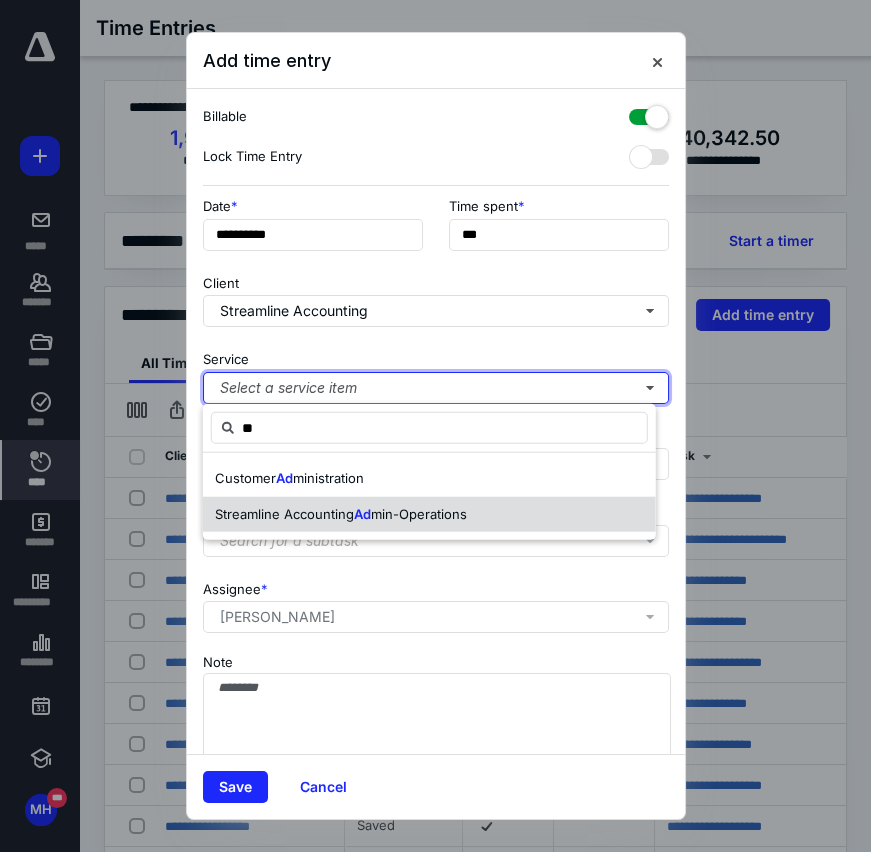 type 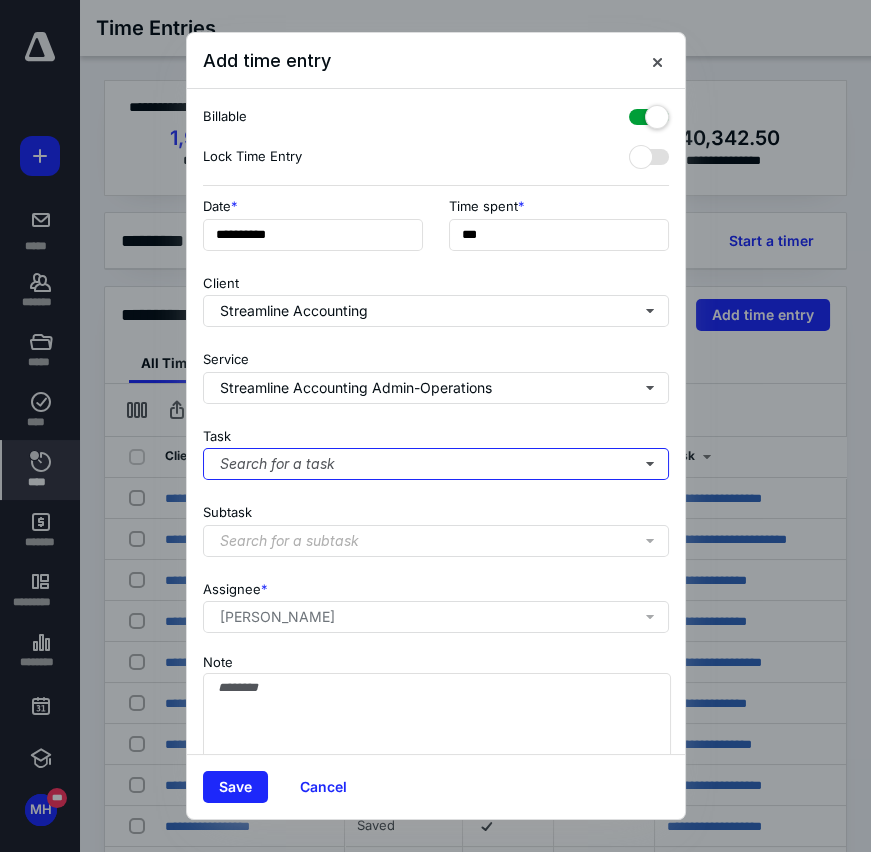 click on "Search for a task" at bounding box center [436, 464] 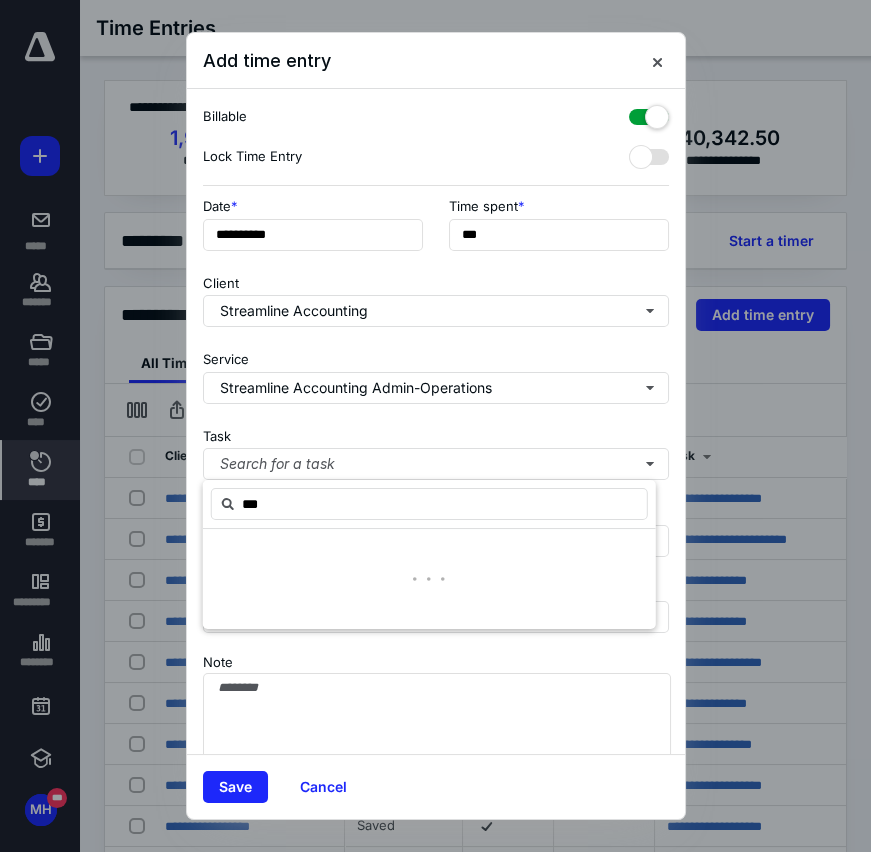 type on "***" 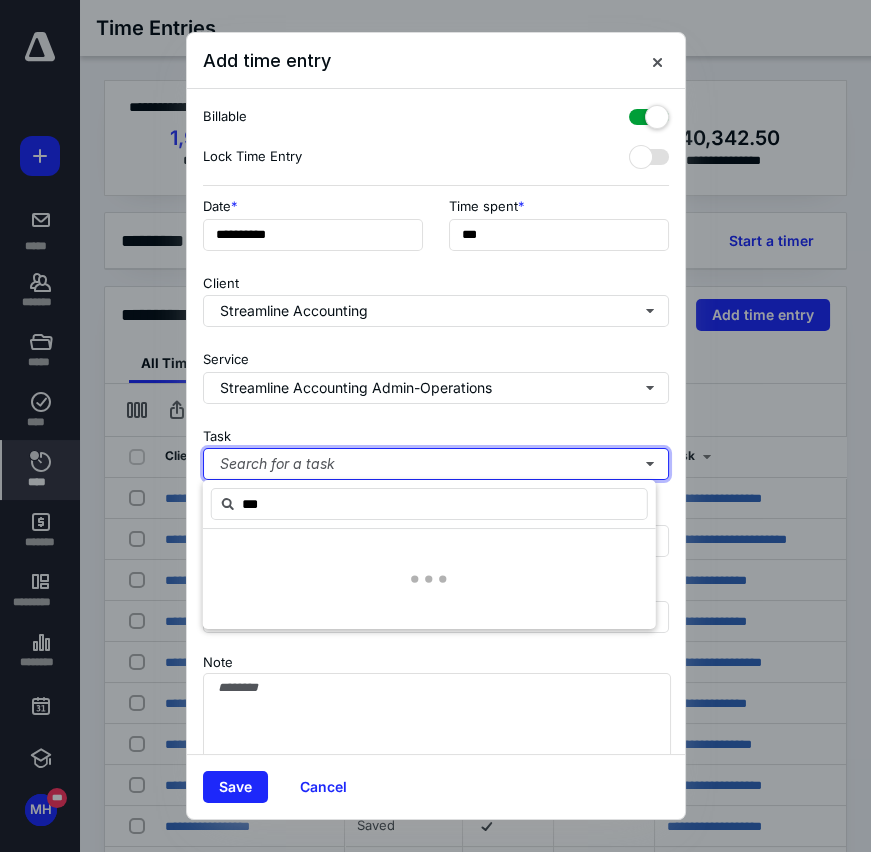 type 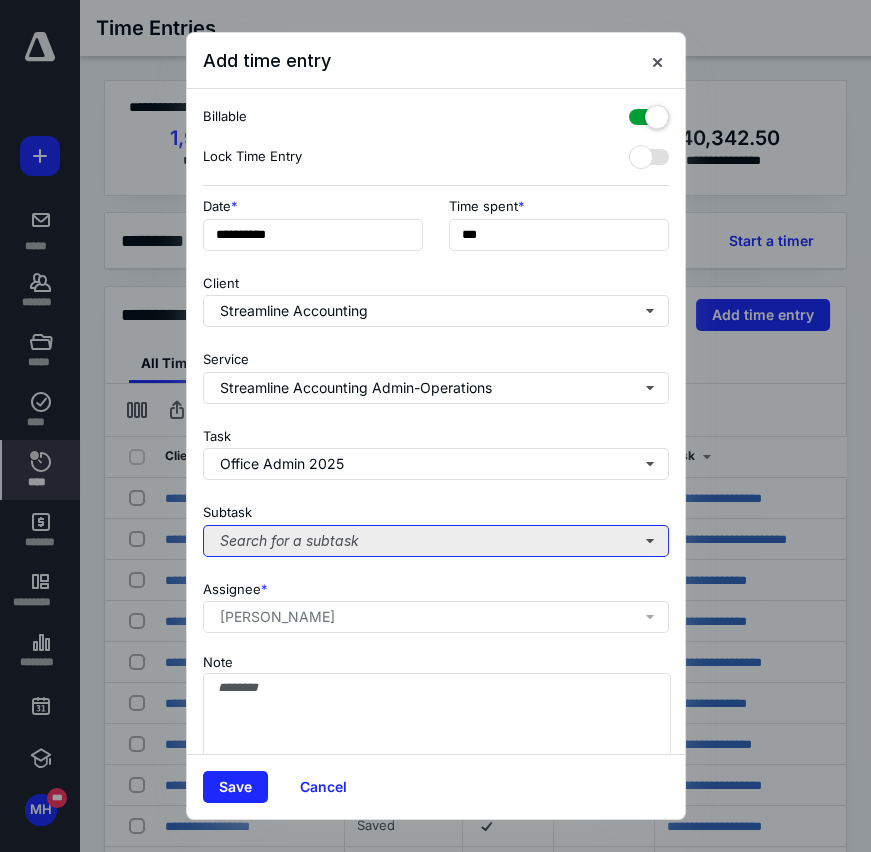 click on "Search for a subtask" at bounding box center [436, 541] 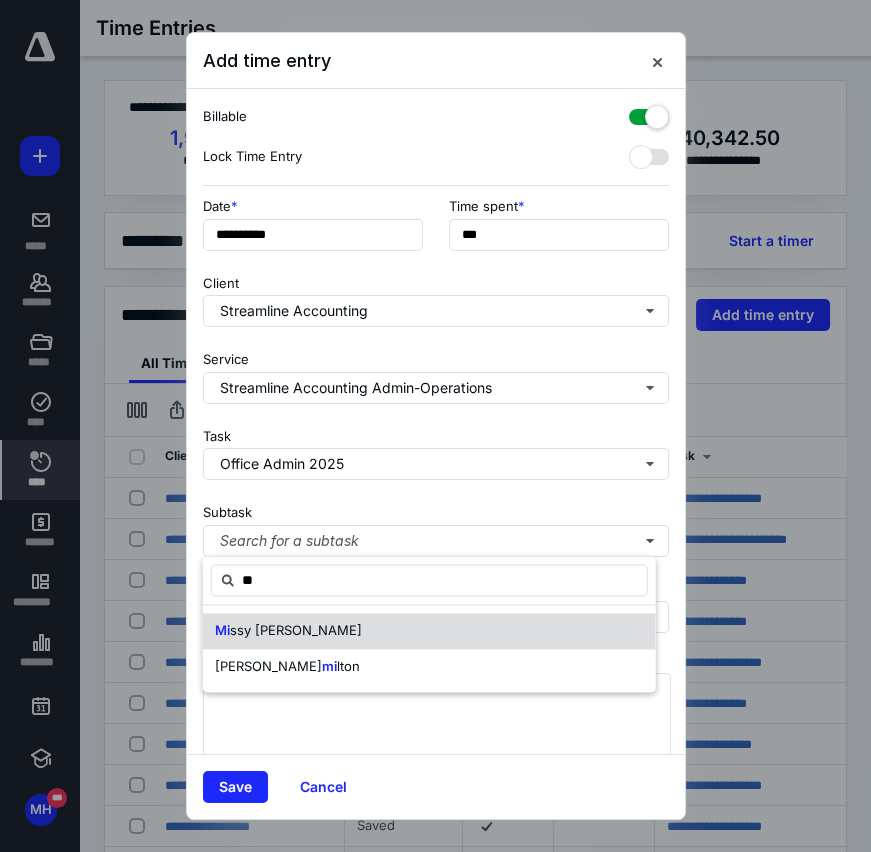 click on "Mi ssy [PERSON_NAME]" at bounding box center (429, 631) 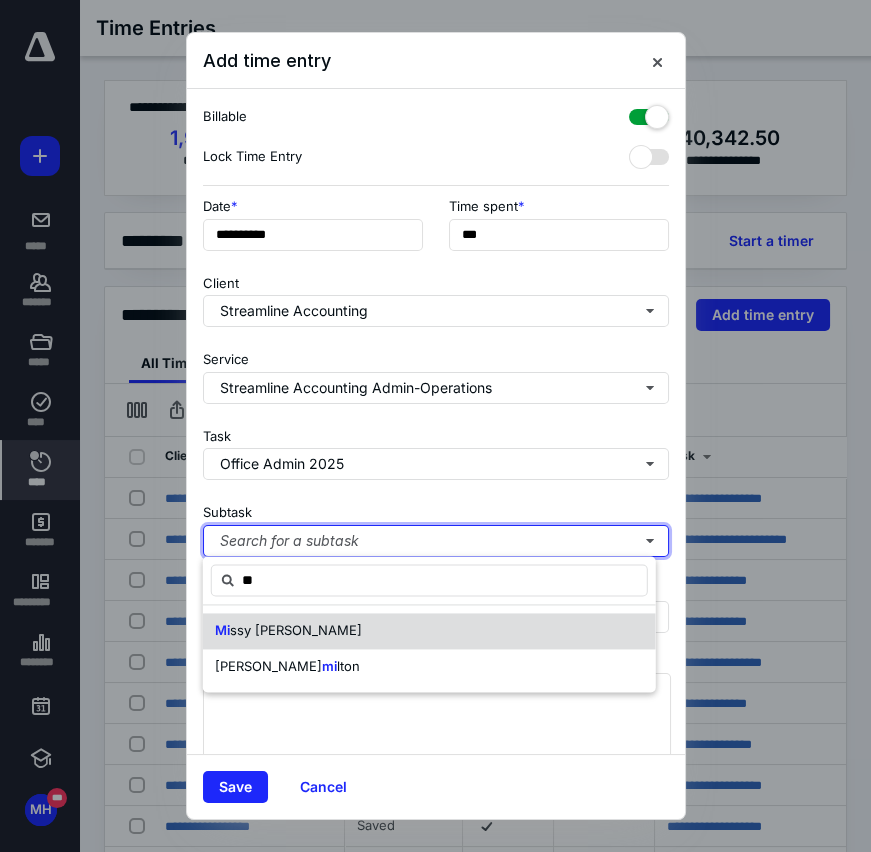 type 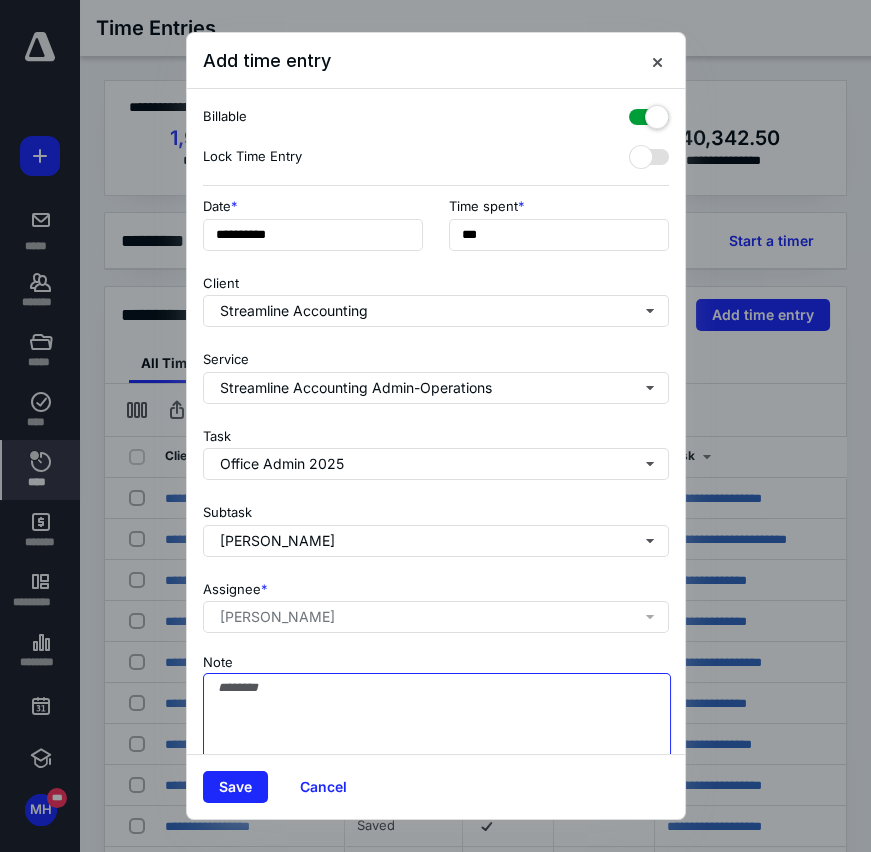 click on "Note" at bounding box center (437, 723) 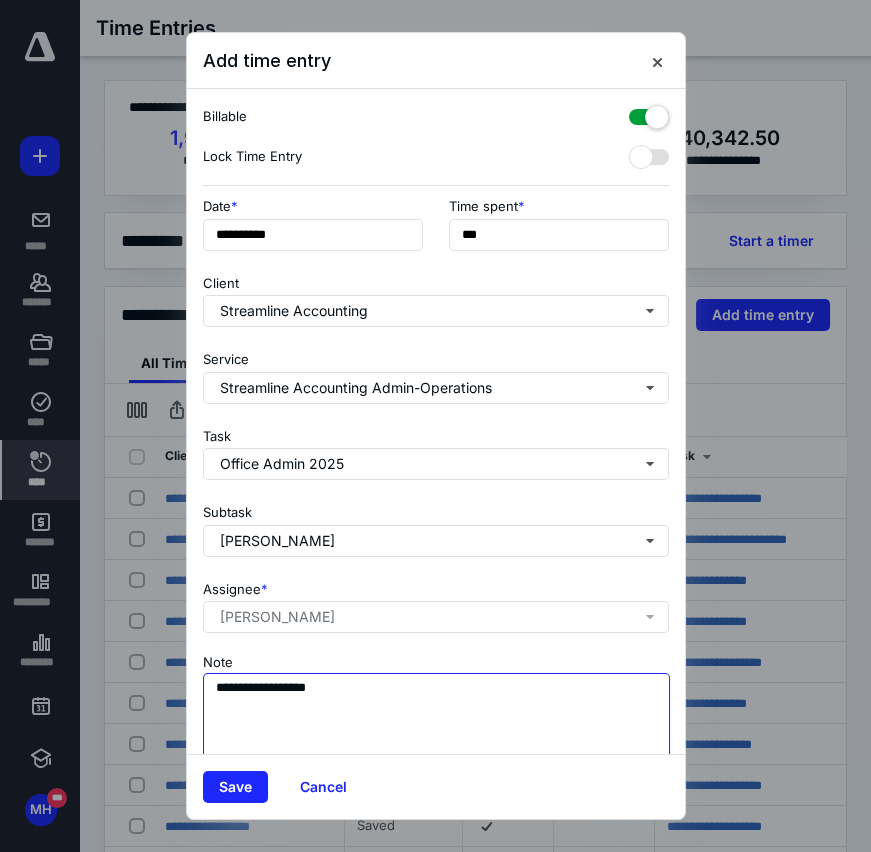 type on "**********" 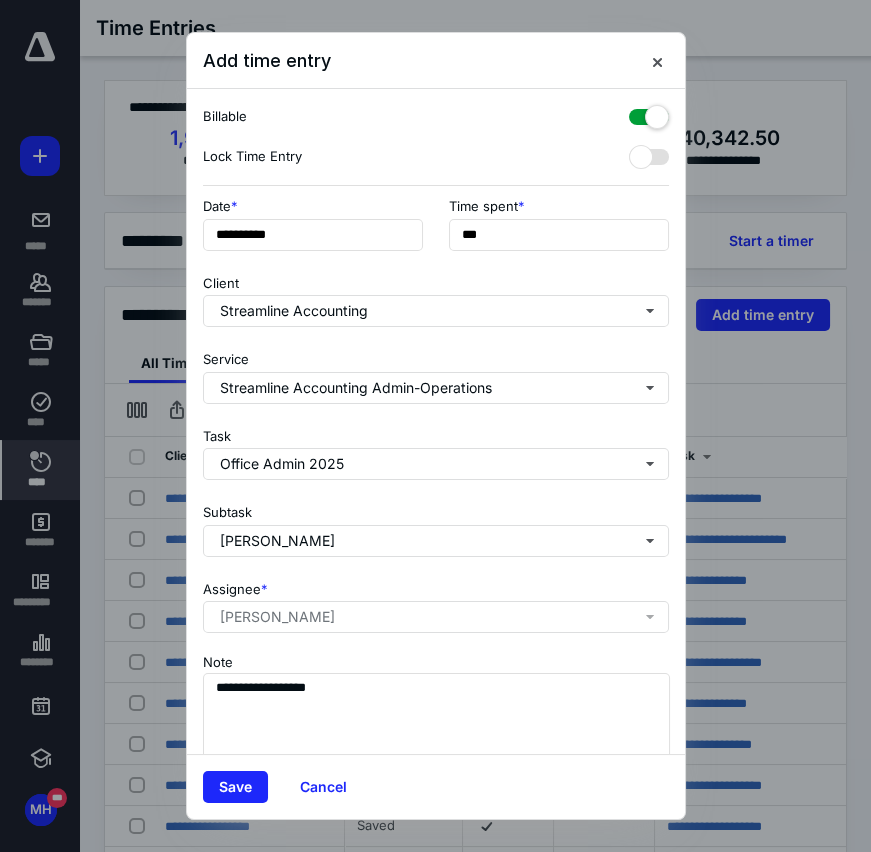 click on "Save Cancel" at bounding box center (436, 786) 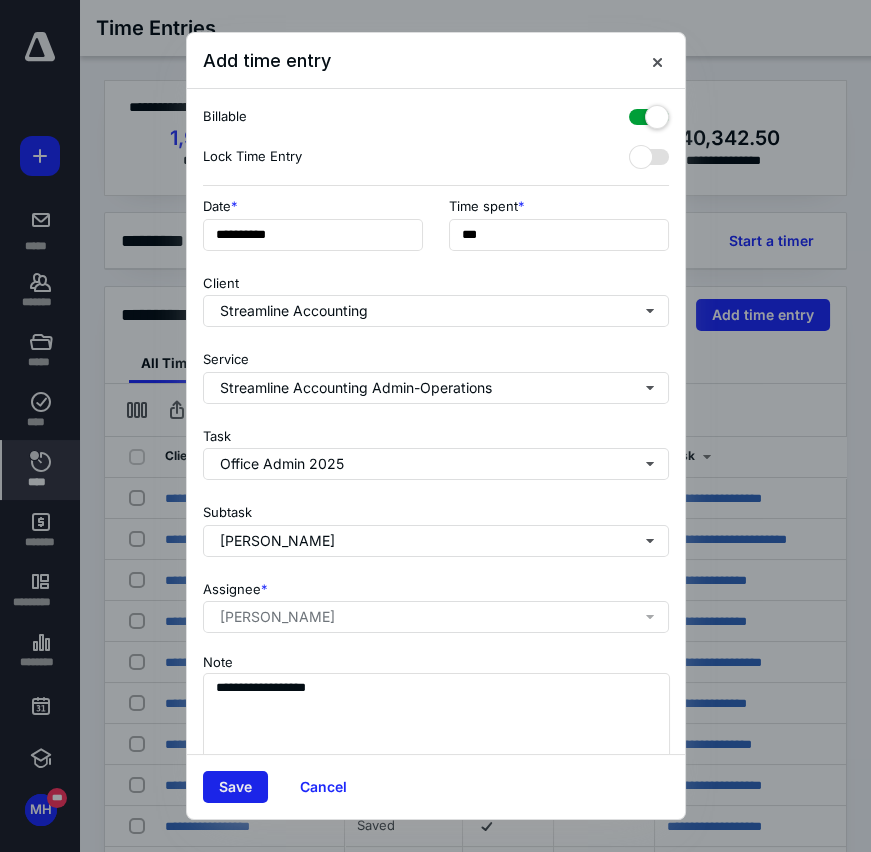 click on "Save" at bounding box center [235, 787] 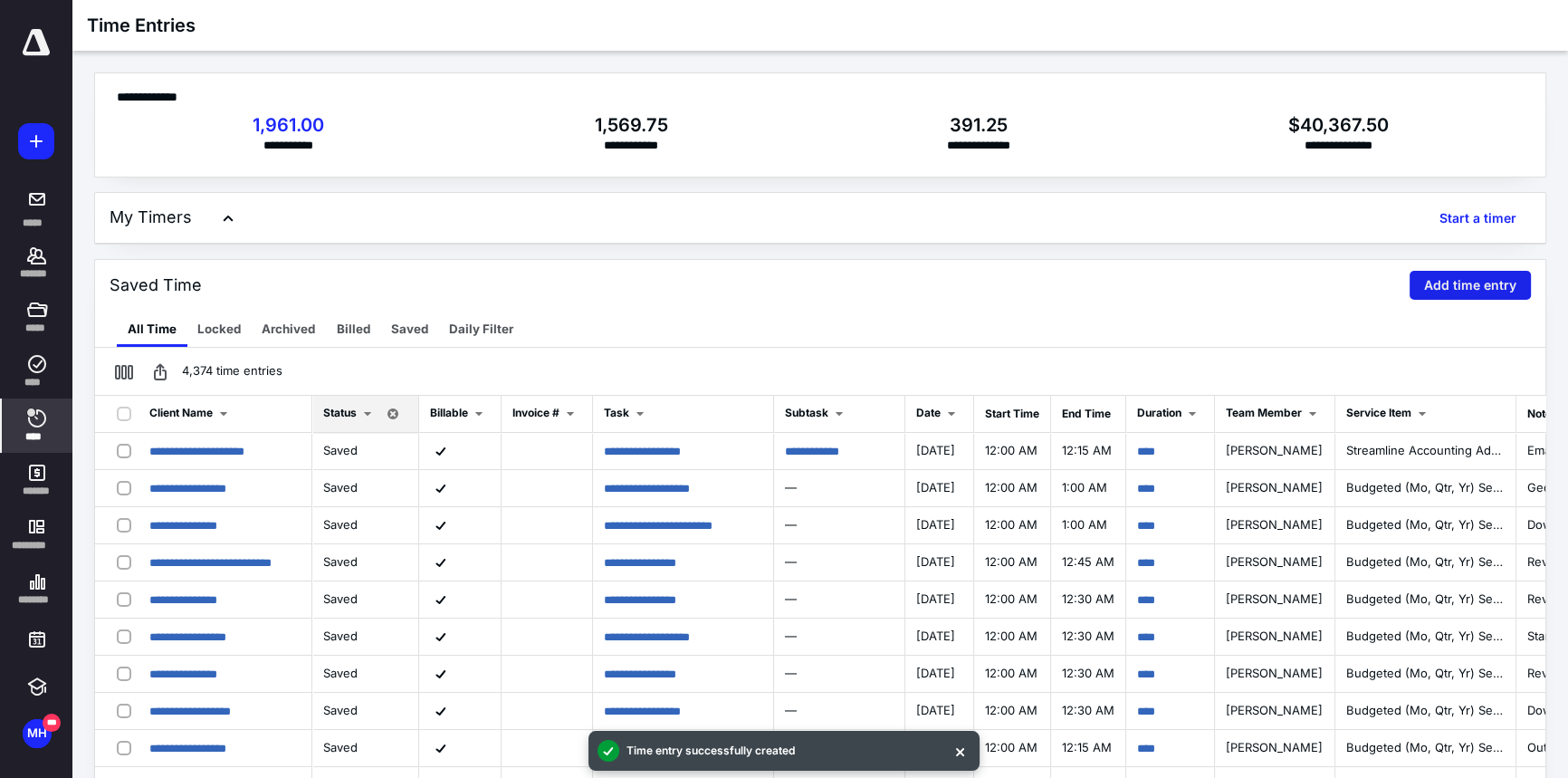click on "Add time entry" at bounding box center [1470, 285] 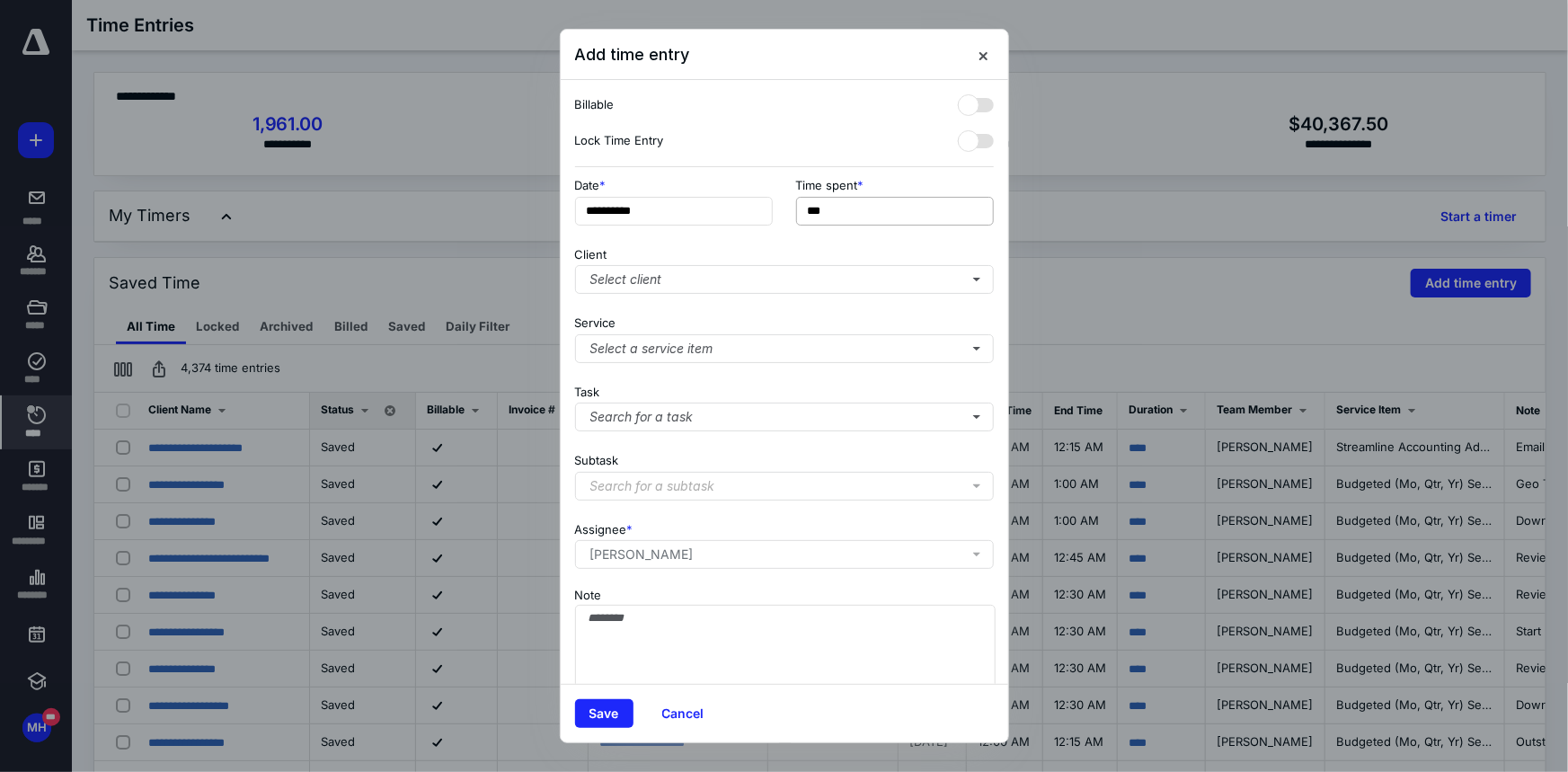 click on "Time spent * ***" at bounding box center [895, 200] 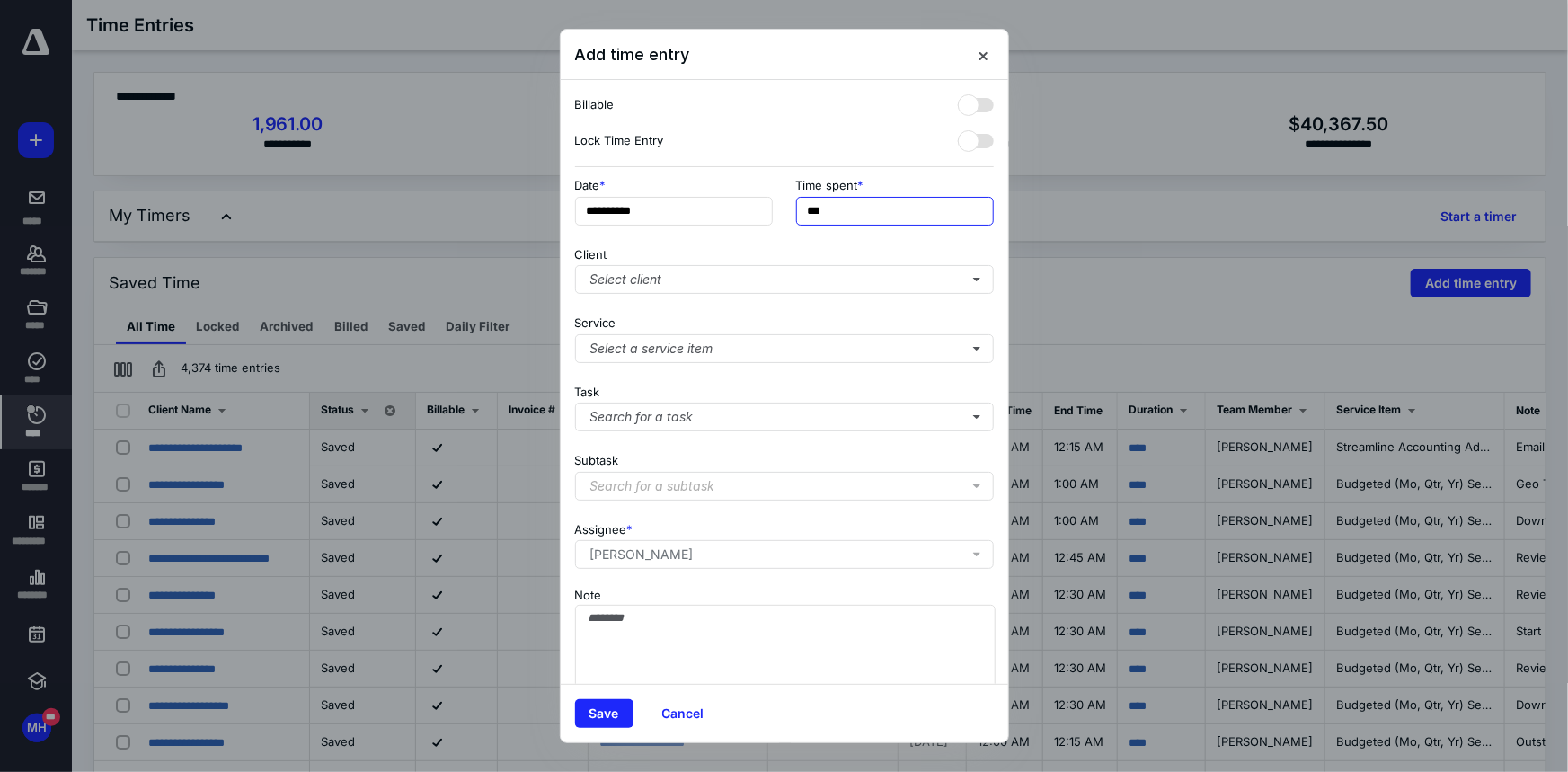 drag, startPoint x: 850, startPoint y: 210, endPoint x: 776, endPoint y: 201, distance: 74.545288 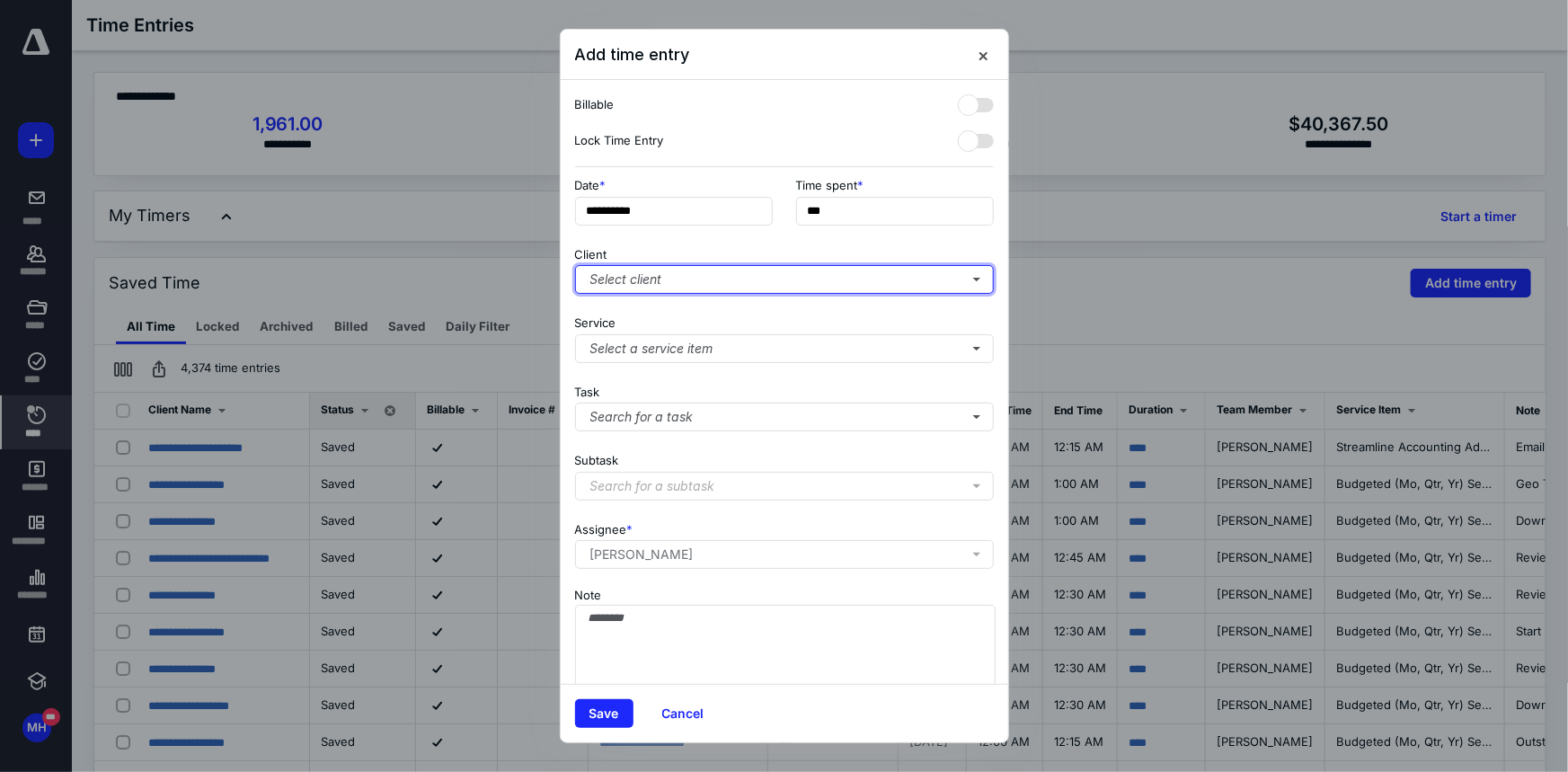 type on "***" 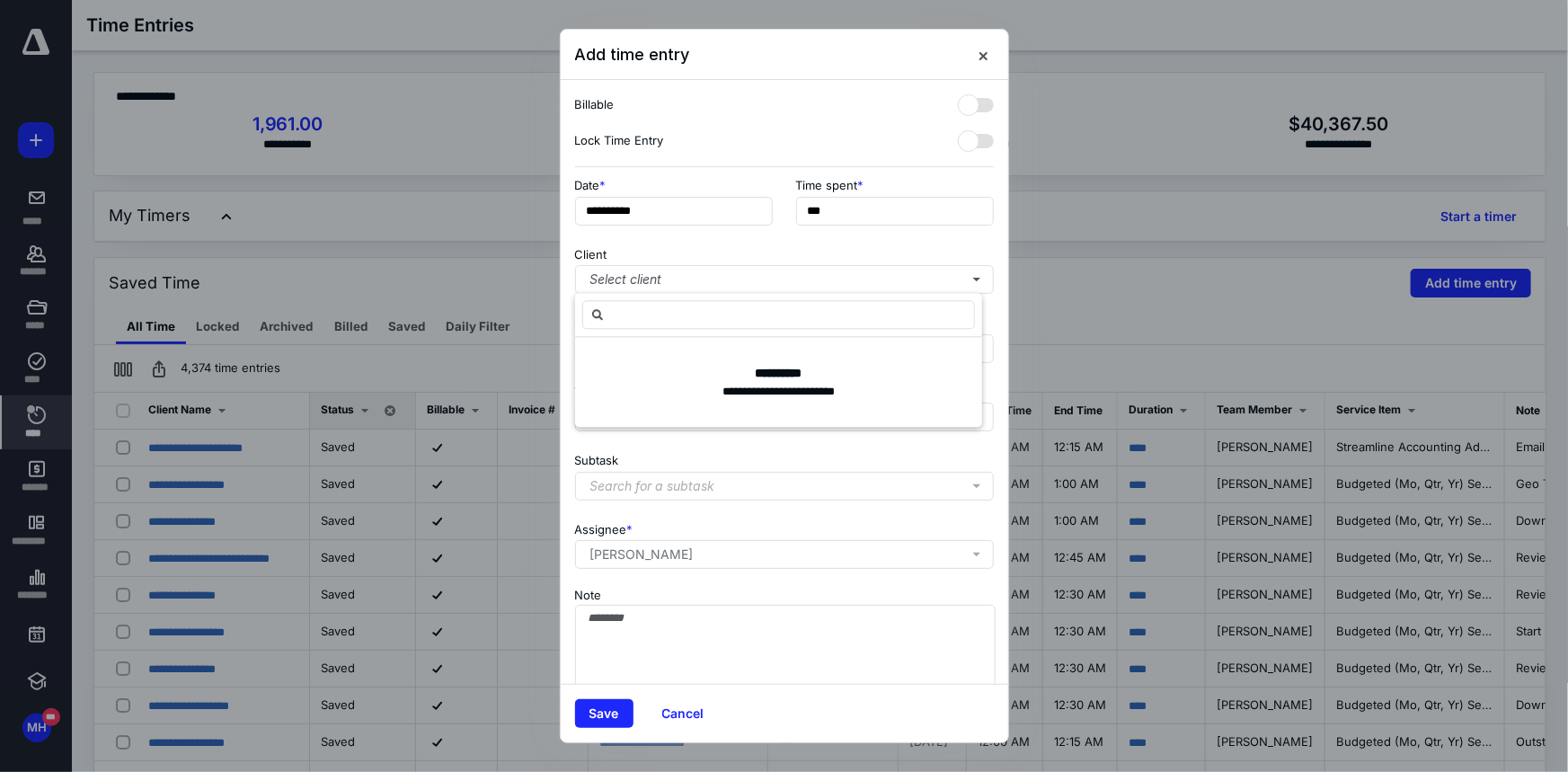 type on "*" 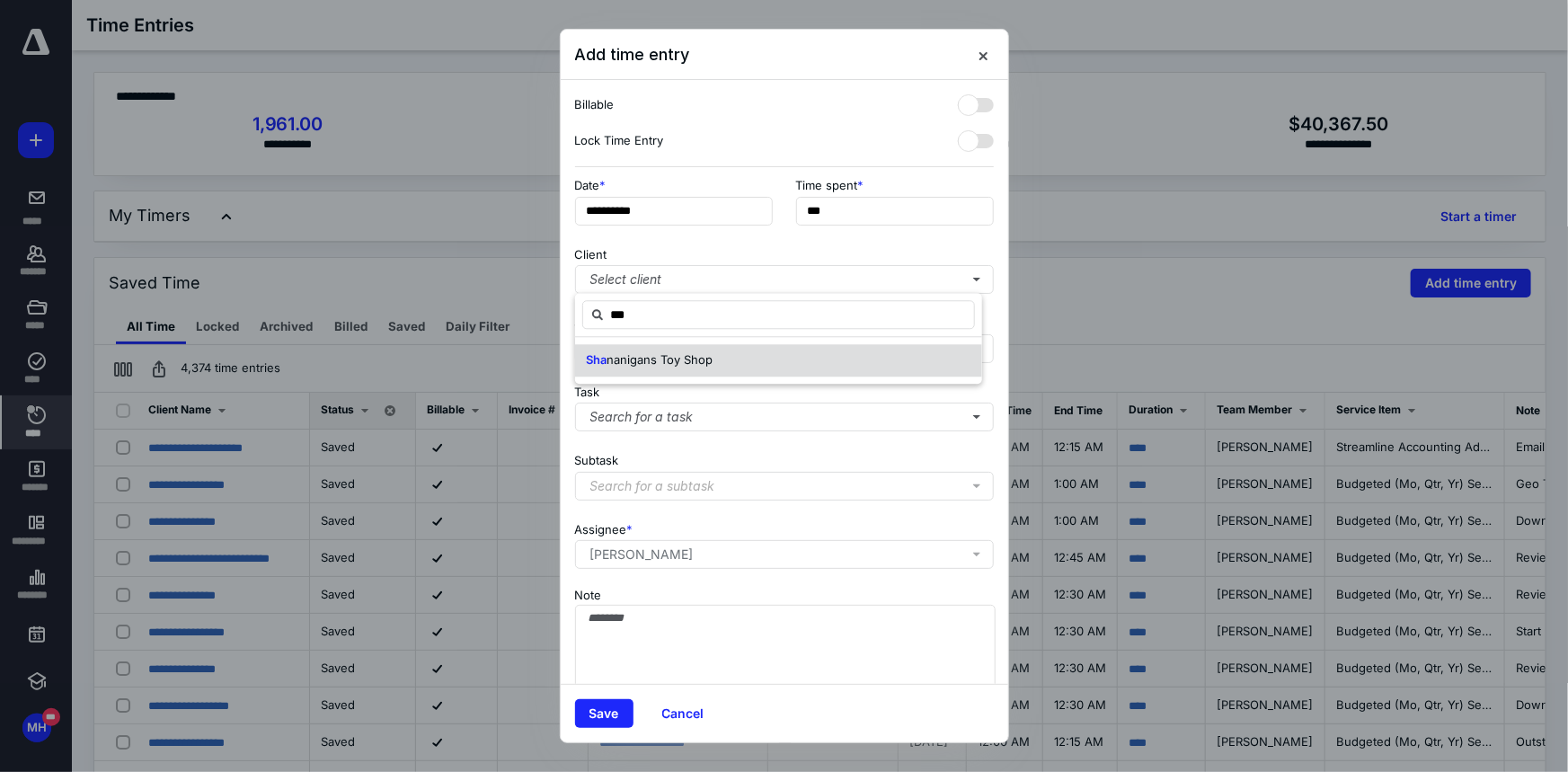 click on "Sha nanigans Toy Shop" at bounding box center (778, 360) 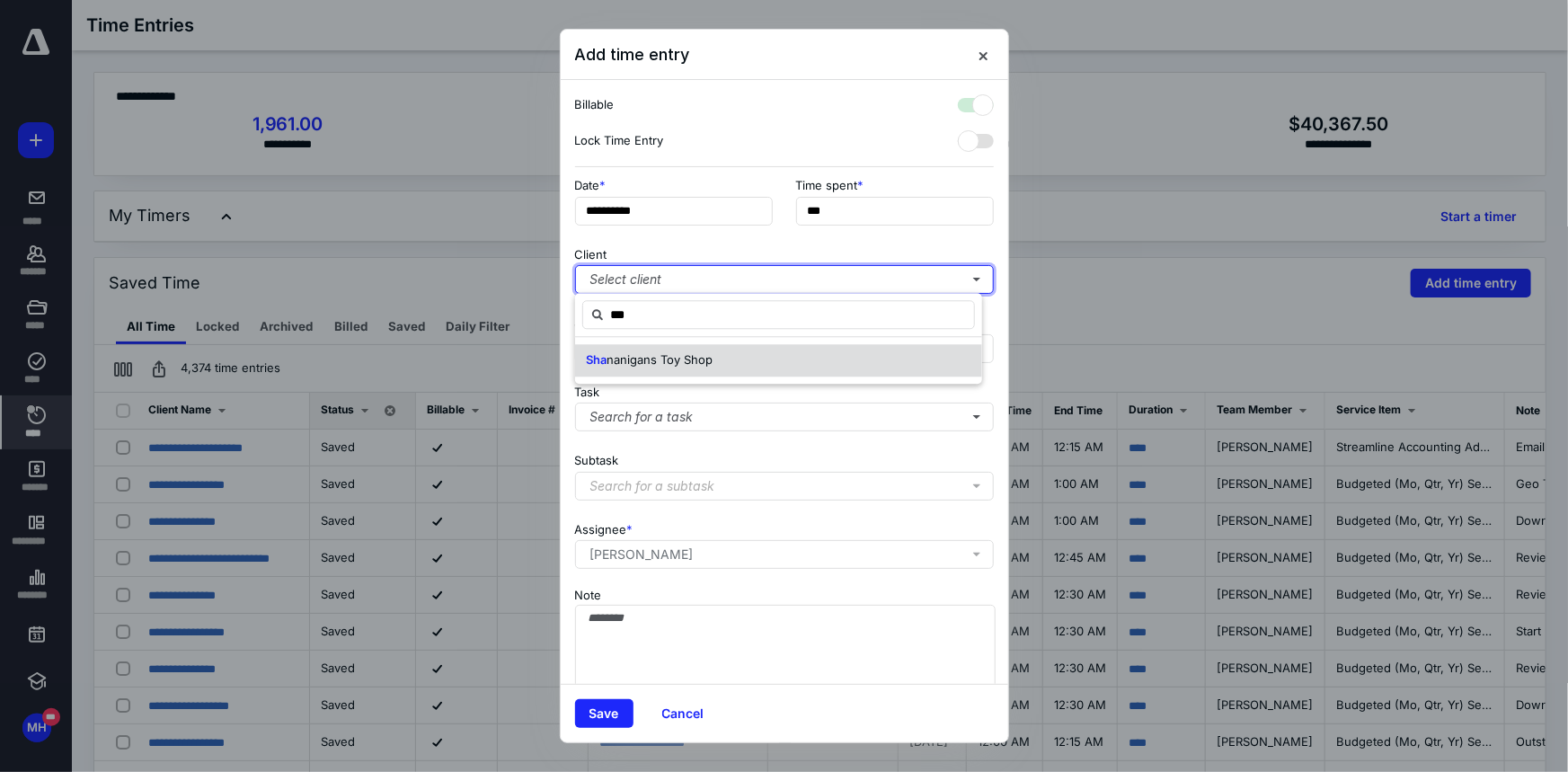 checkbox on "true" 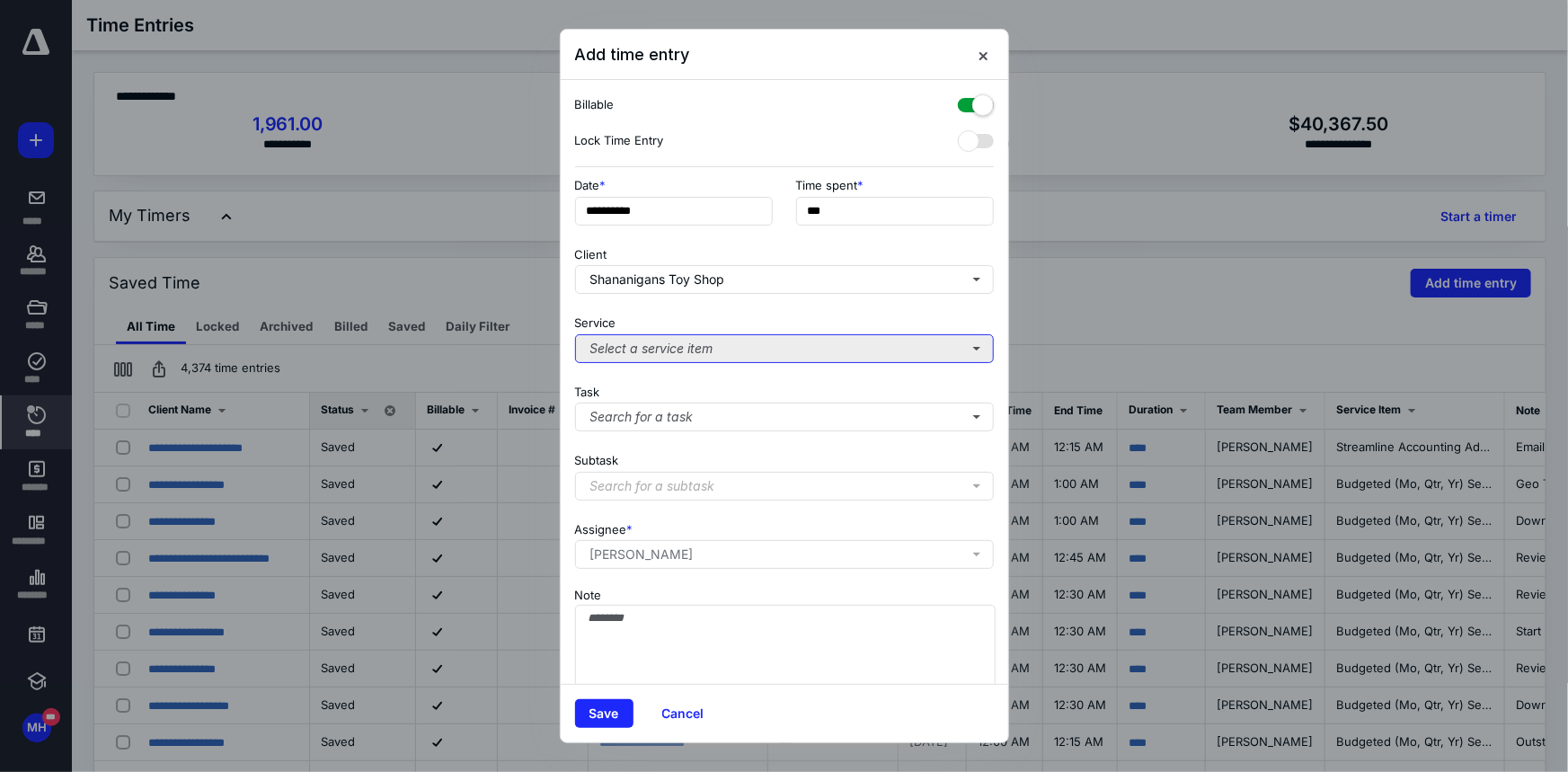 click on "Select a service item" at bounding box center [784, 349] 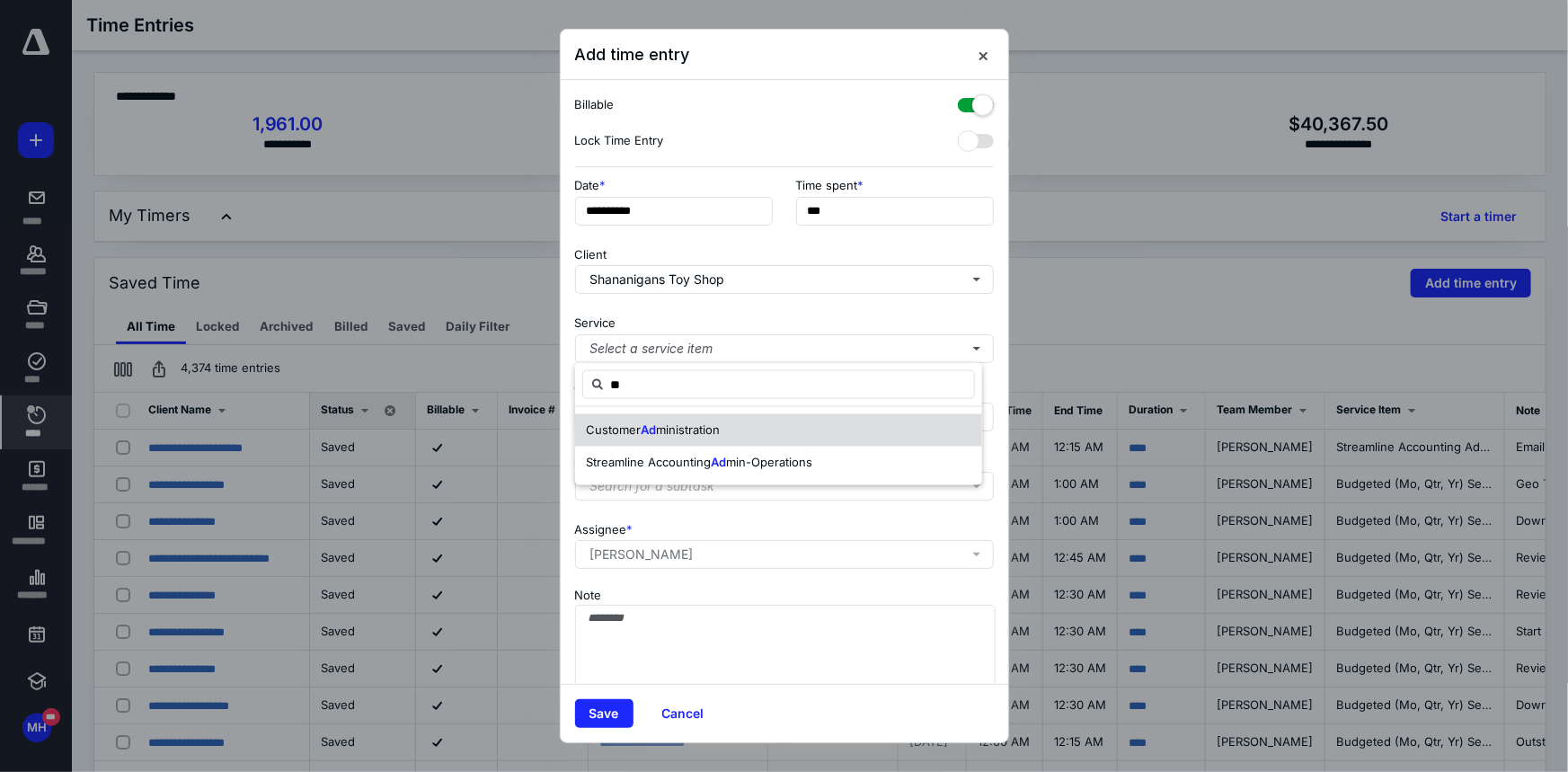 click on "ministration" at bounding box center (687, 430) 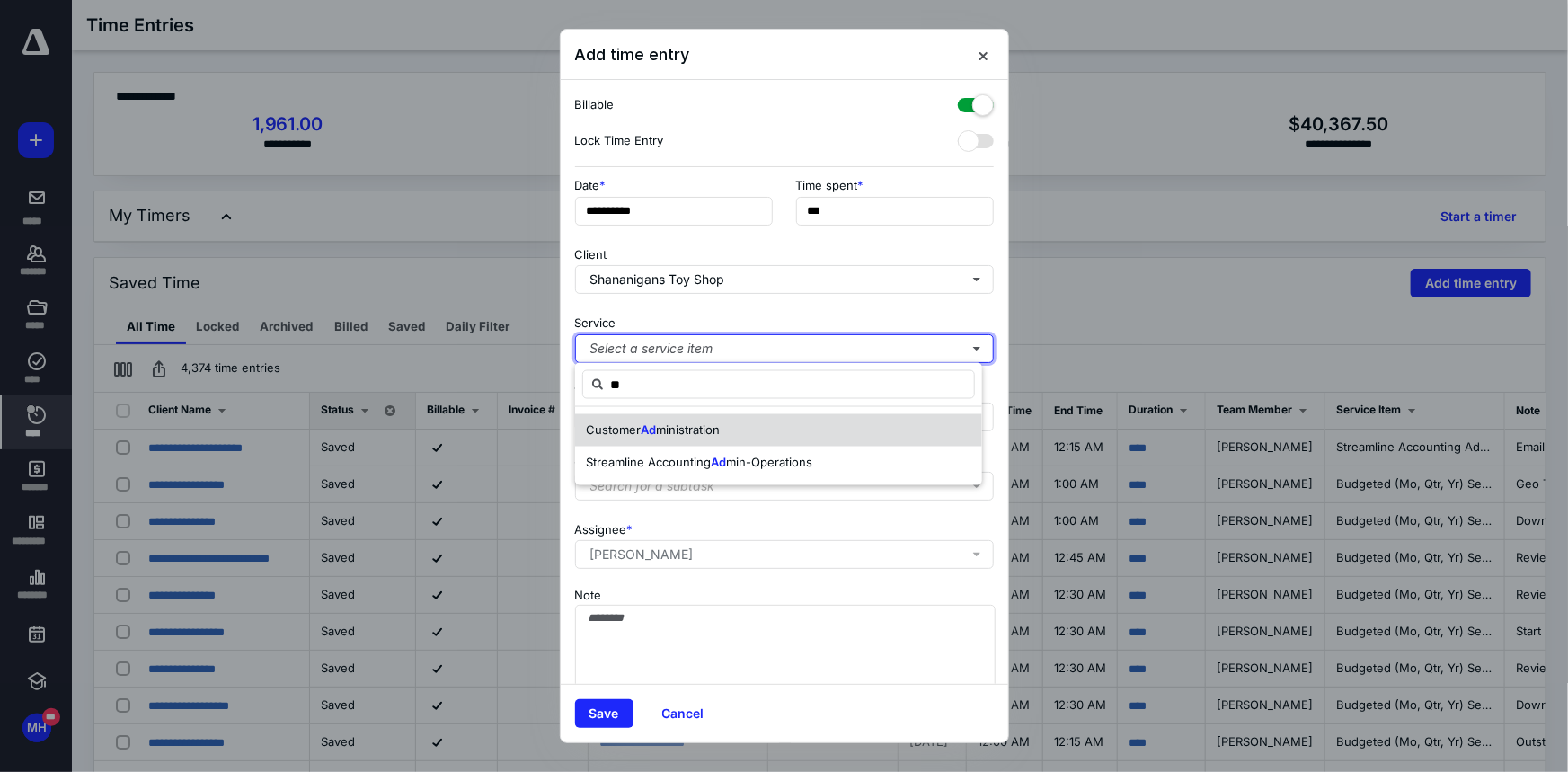 type 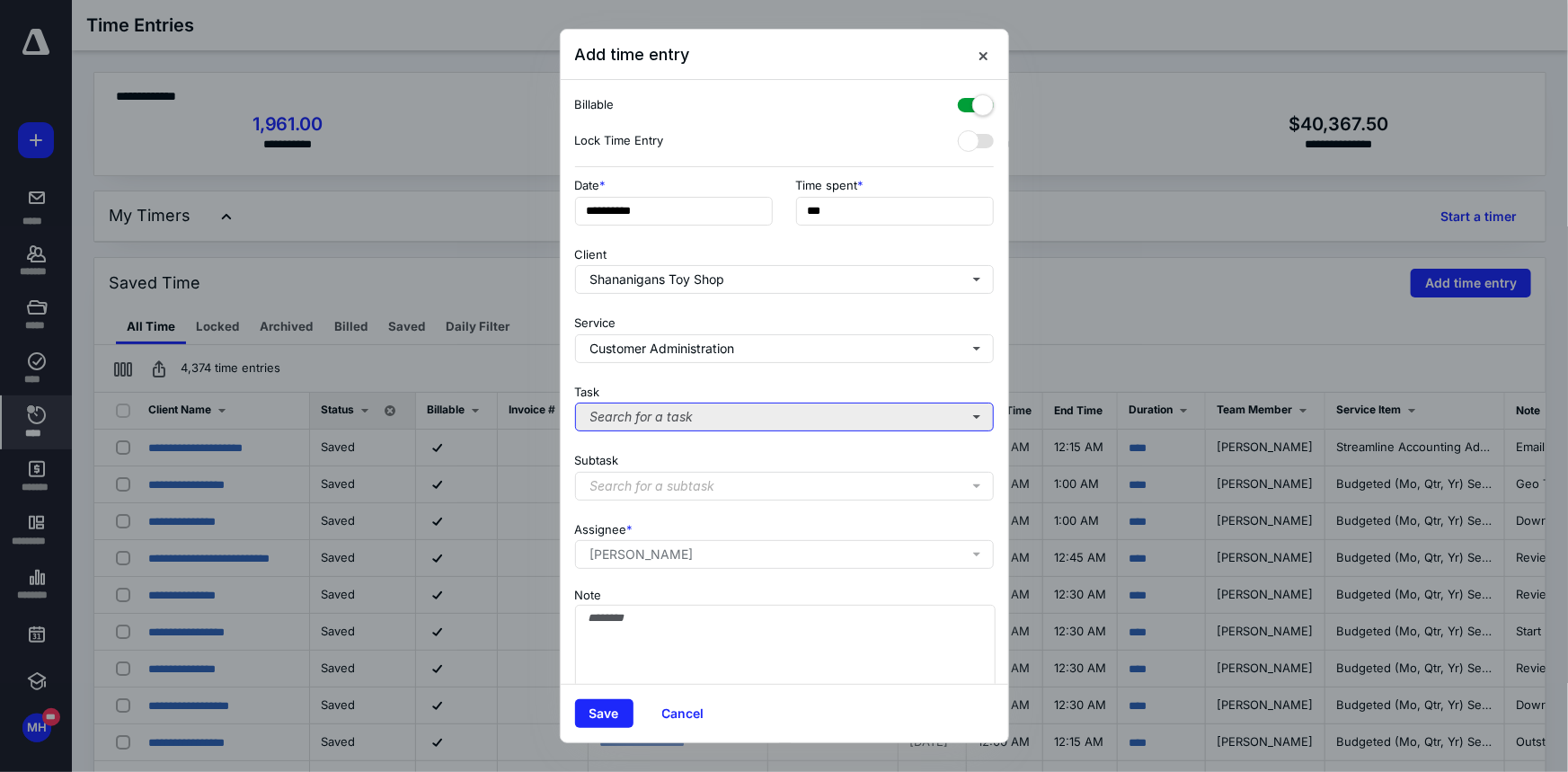 click on "Search for a task" at bounding box center [784, 417] 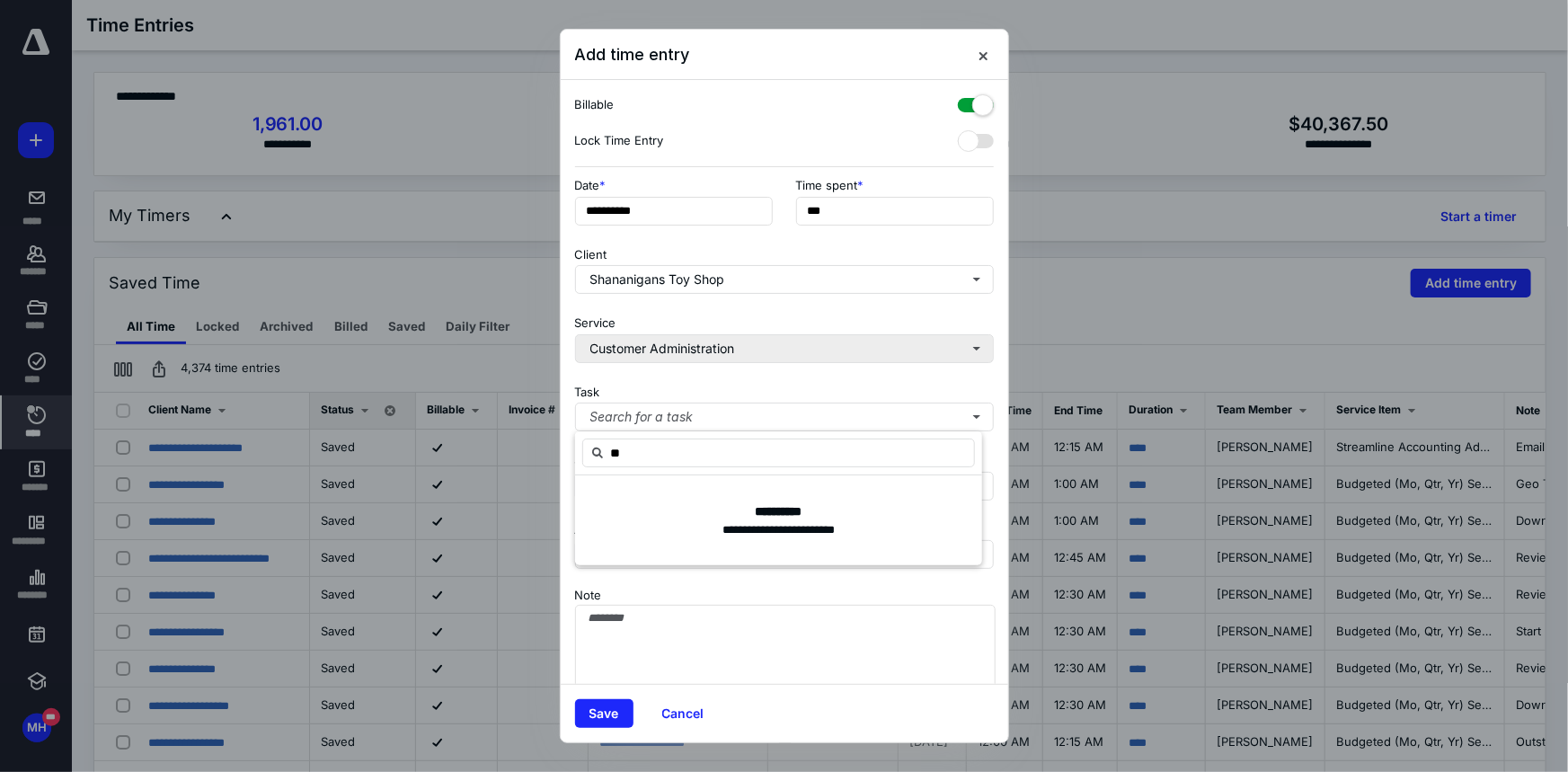 type on "**" 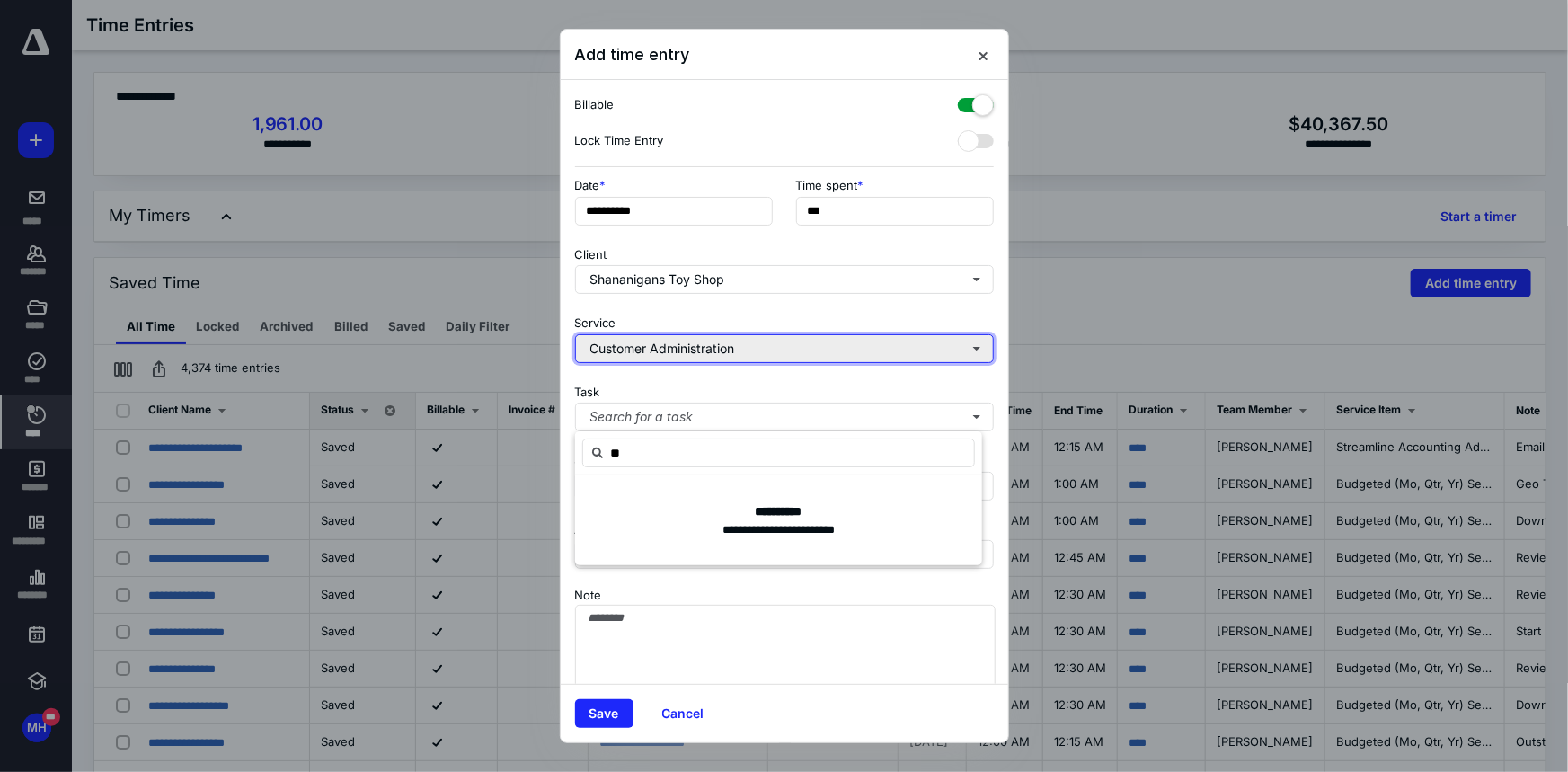 click on "Customer Administration" at bounding box center (784, 349) 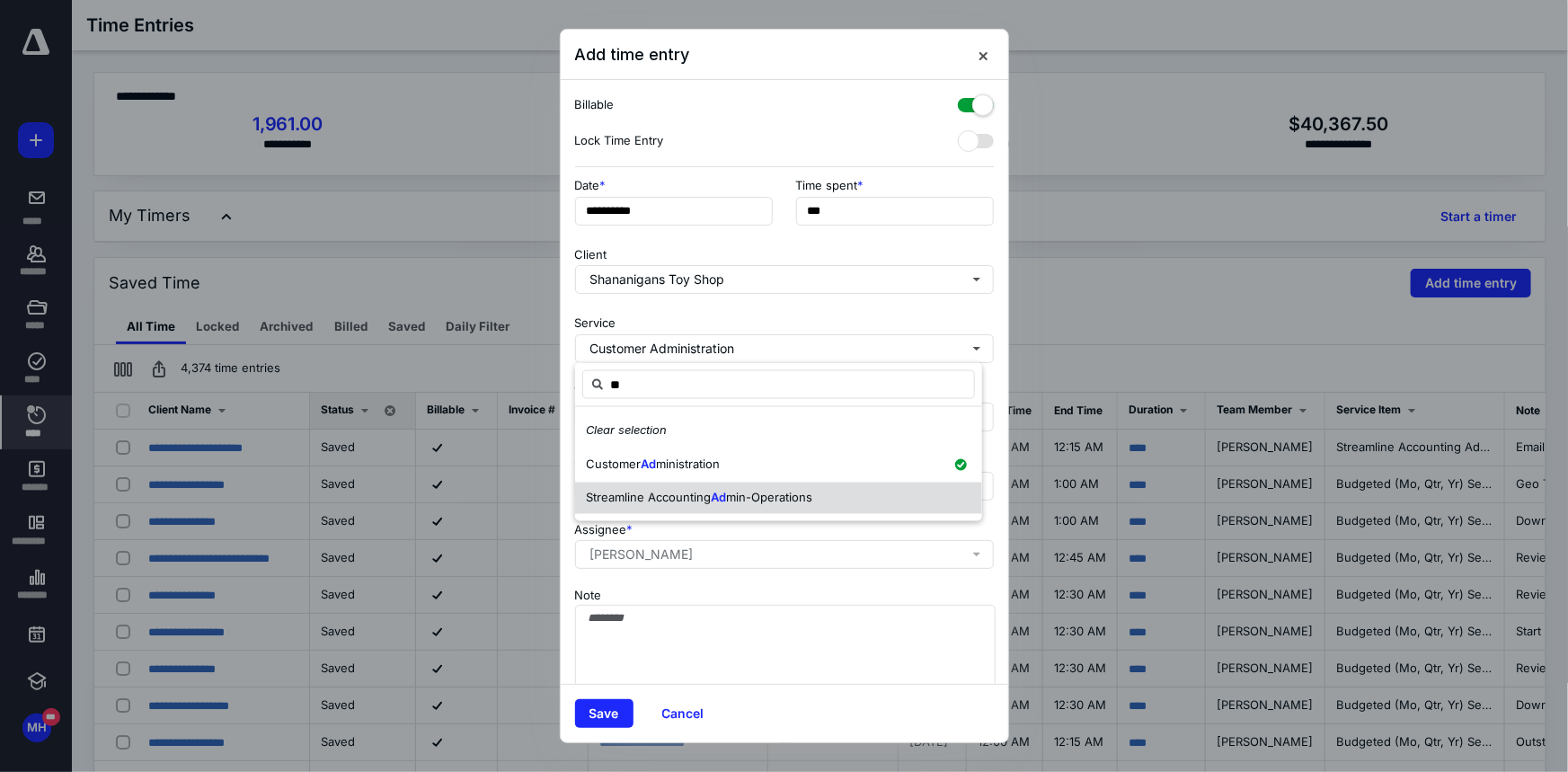 click on "Streamline Accounting  Ad min-Operations" at bounding box center (699, 498) 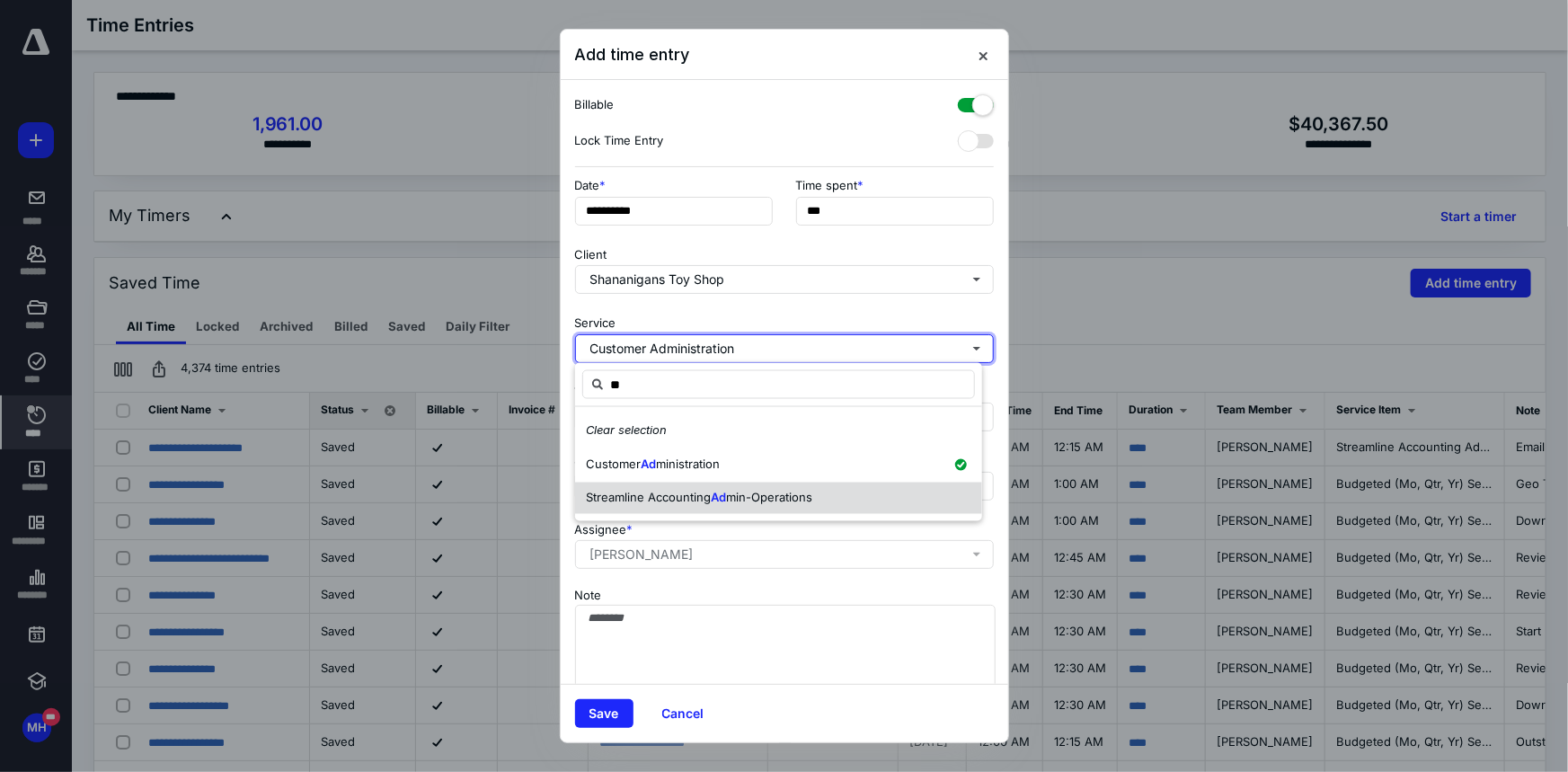 type 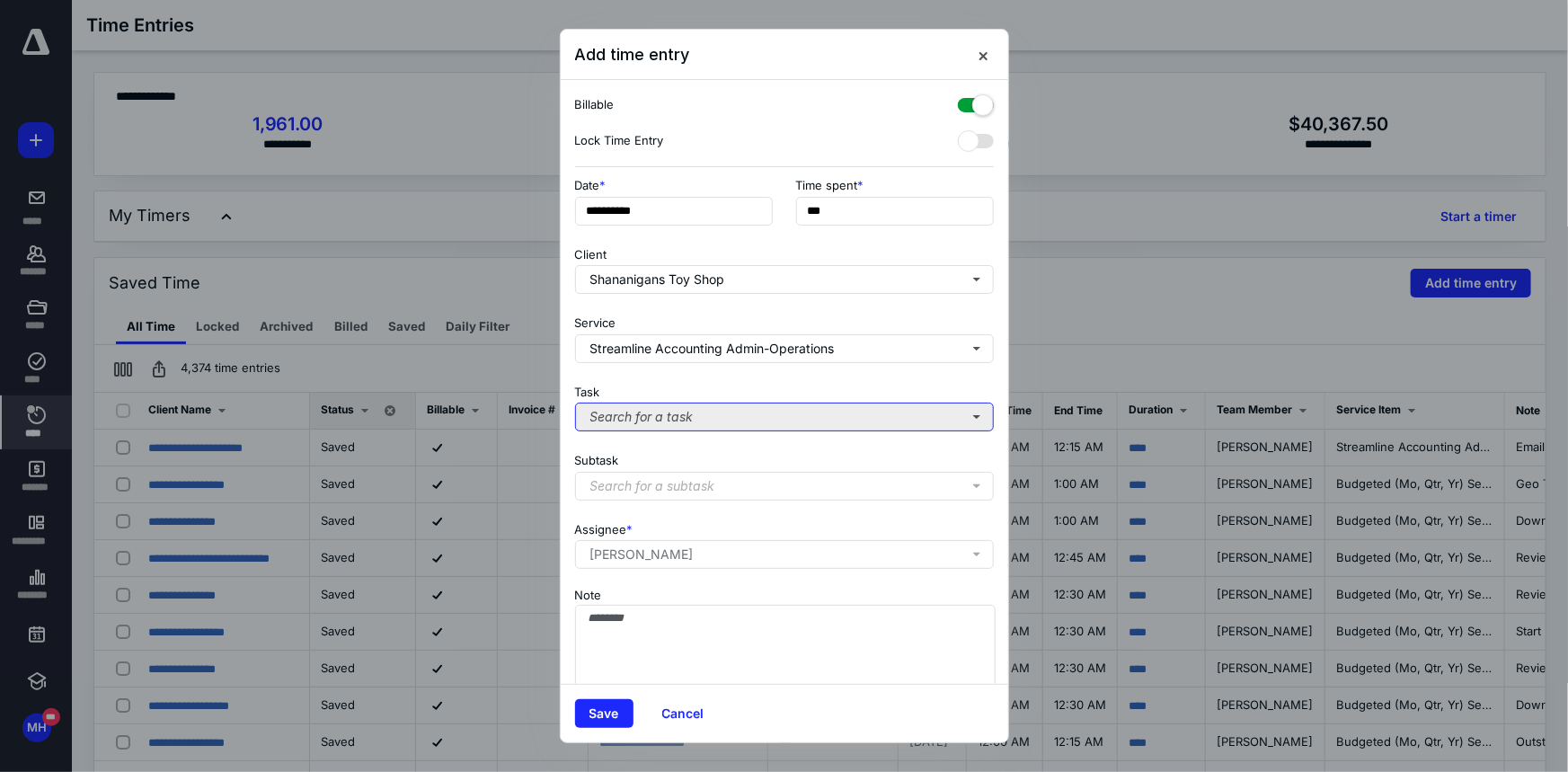 click on "Search for a task" at bounding box center (784, 417) 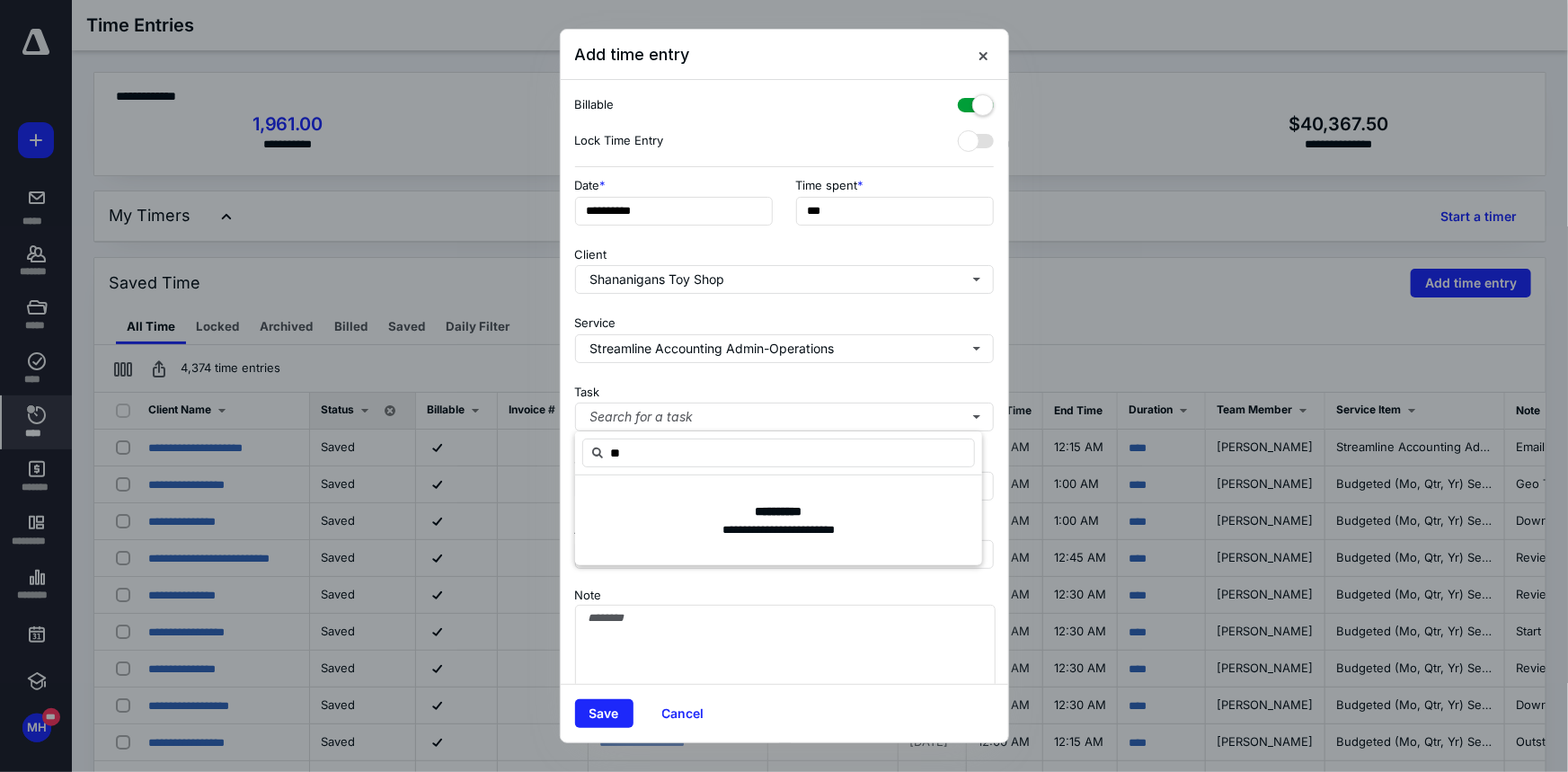 type on "**" 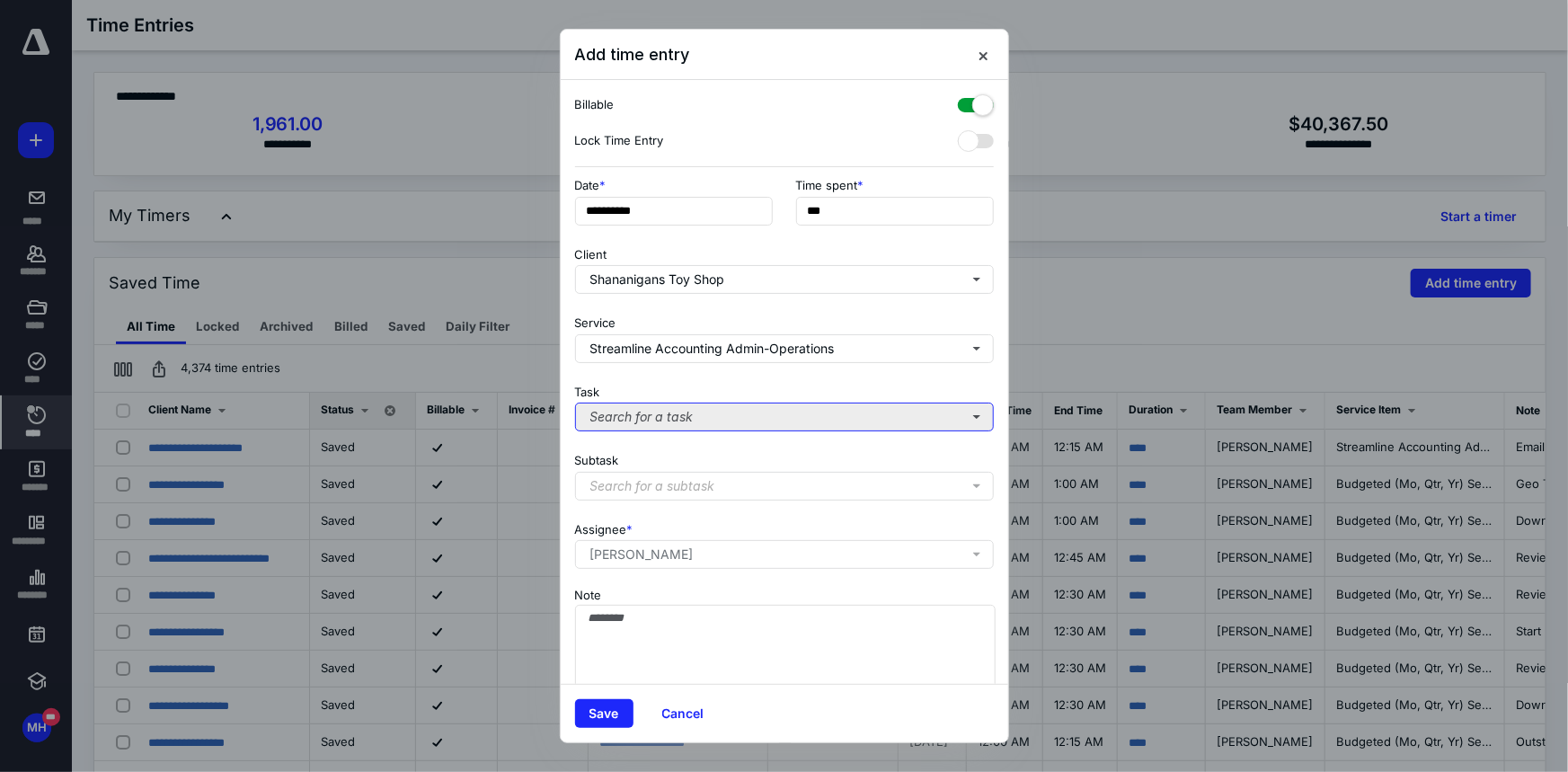 click on "Search for a task" at bounding box center (784, 417) 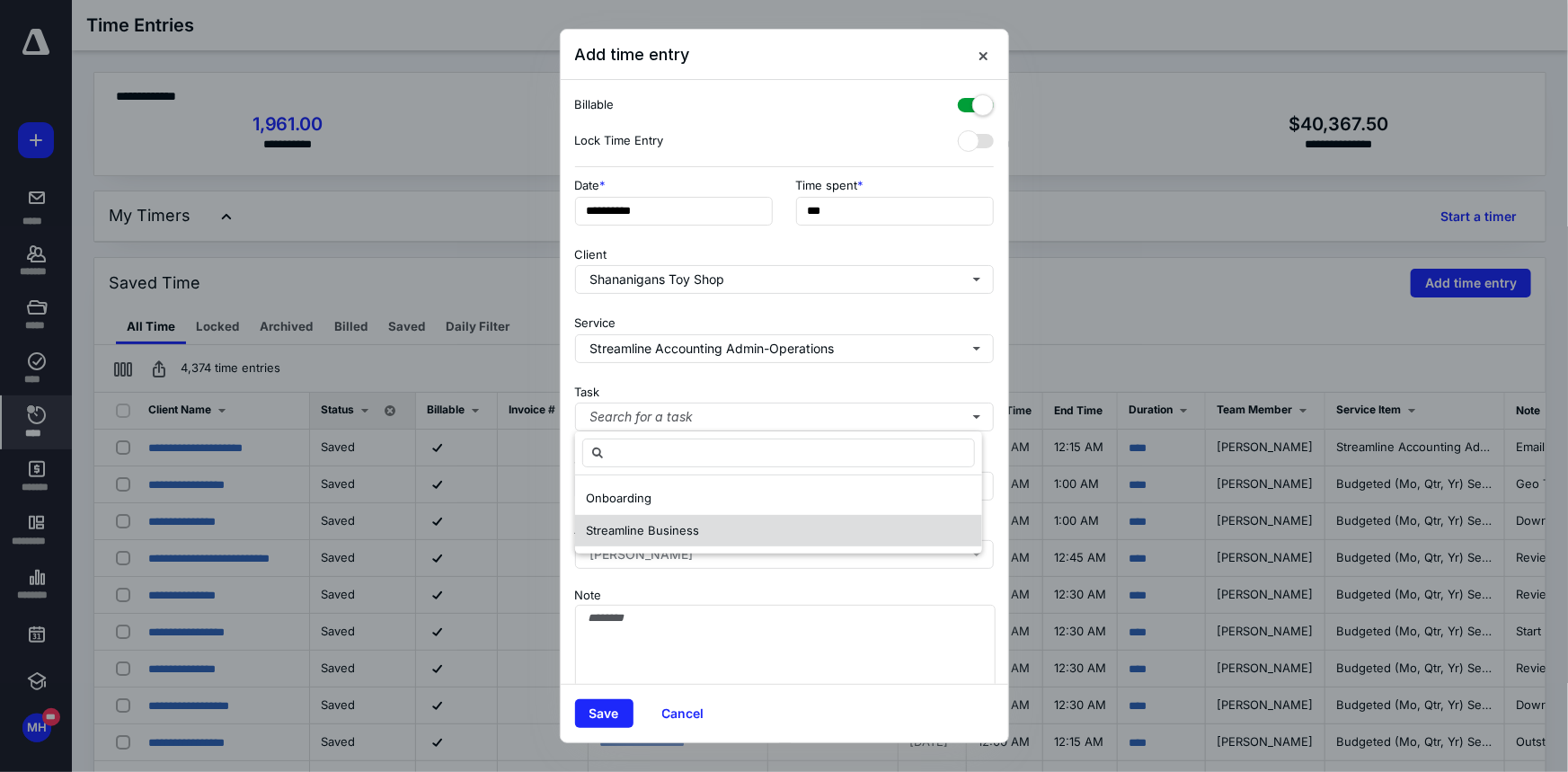 click on "Streamline Business" at bounding box center [778, 531] 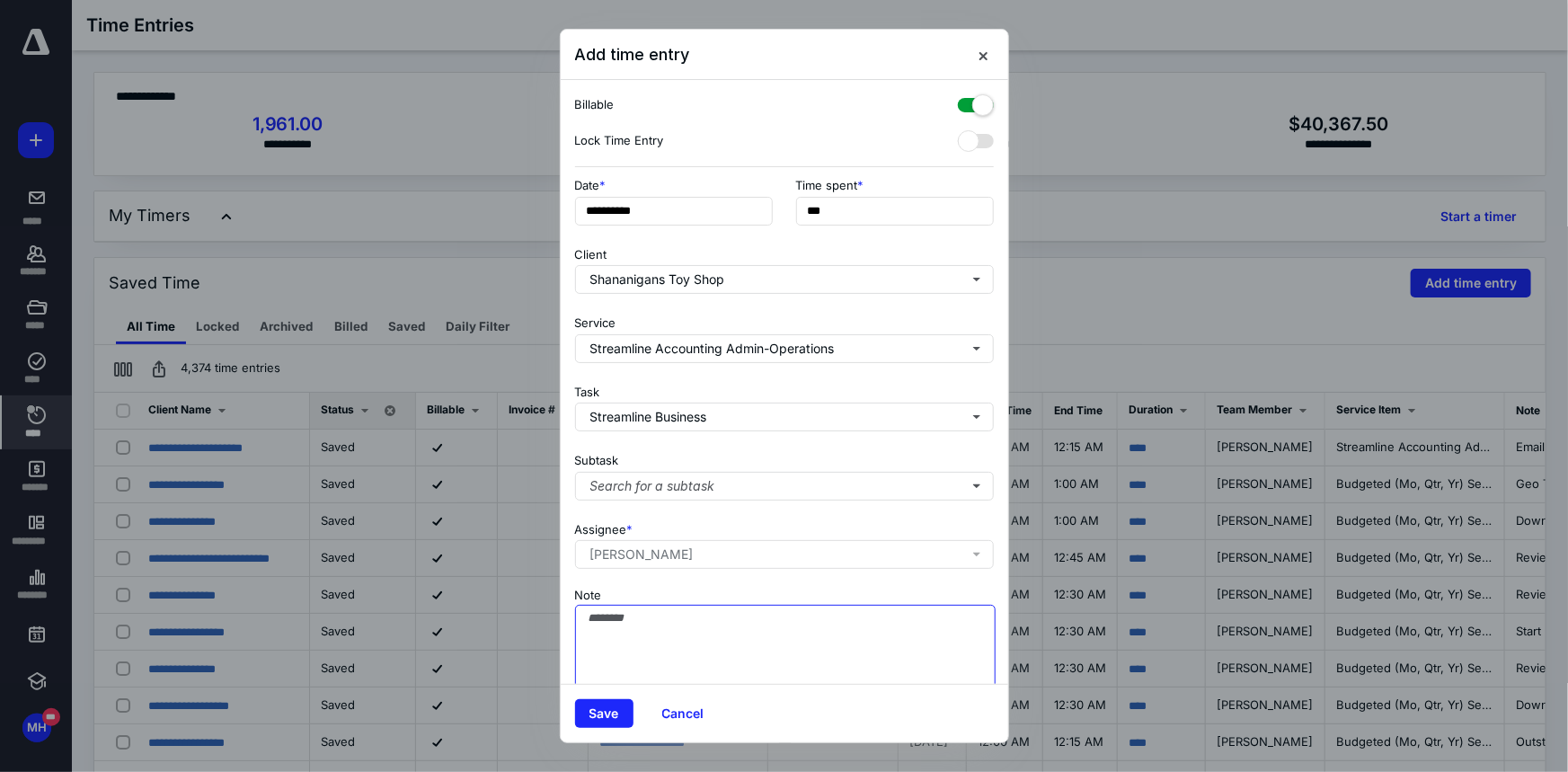 click on "Note" at bounding box center (785, 650) 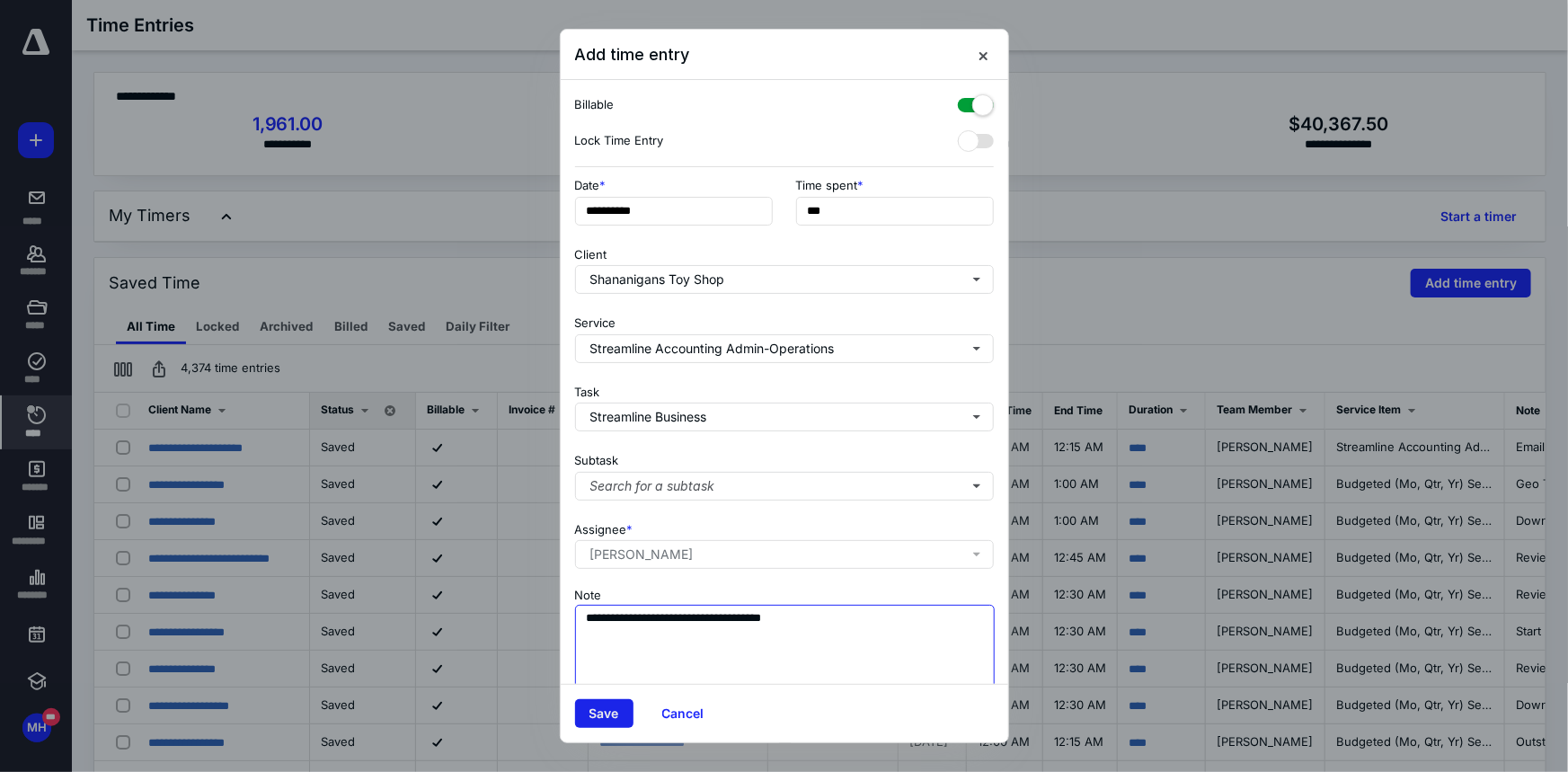 type on "**********" 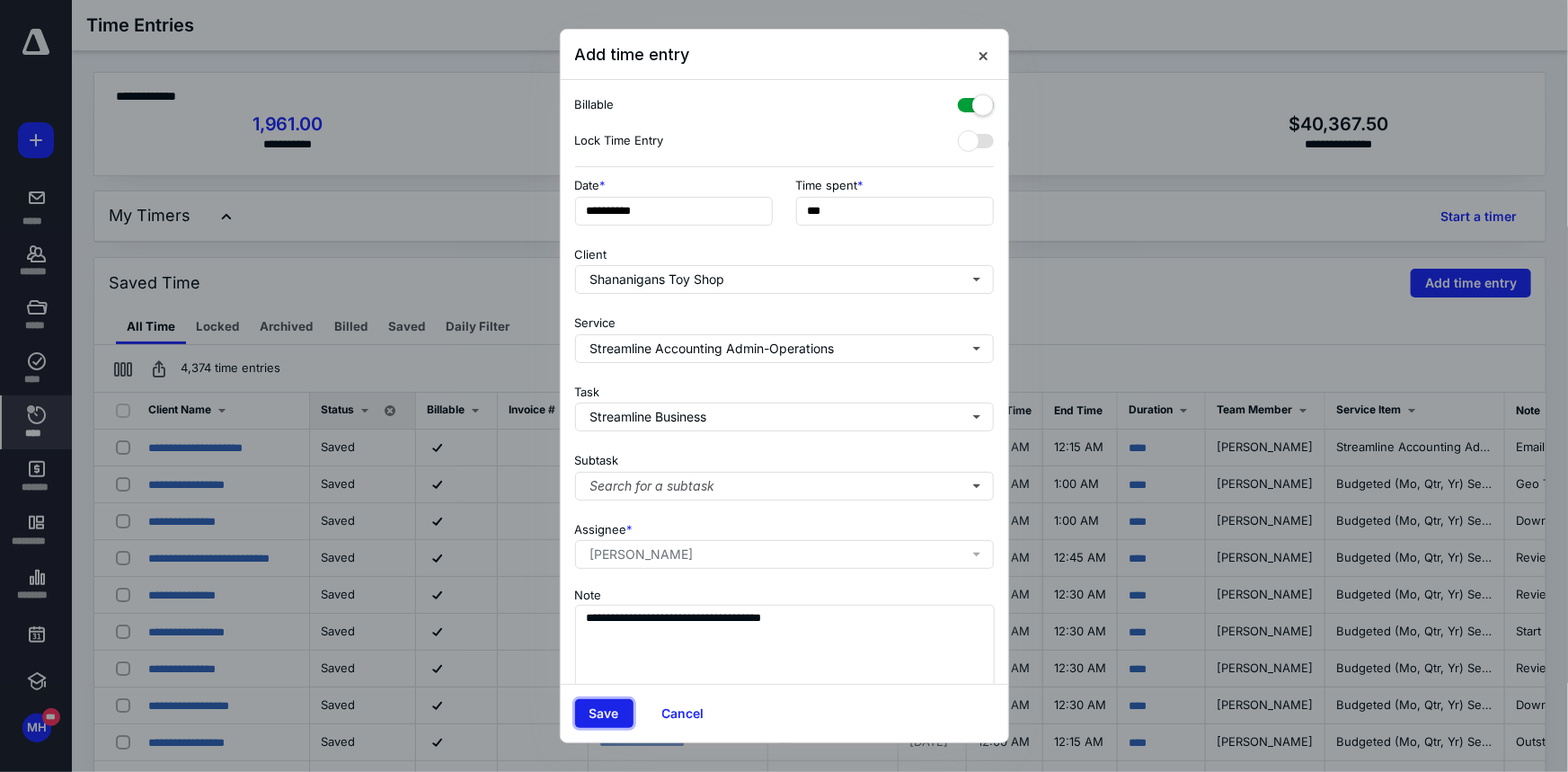 click on "Save" at bounding box center (604, 714) 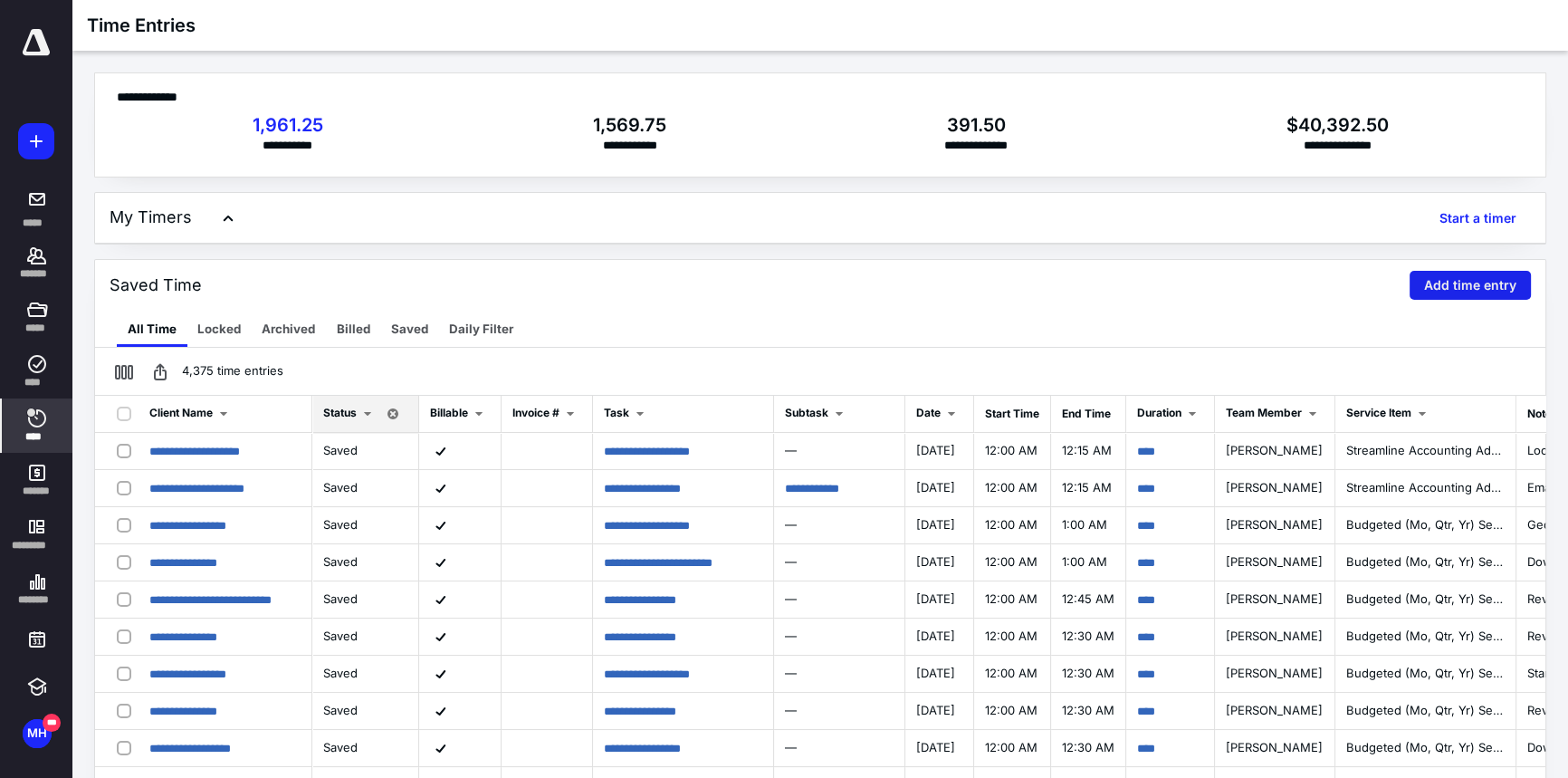 click on "Add time entry" at bounding box center (1470, 285) 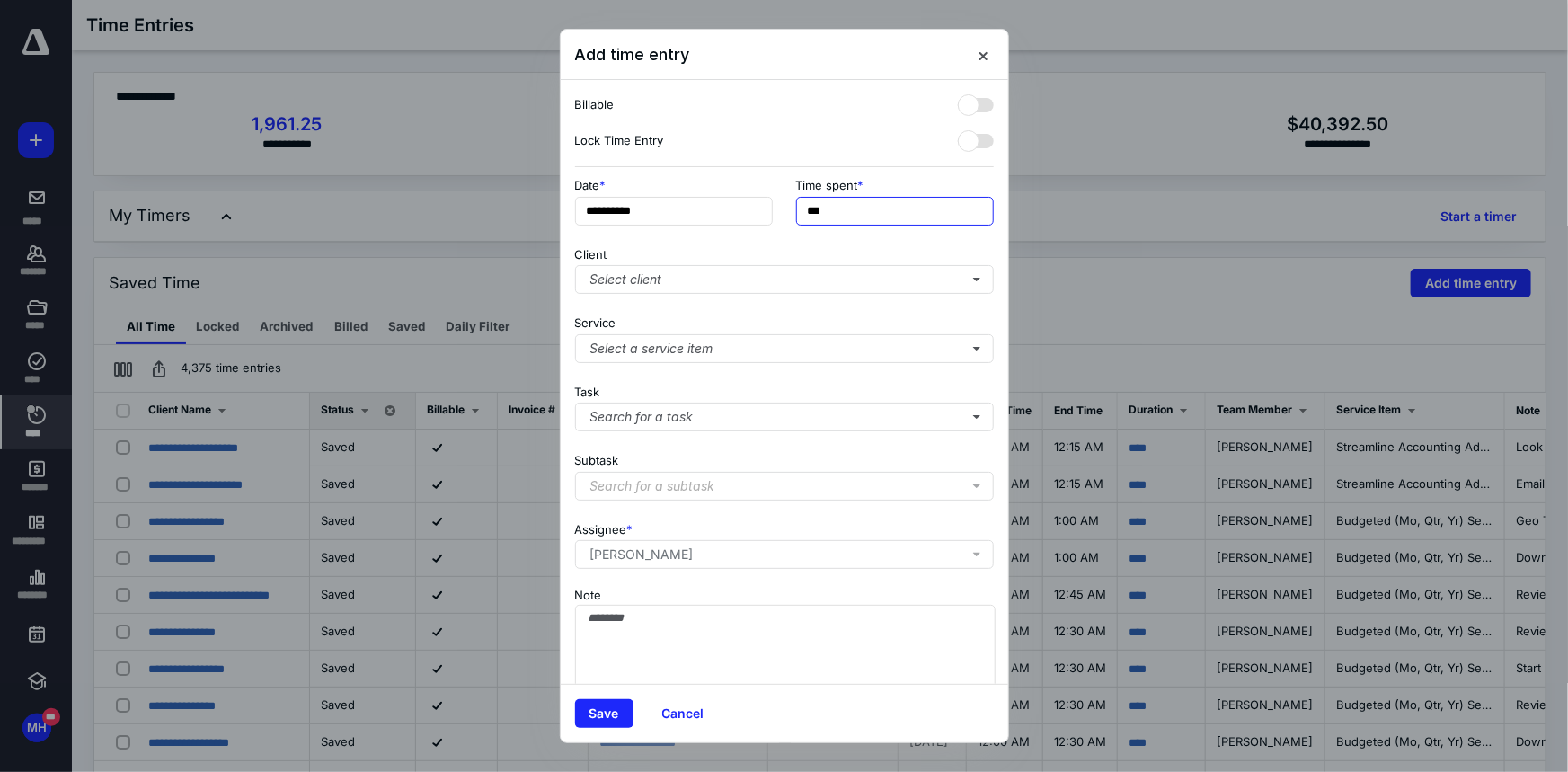 drag, startPoint x: 841, startPoint y: 216, endPoint x: 781, endPoint y: 195, distance: 63.56886 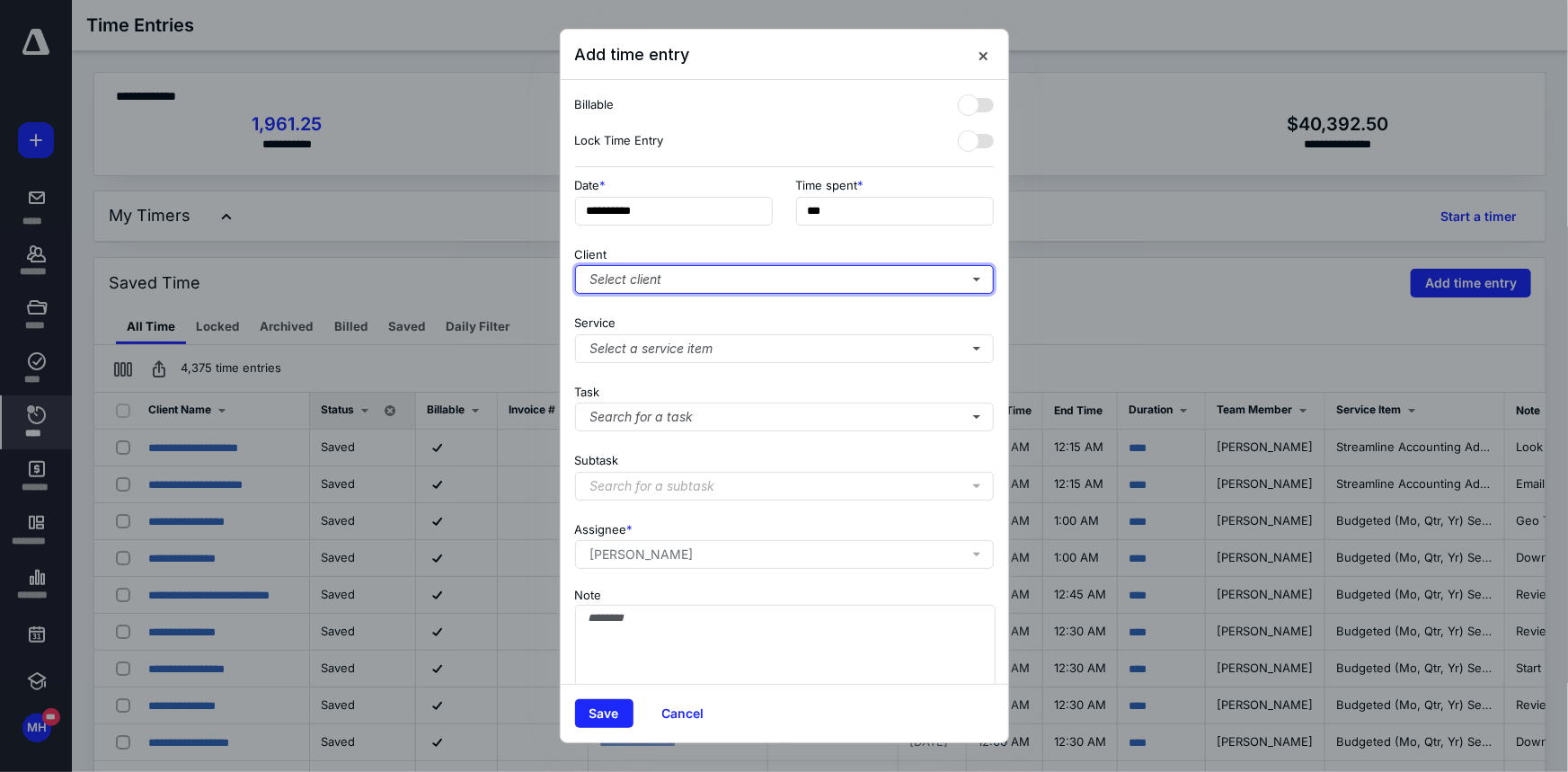 type on "***" 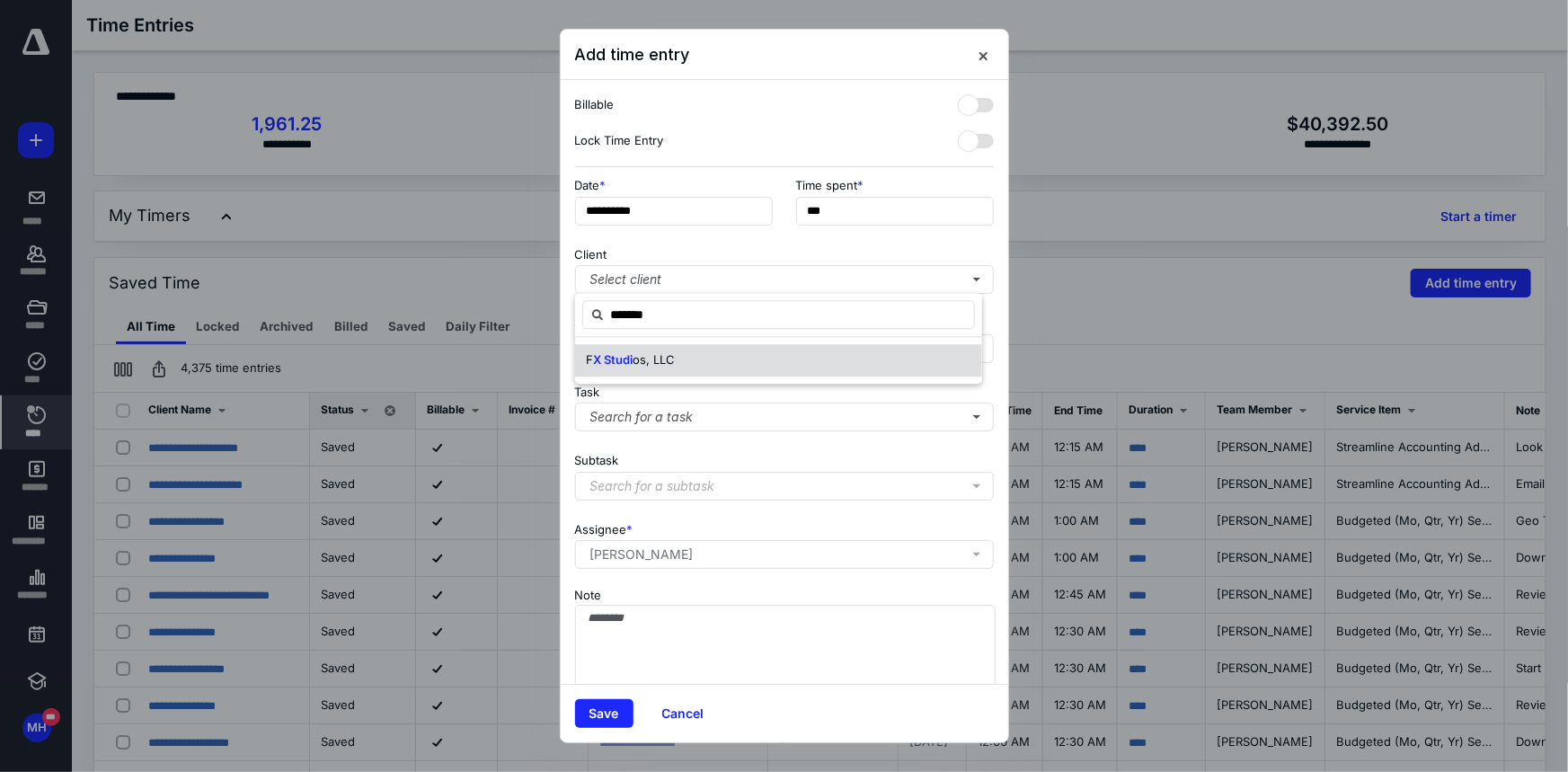 click on "os, LLC" at bounding box center (653, 359) 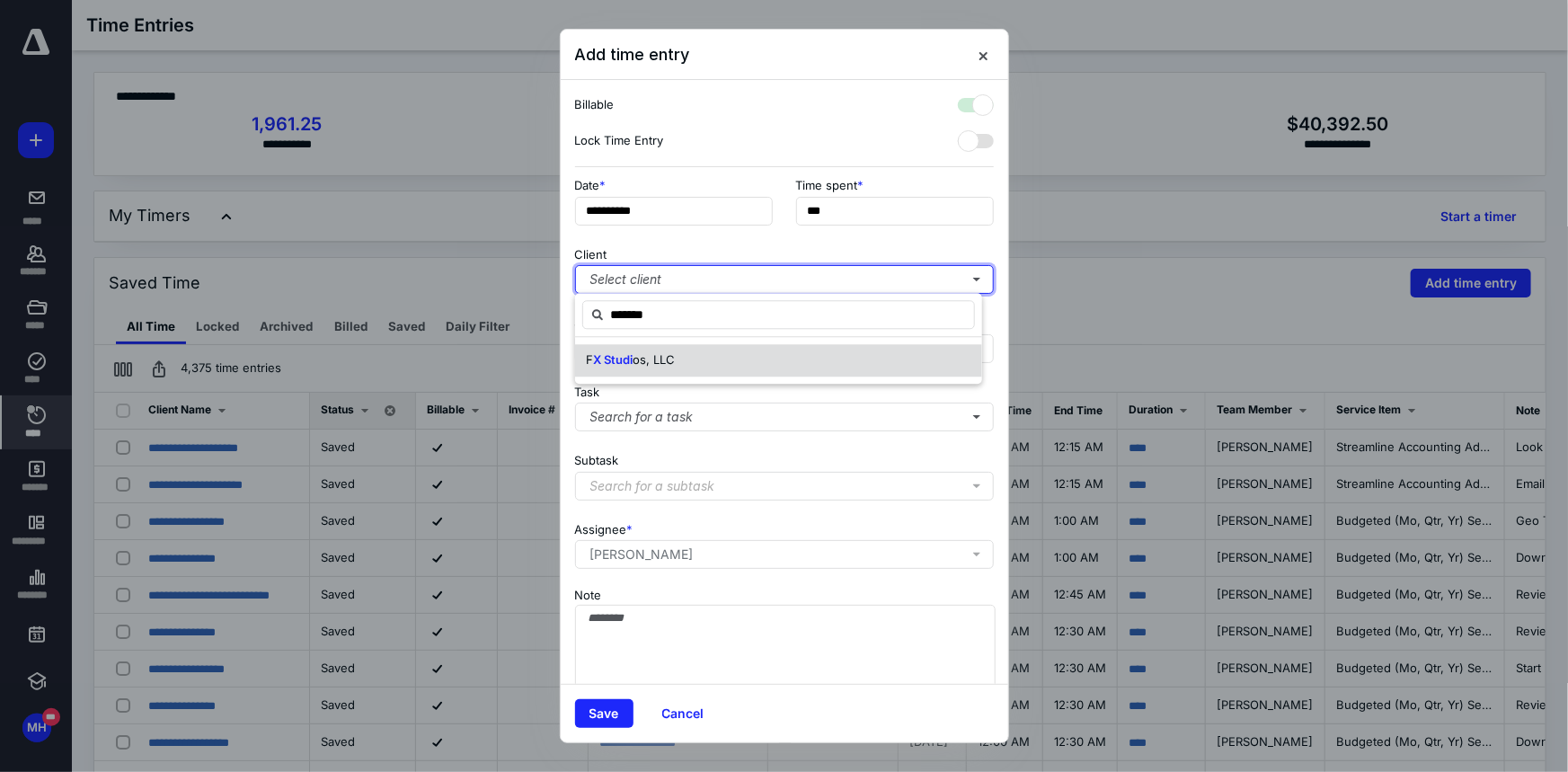 checkbox on "true" 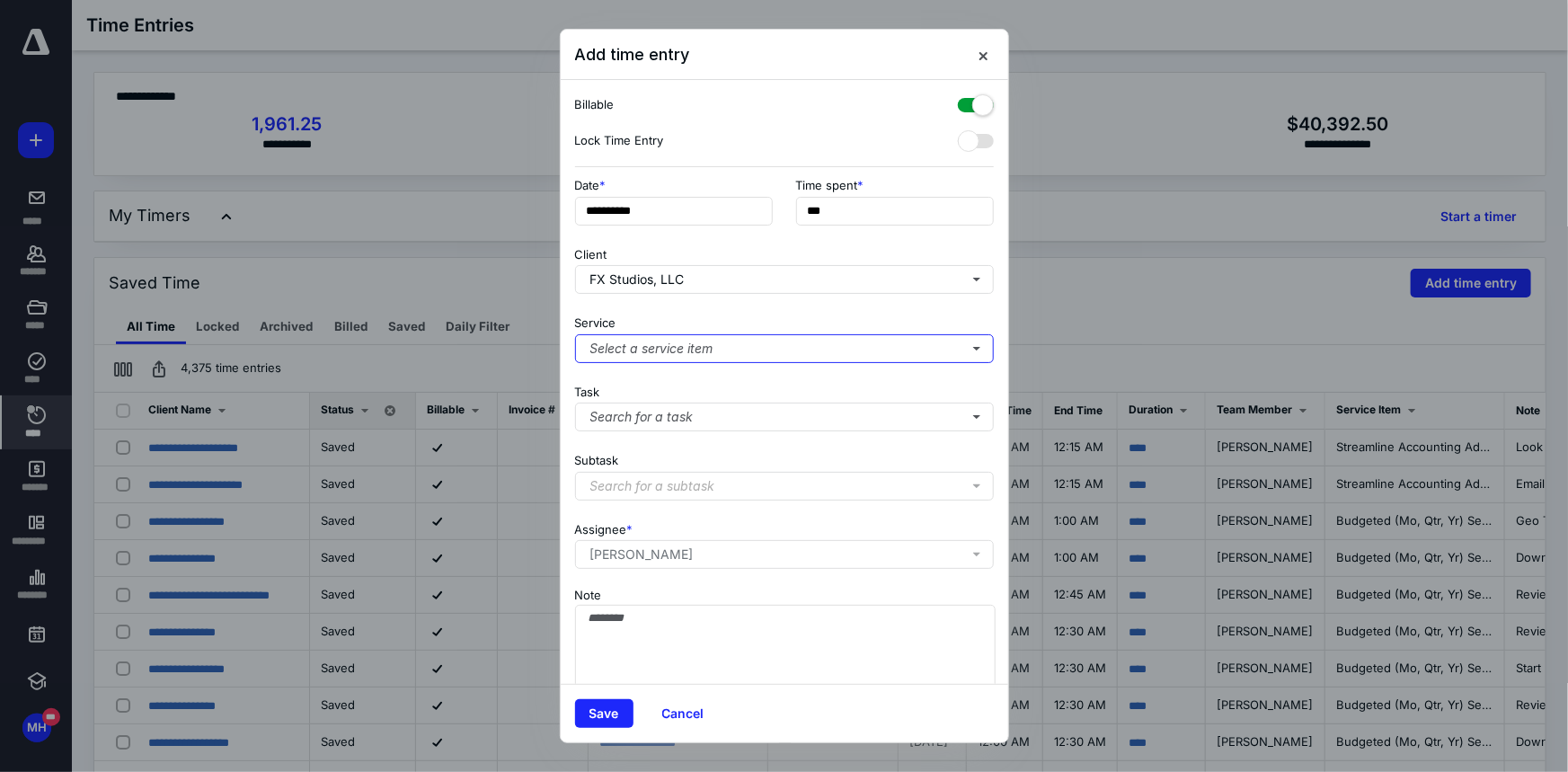 click on "Select a service item" at bounding box center [784, 349] 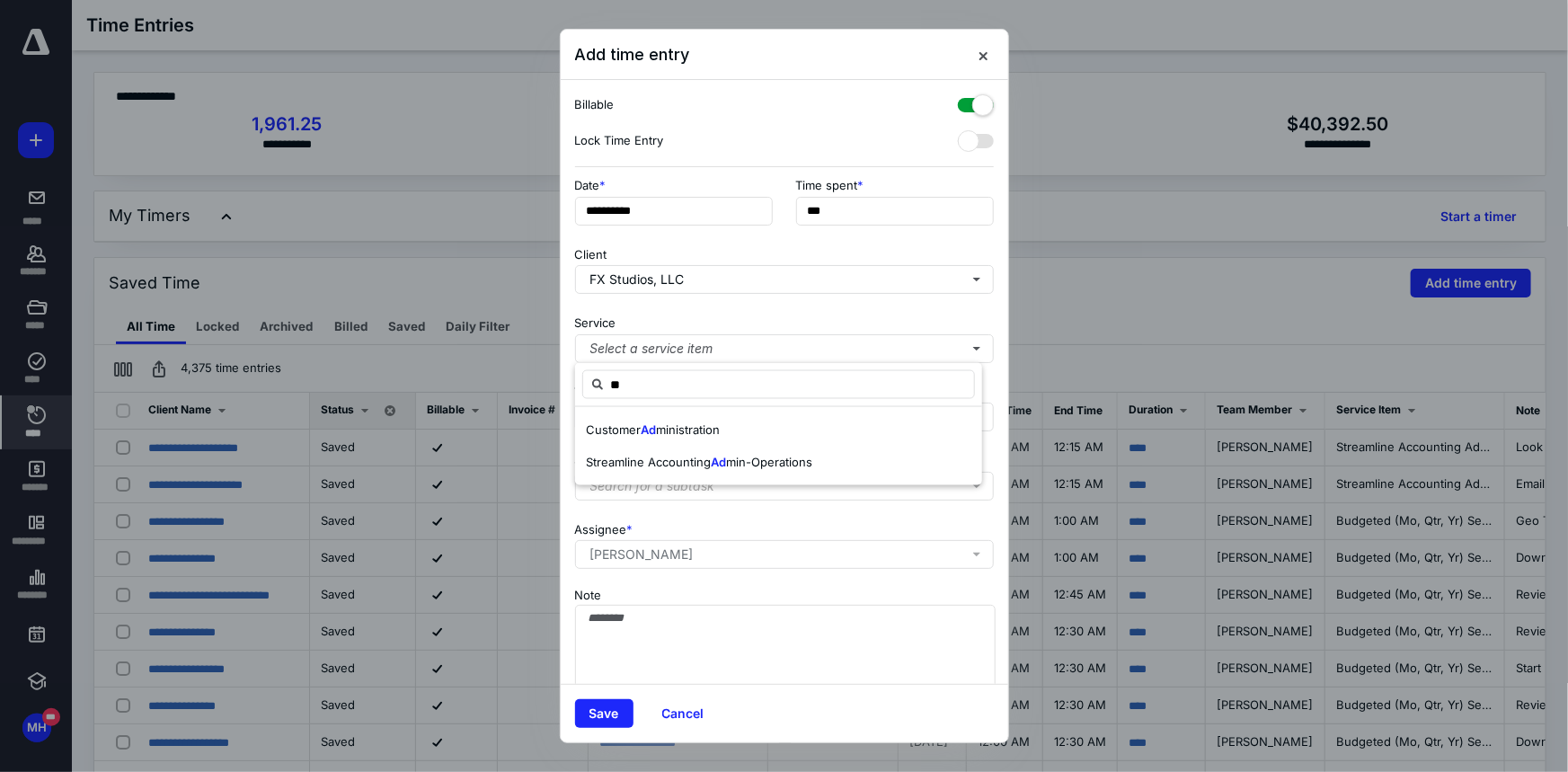 click on "ministration" at bounding box center (687, 430) 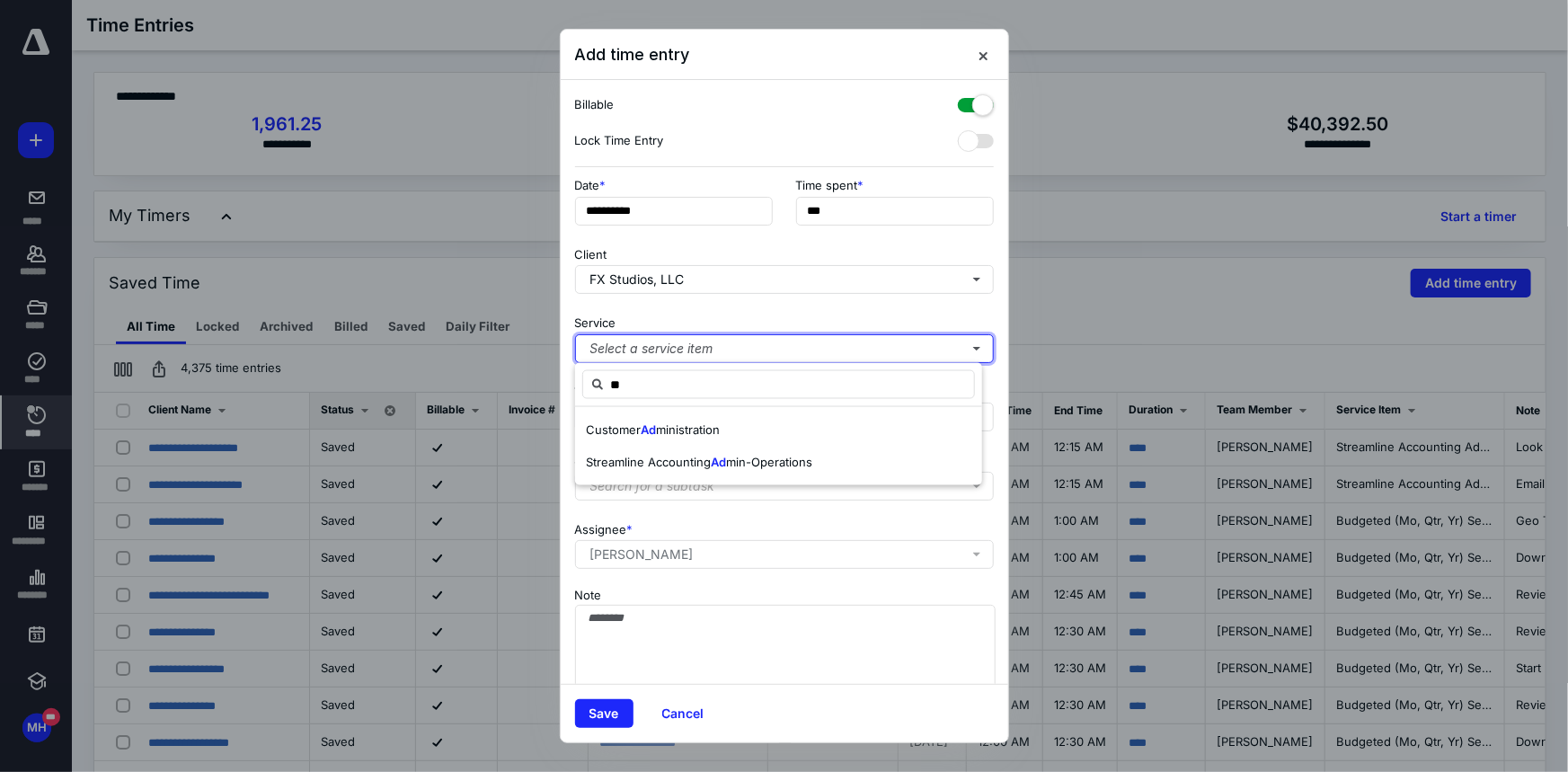 type 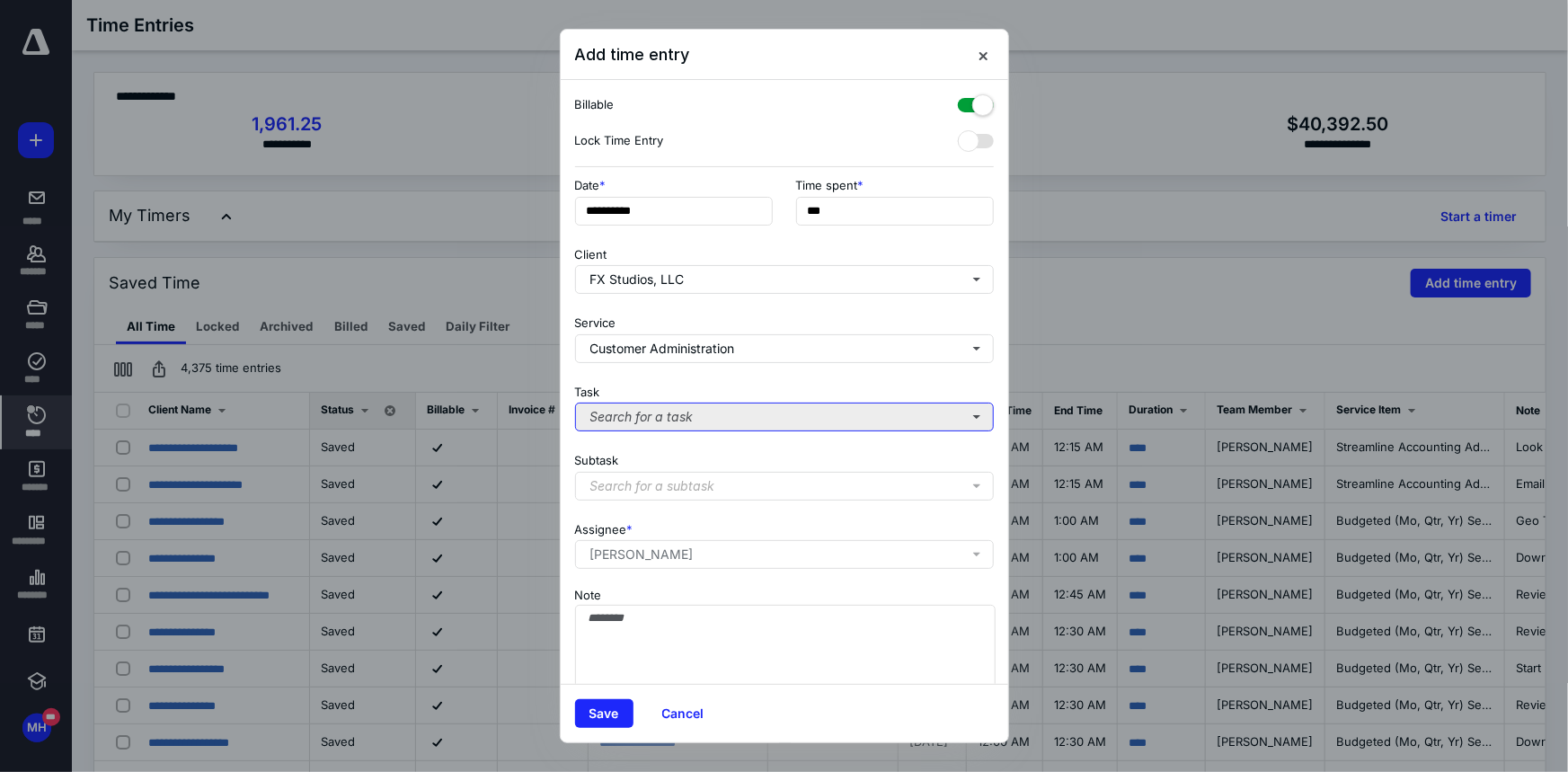 click on "Search for a task" at bounding box center (784, 417) 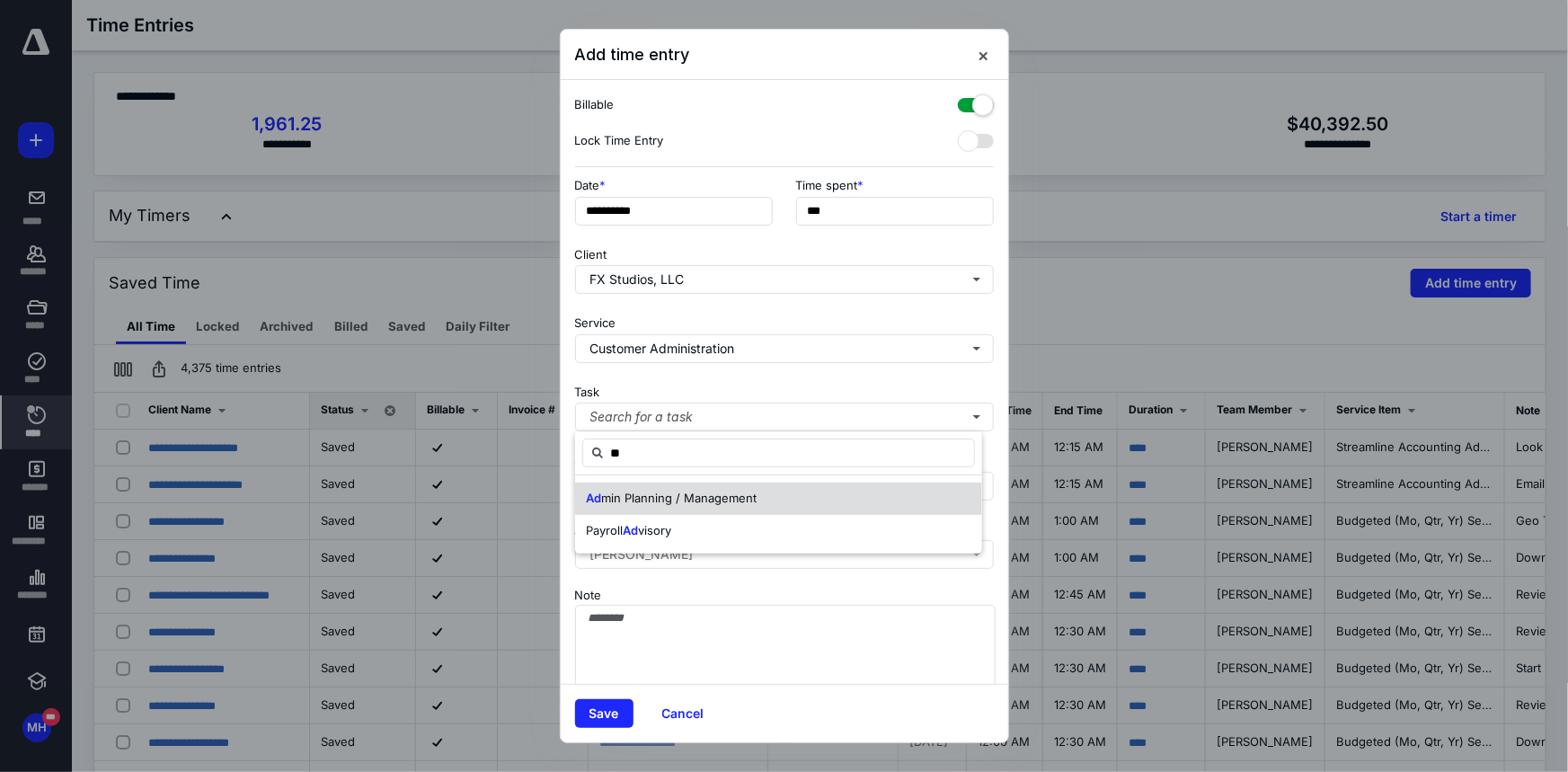 click on "Ad min Planning / Management" at bounding box center (778, 499) 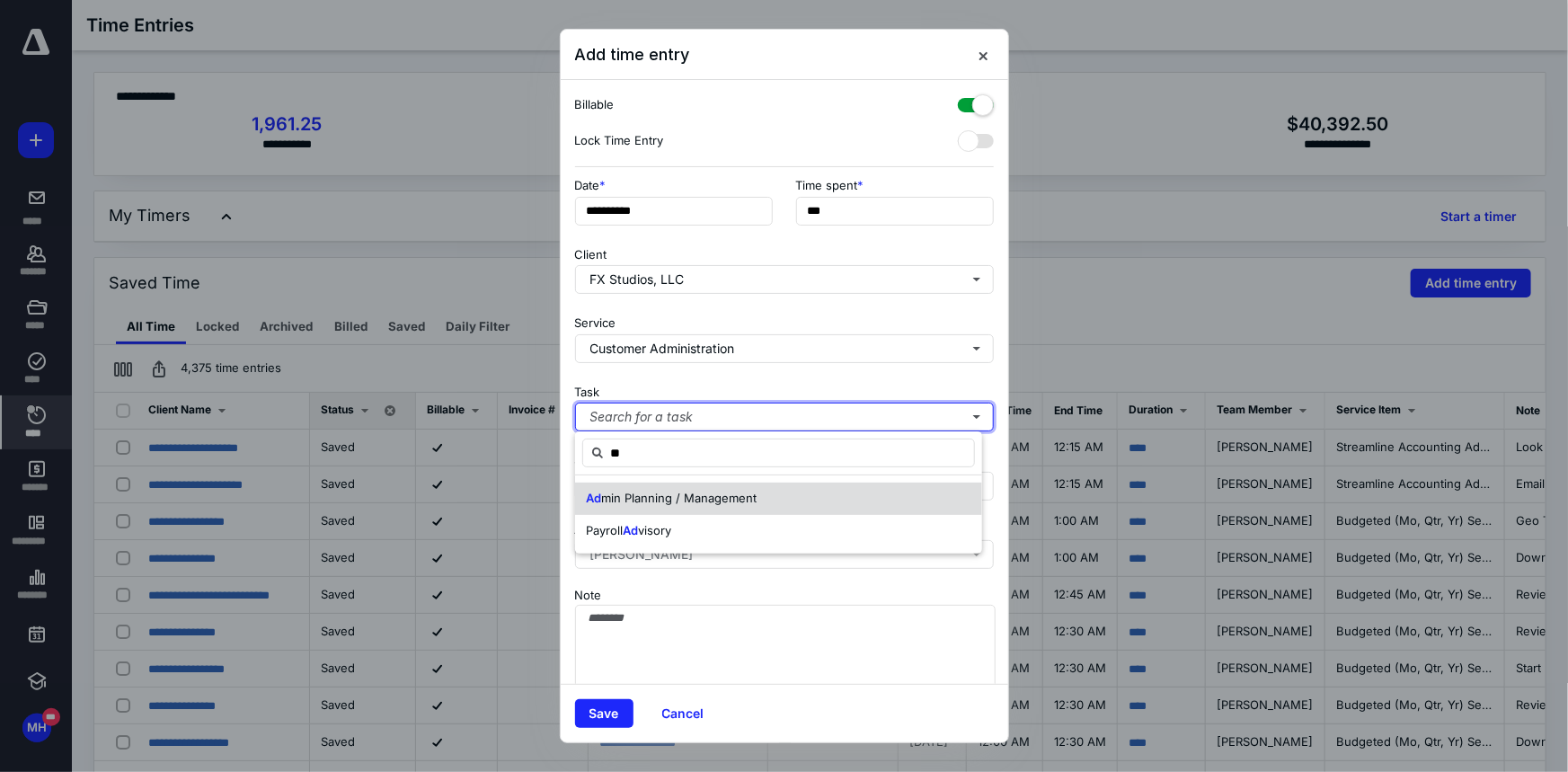 type 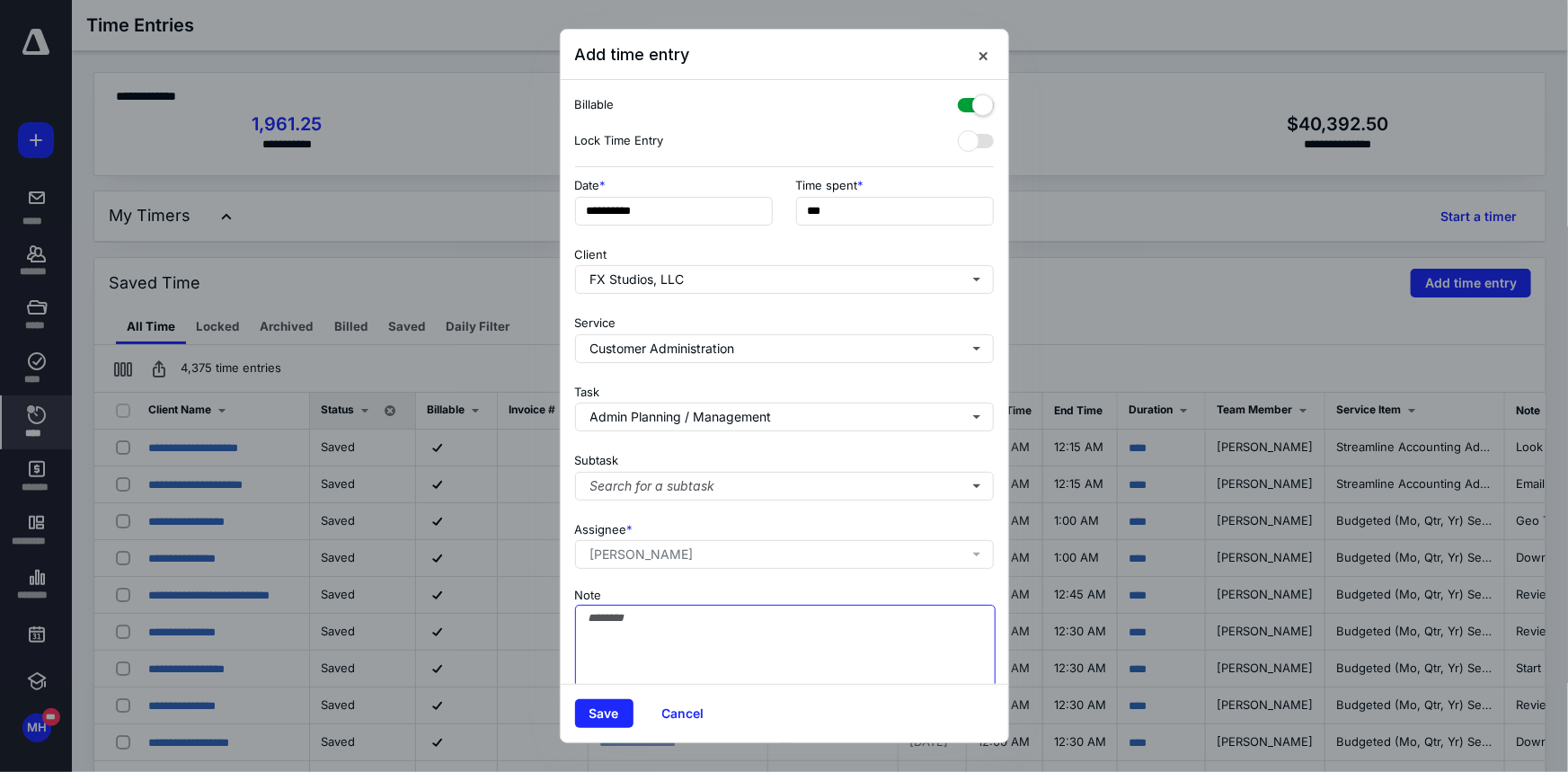 click on "Note" at bounding box center (785, 650) 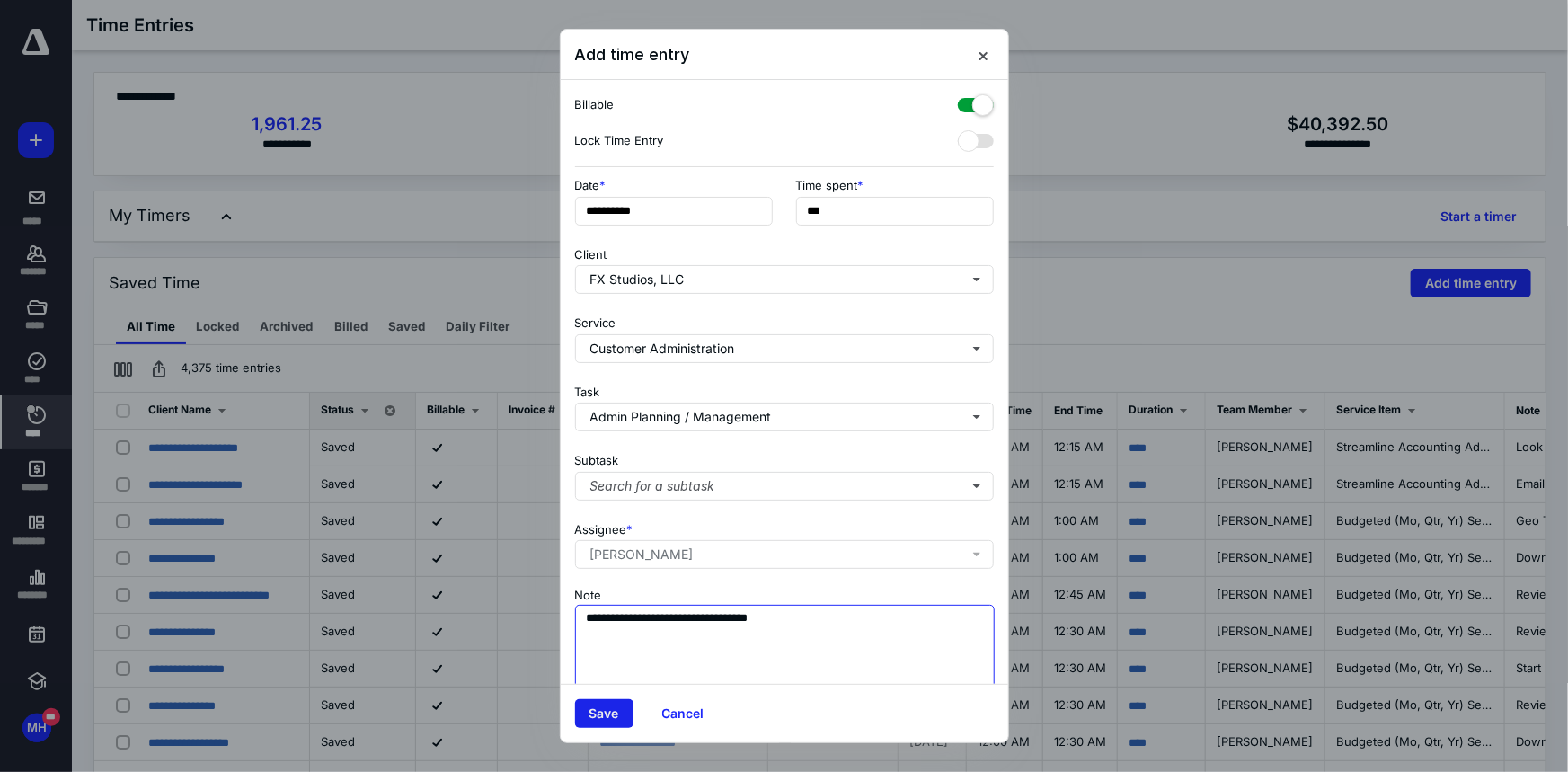 type on "**********" 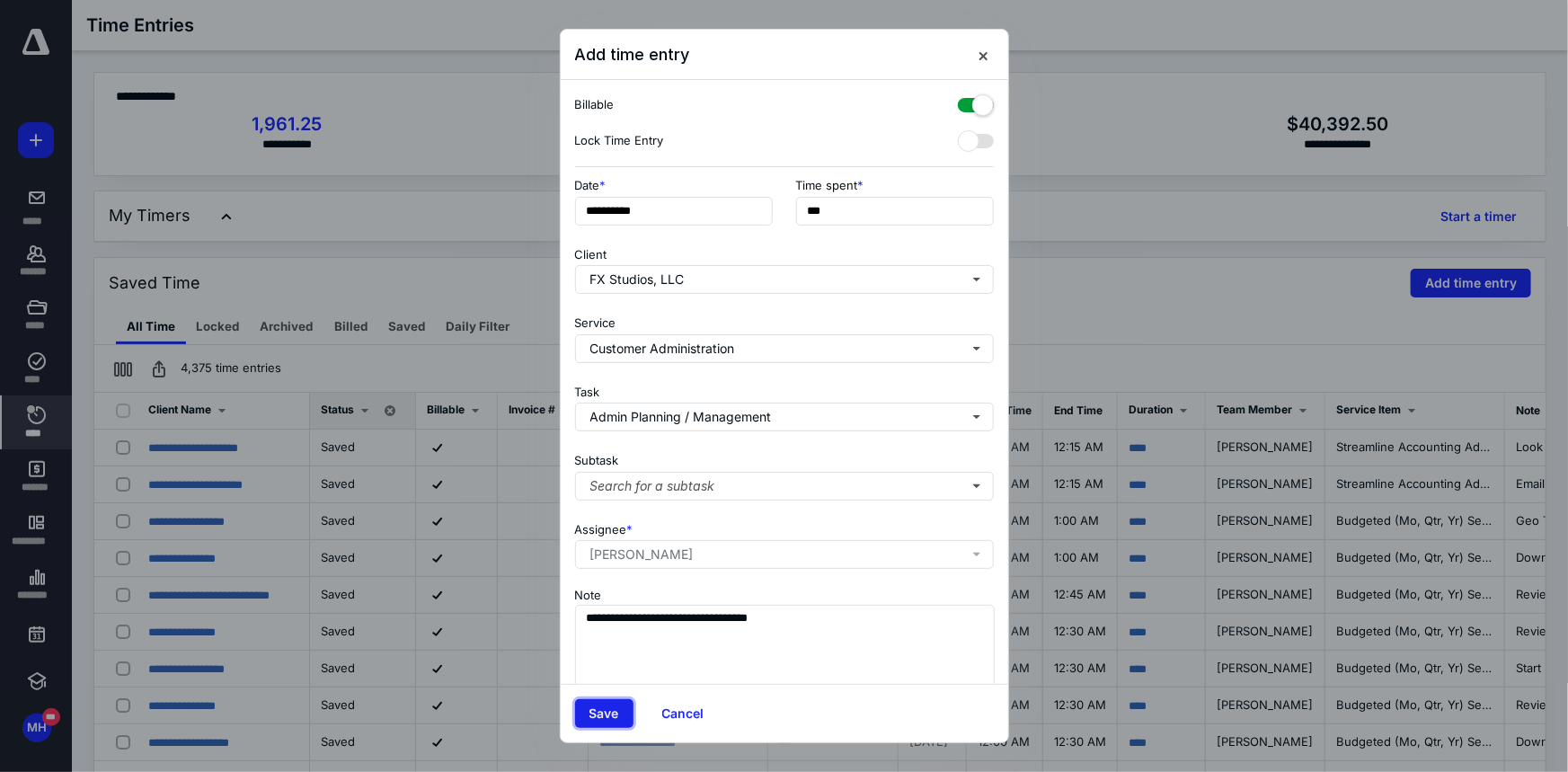 click on "Save" at bounding box center (604, 714) 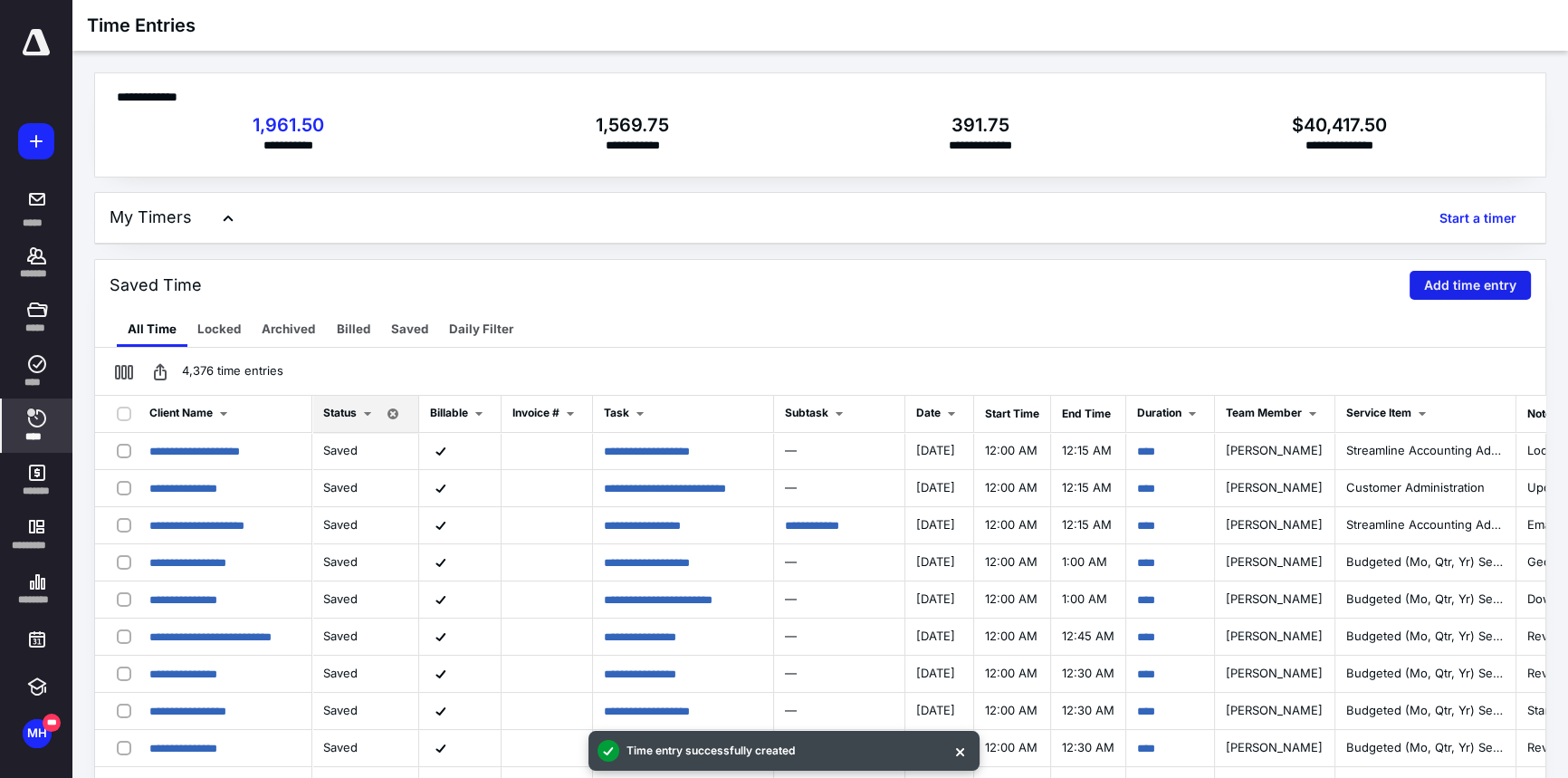 click on "Add time entry" at bounding box center (1470, 285) 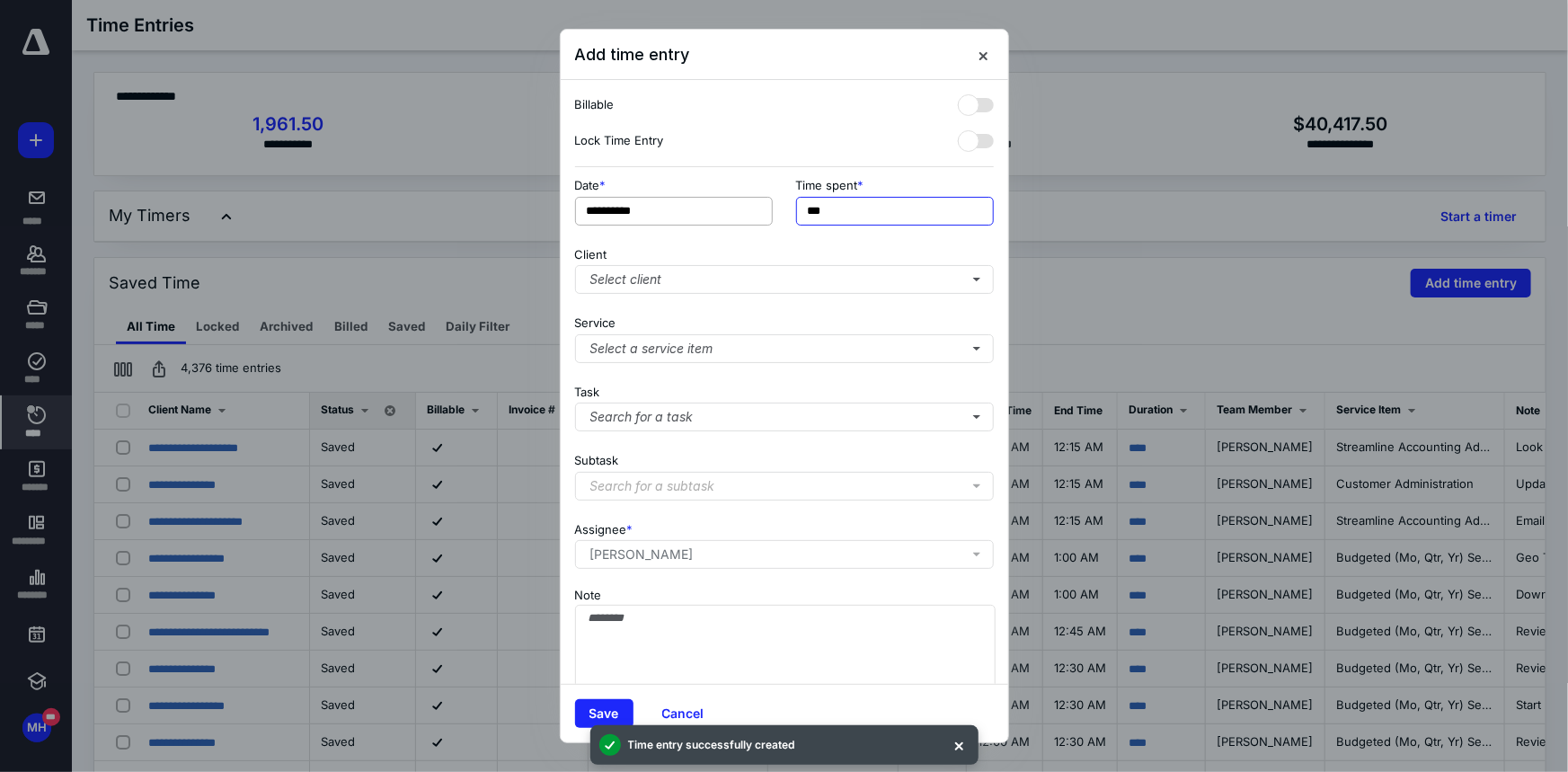 click on "**********" at bounding box center [784, 207] 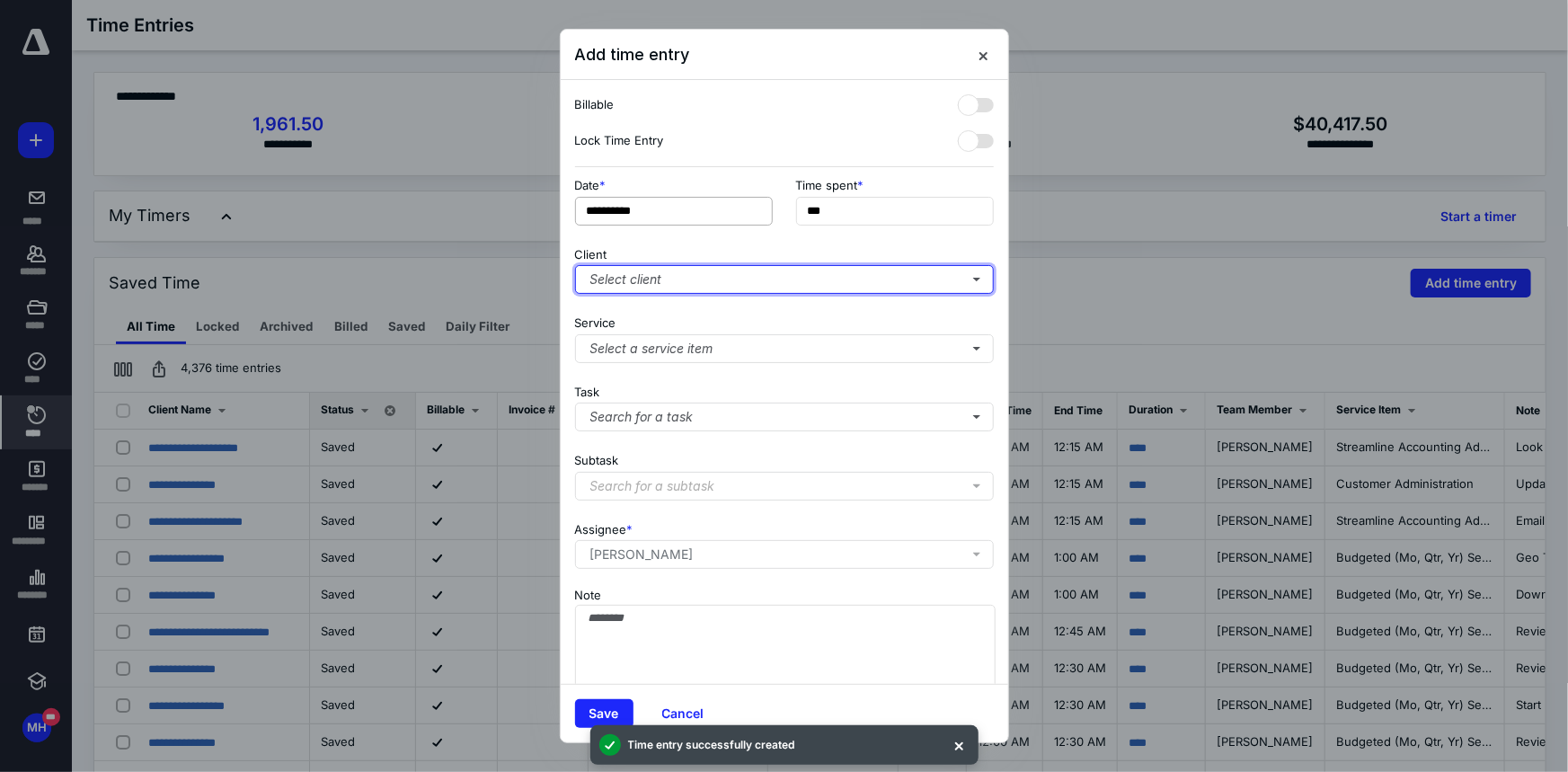 type on "***" 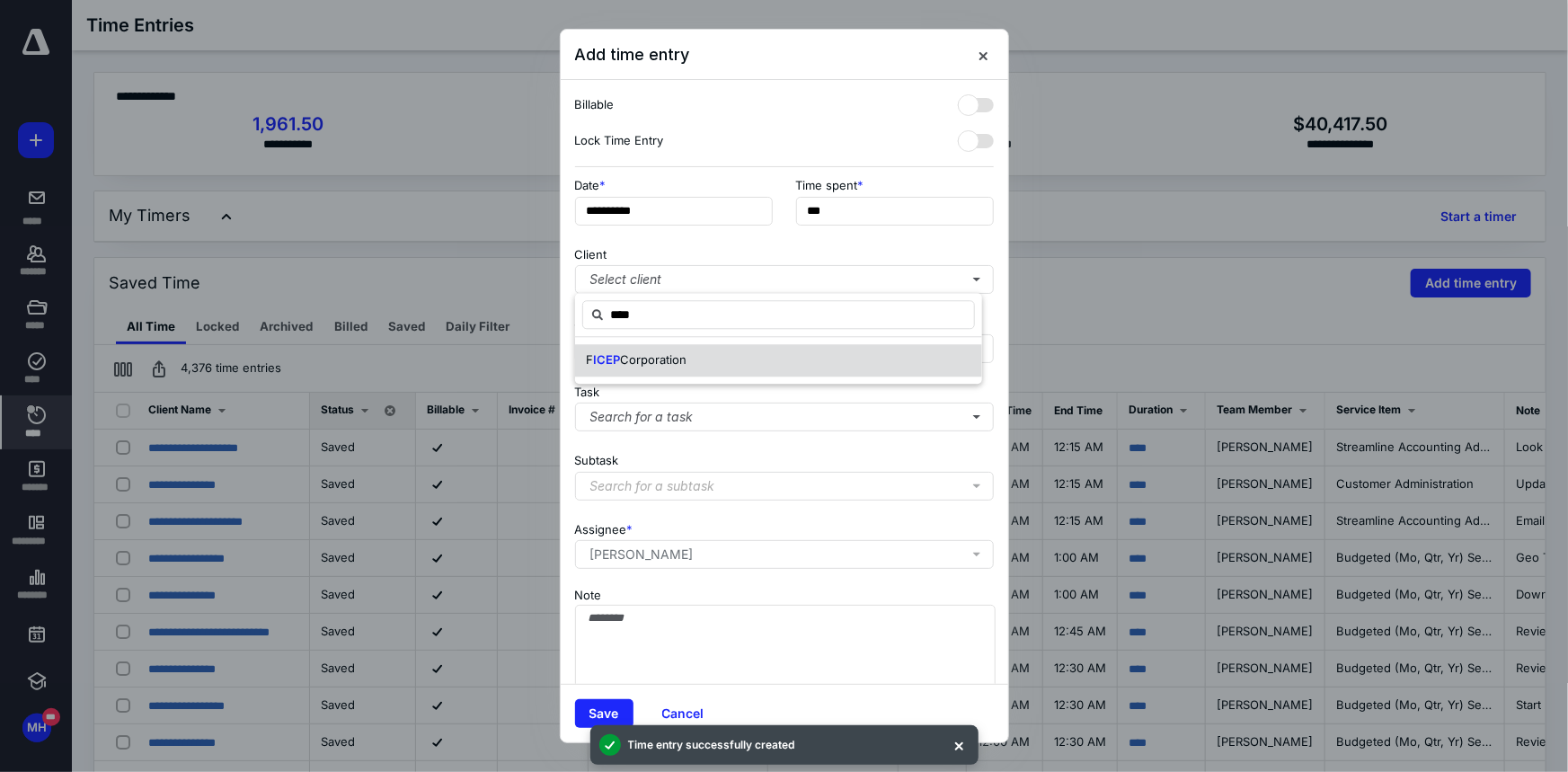 click on "Corporation" at bounding box center [653, 359] 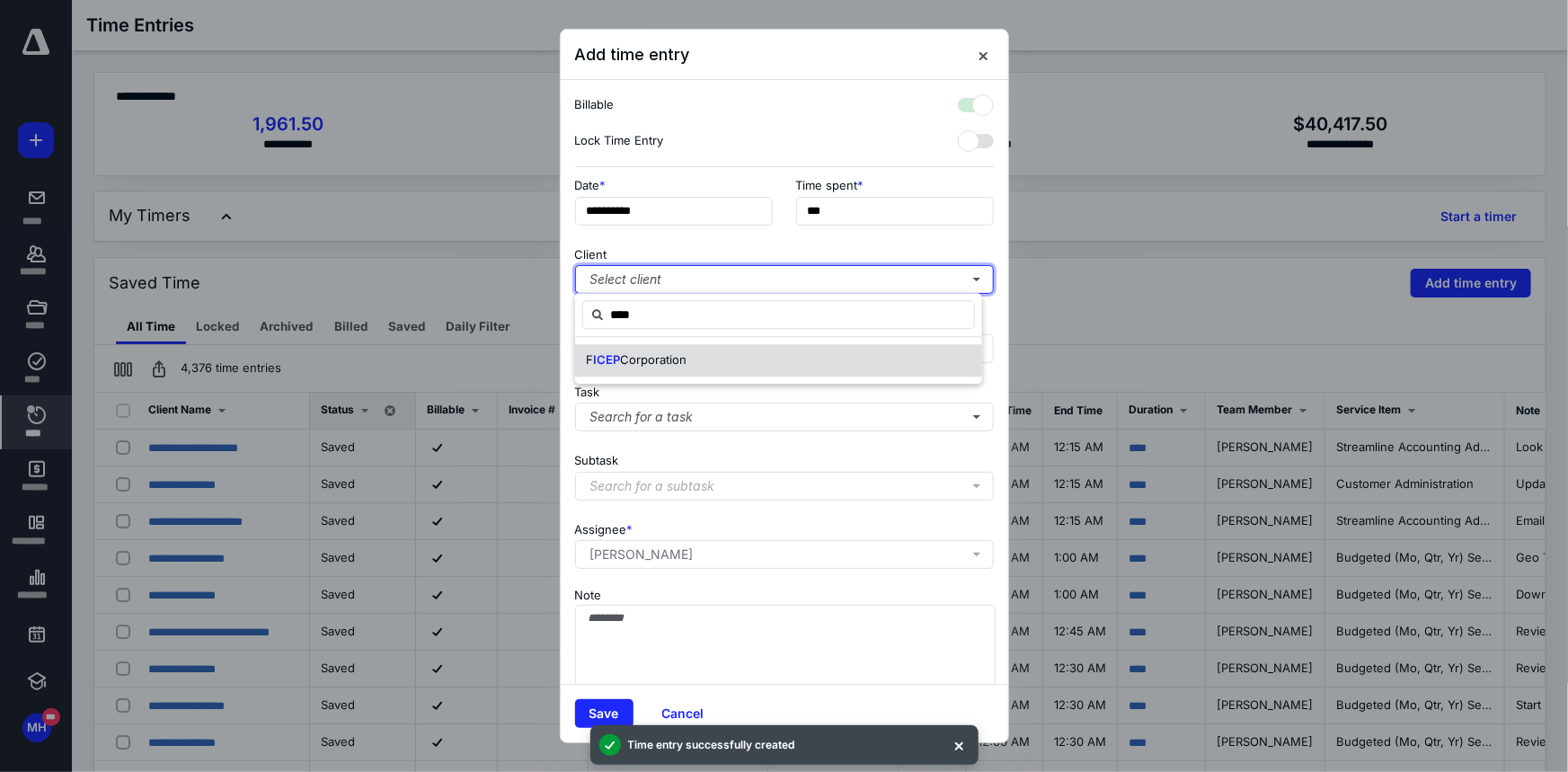 checkbox on "true" 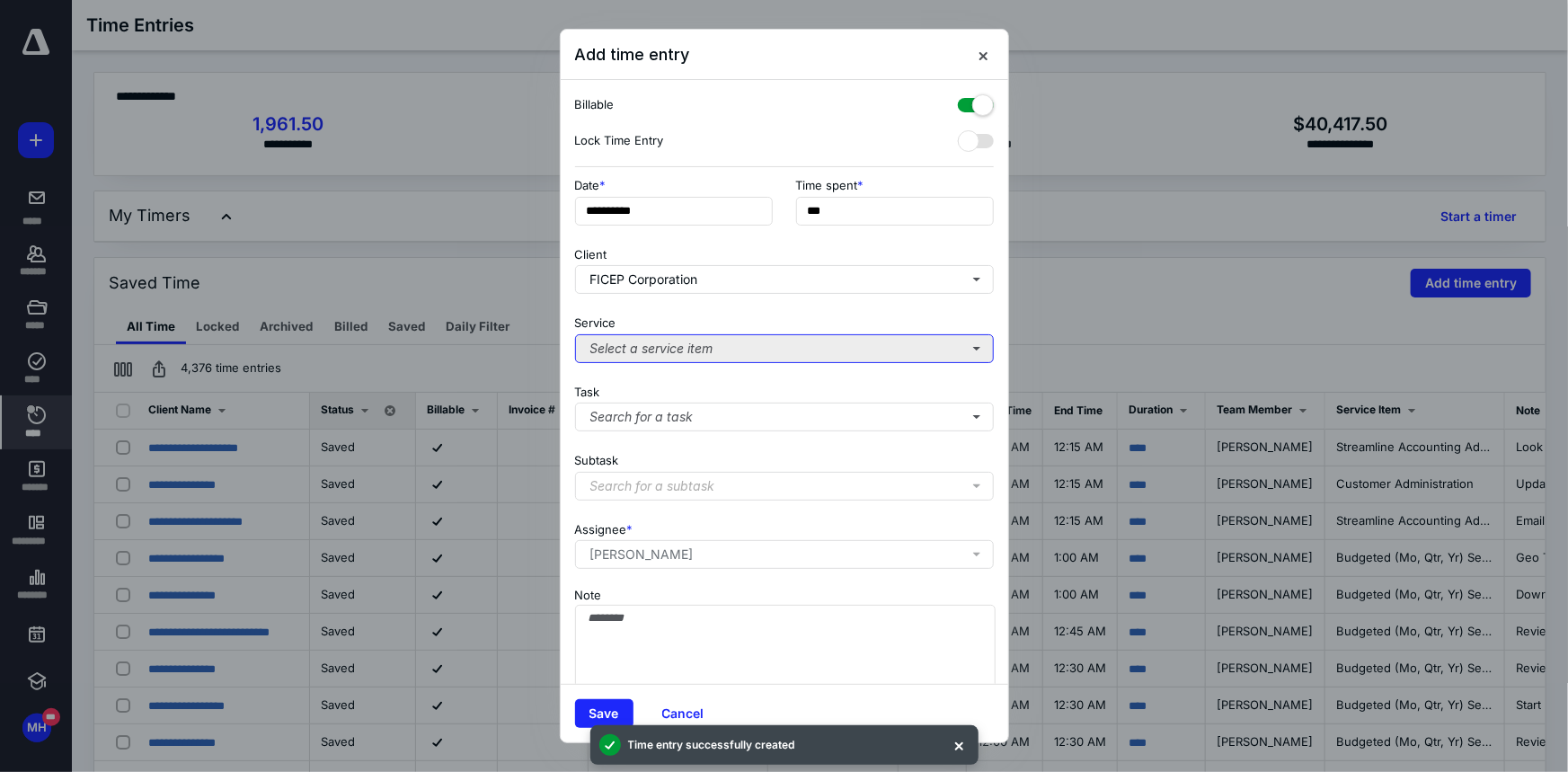 click on "Select a service item" at bounding box center [784, 349] 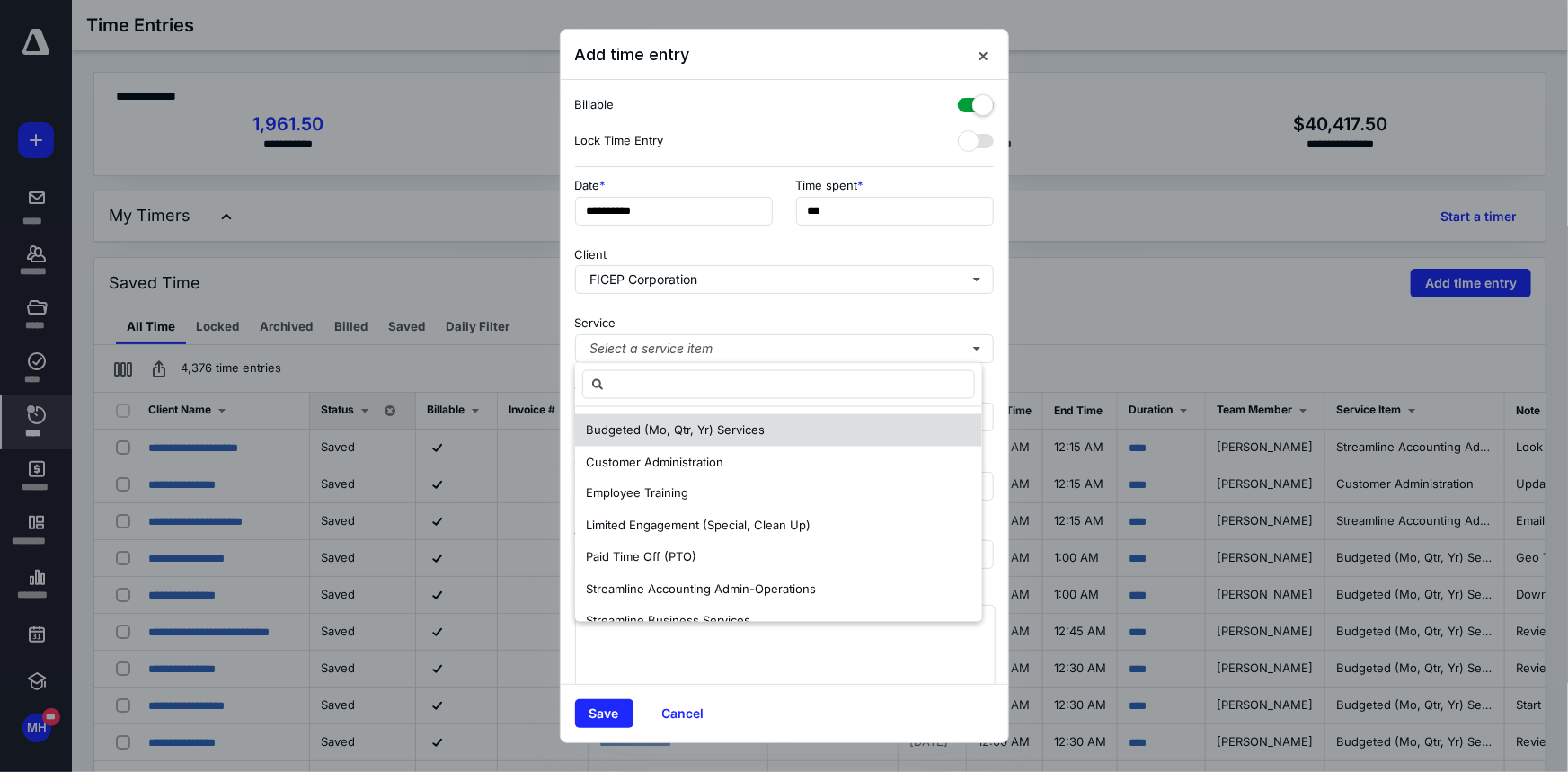 click on "Budgeted (Mo, Qtr, Yr) Services" at bounding box center [675, 430] 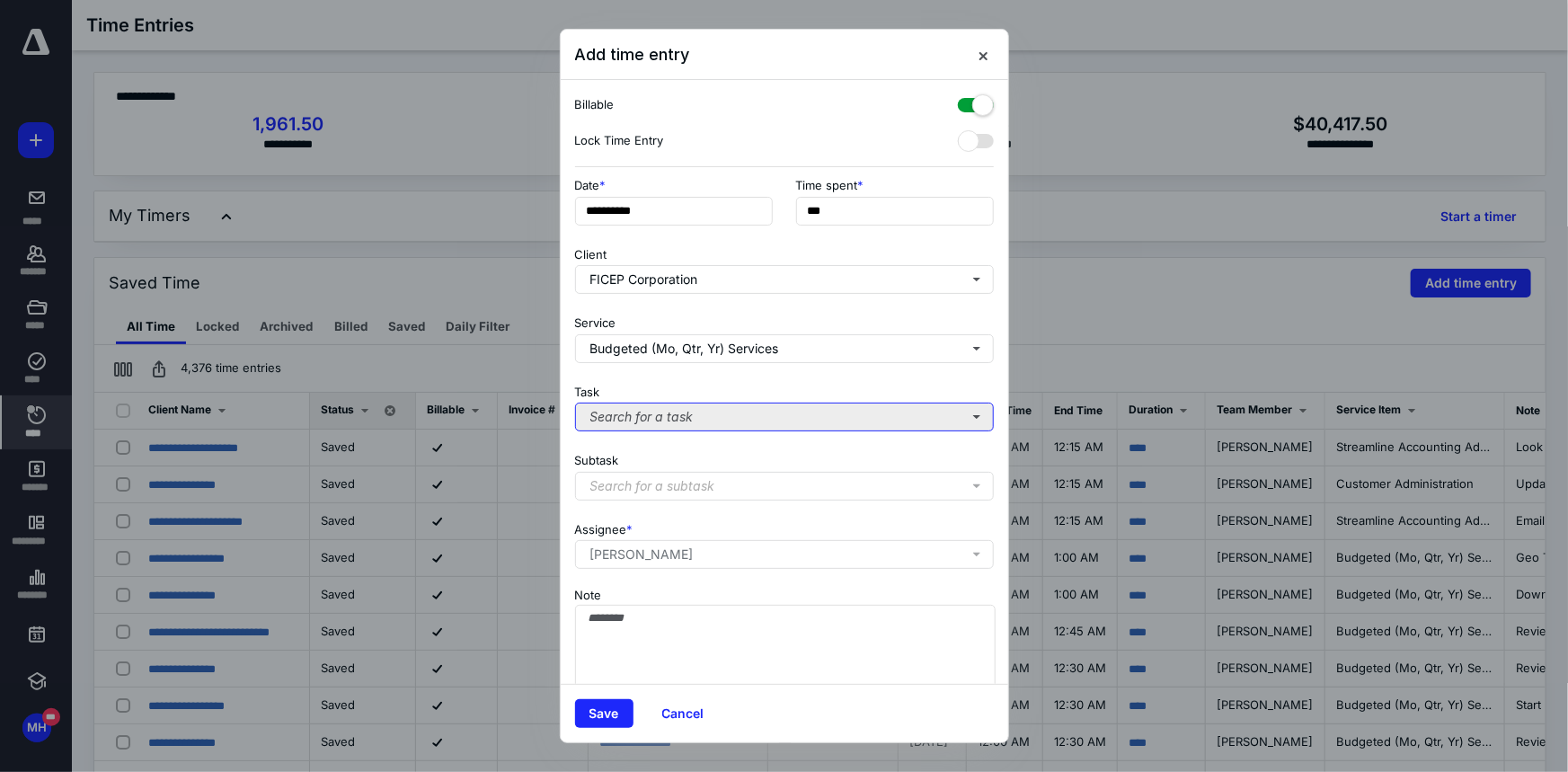 click on "Search for a task" at bounding box center (784, 417) 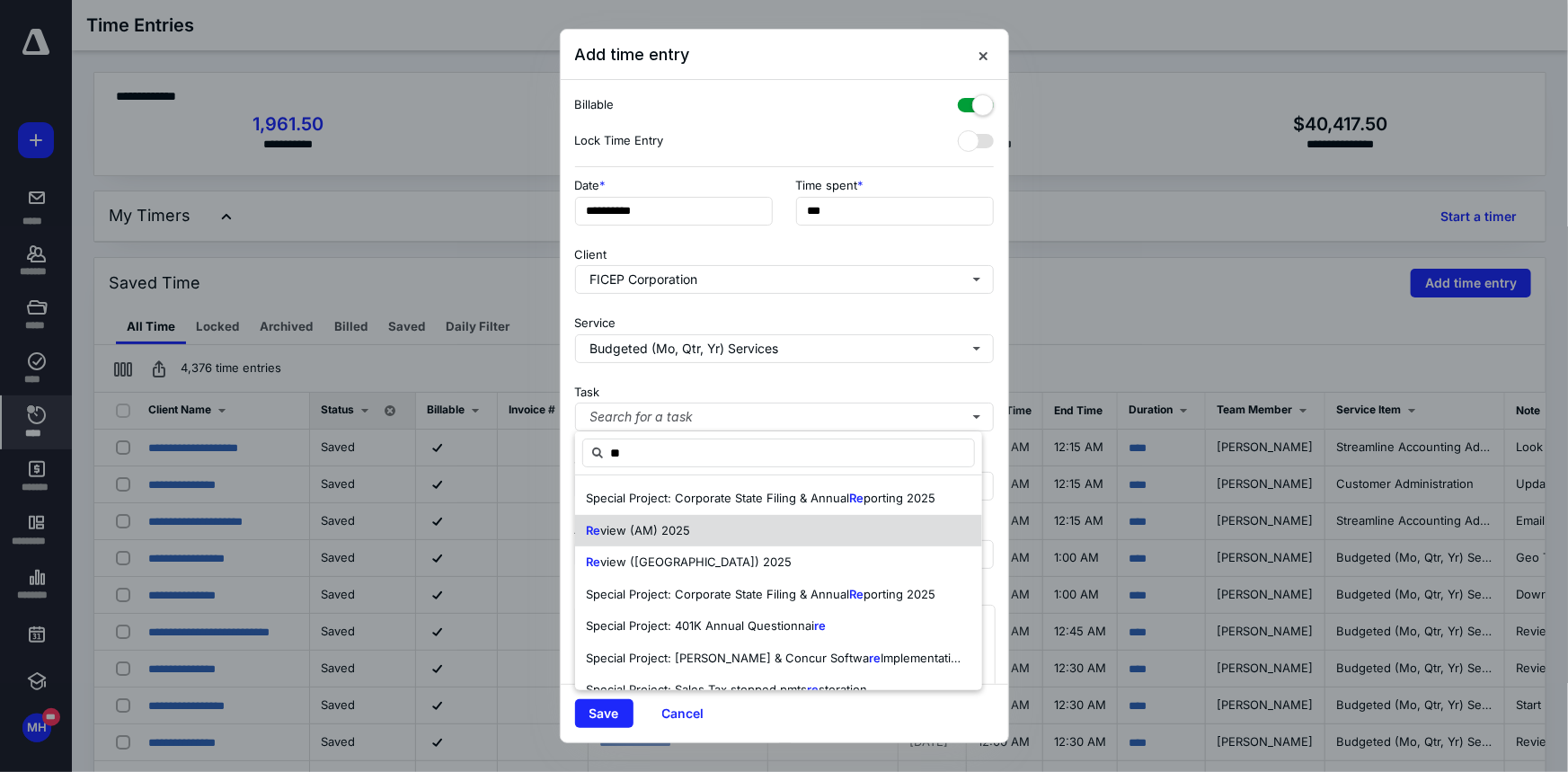 click on "Re view (AM) 2025" at bounding box center (778, 531) 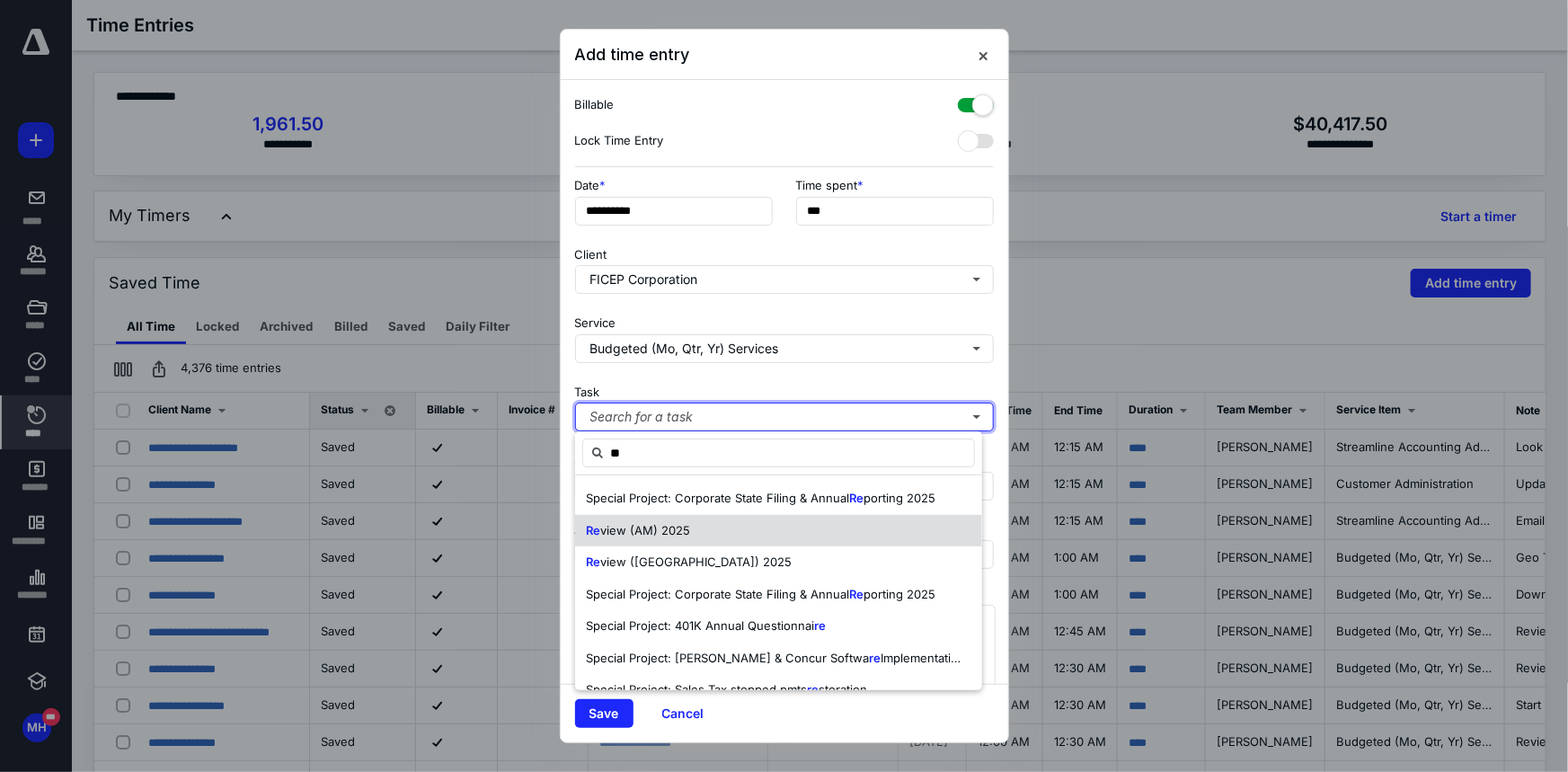 type 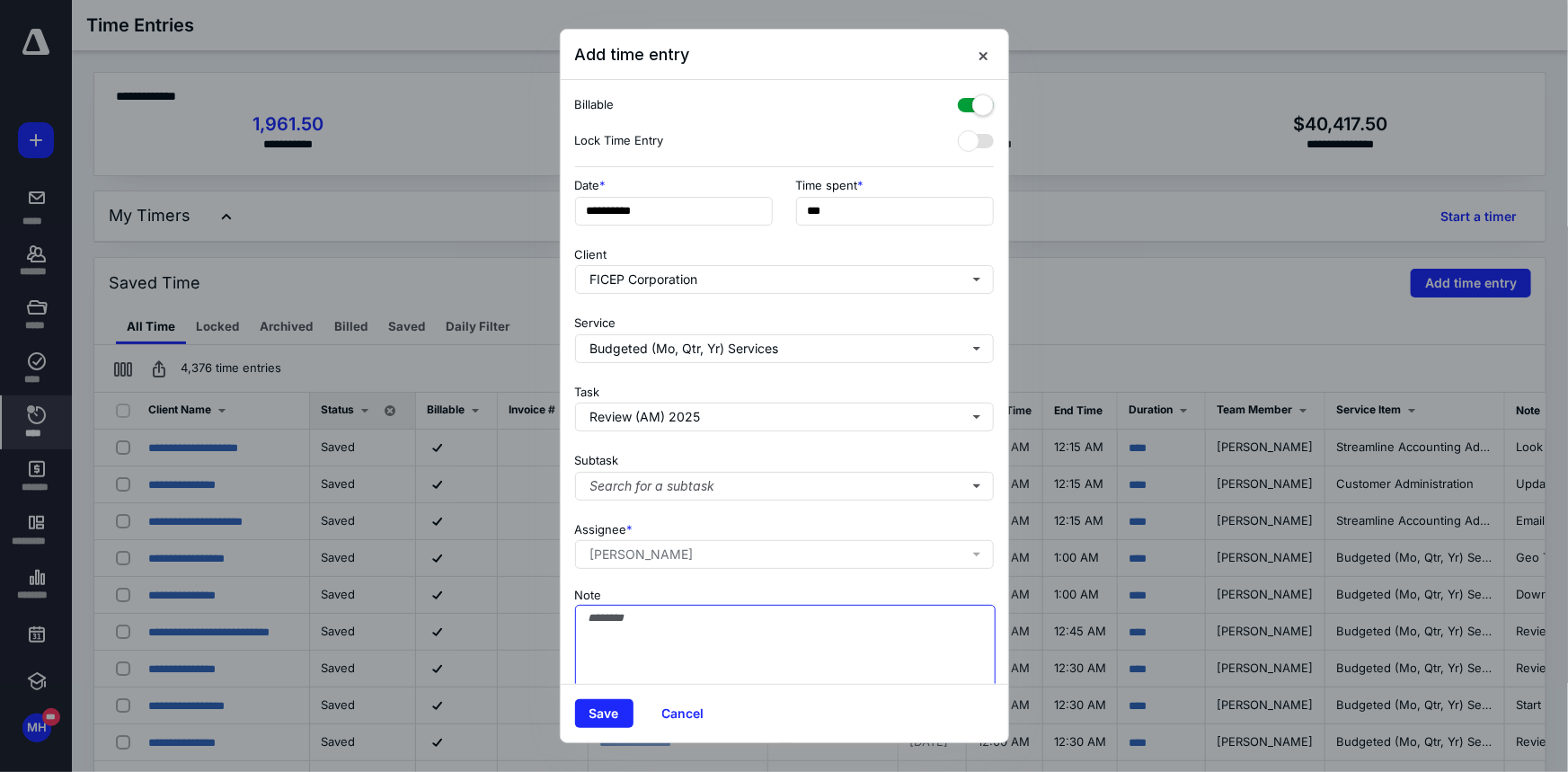 click on "Note" at bounding box center (785, 650) 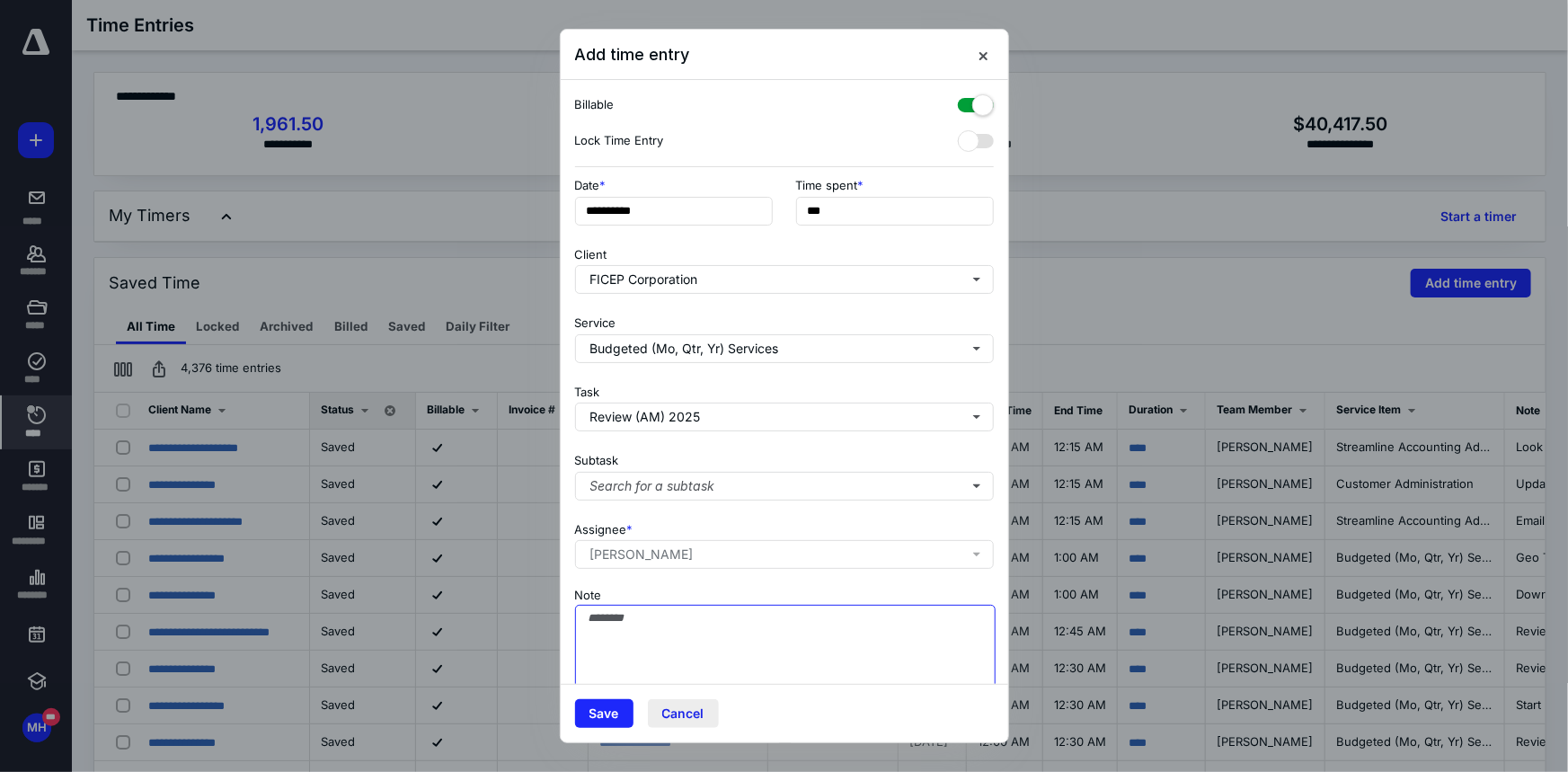 paste on "**********" 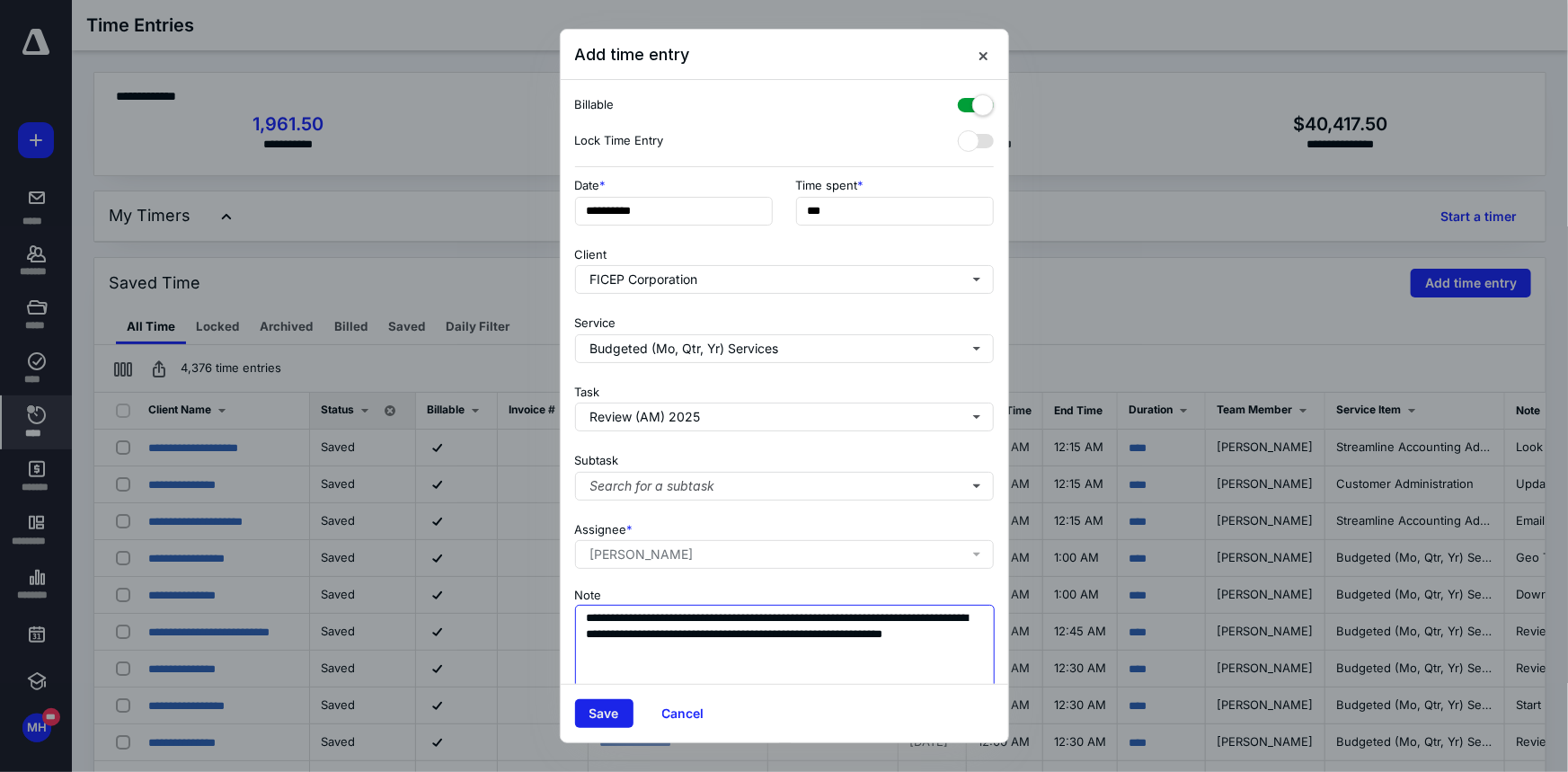 type on "**********" 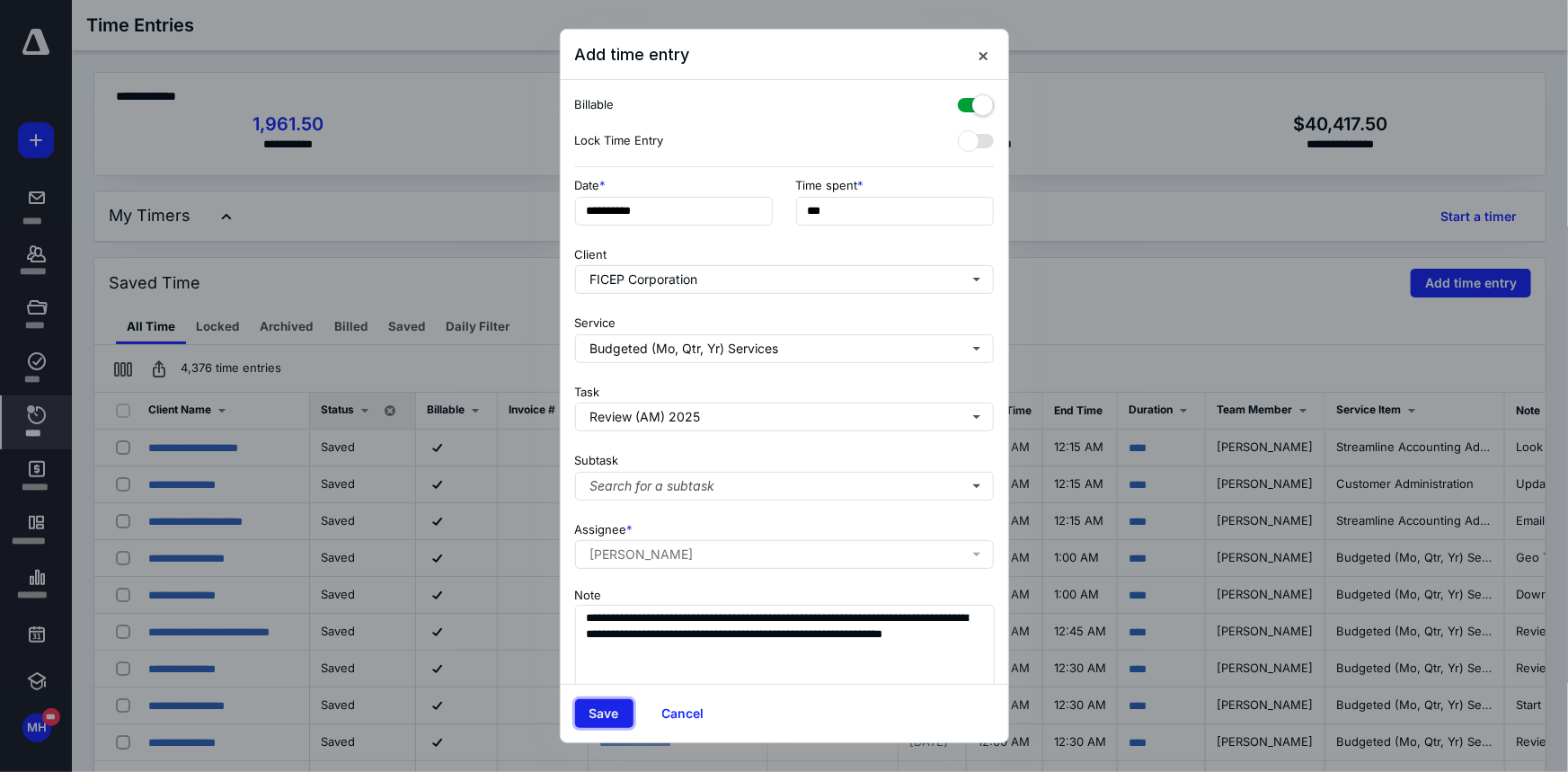 click on "Save" at bounding box center (604, 714) 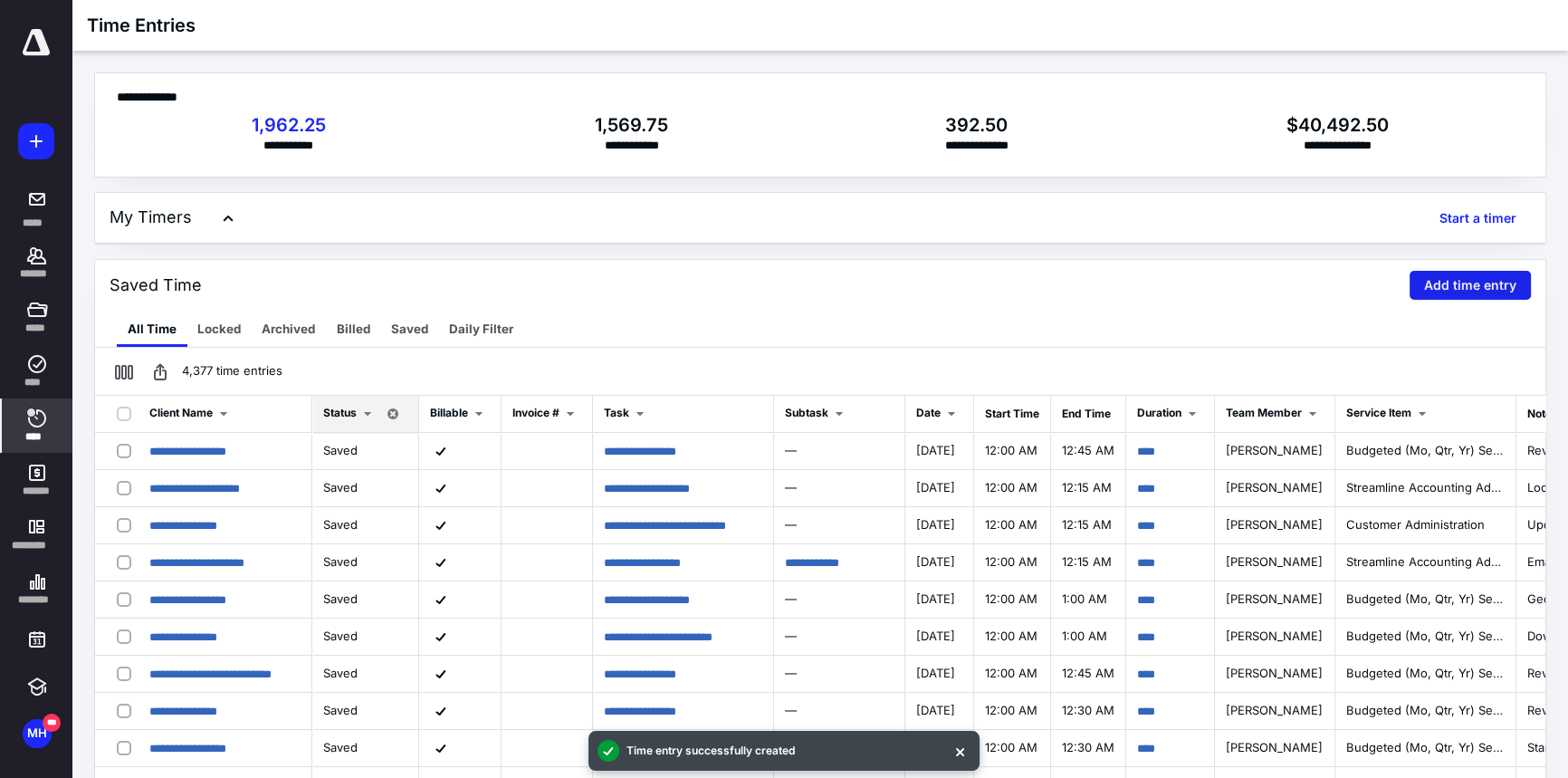 click on "Add time entry" at bounding box center (1470, 285) 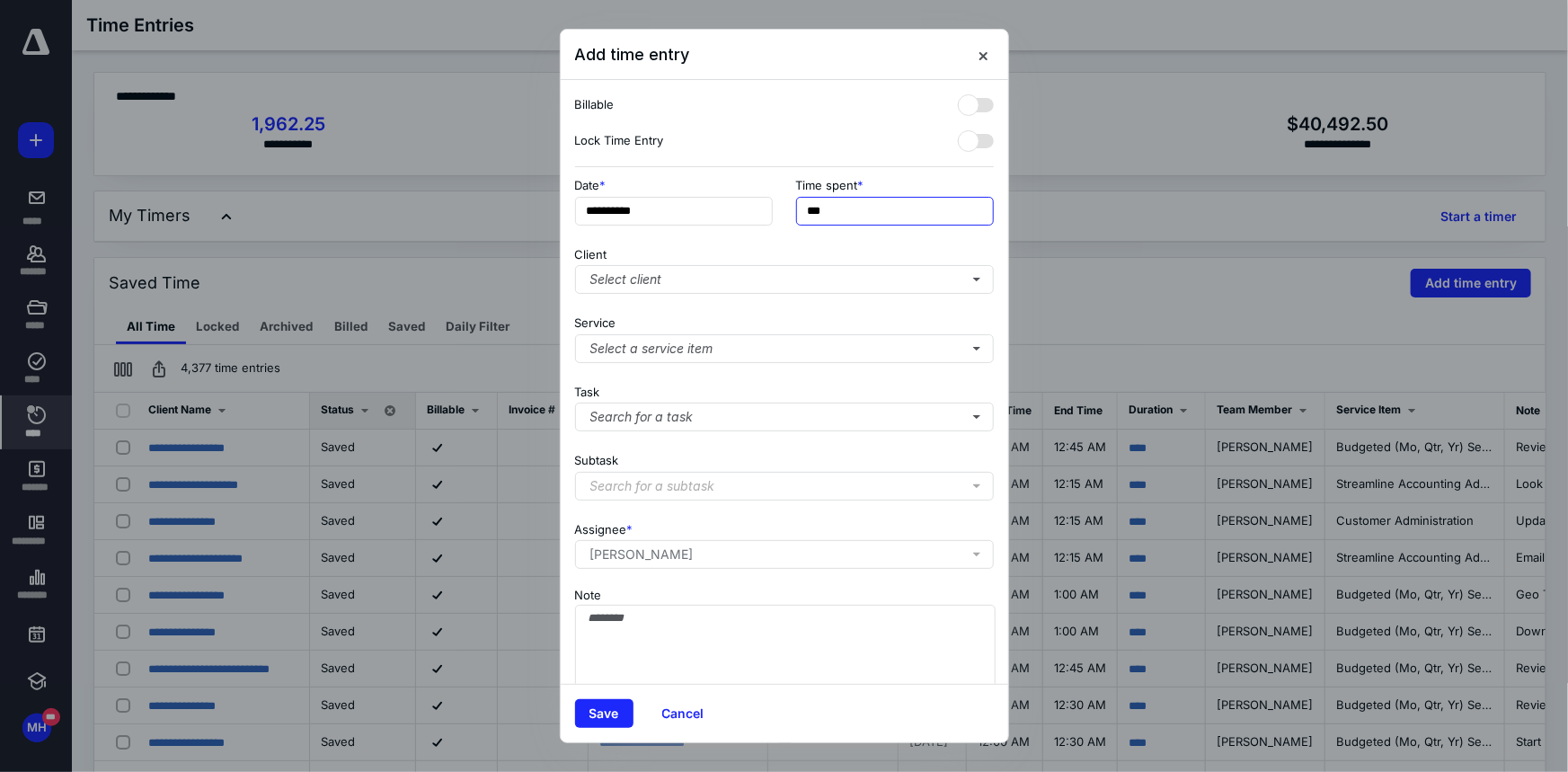 drag, startPoint x: 824, startPoint y: 212, endPoint x: 775, endPoint y: 206, distance: 49.36598 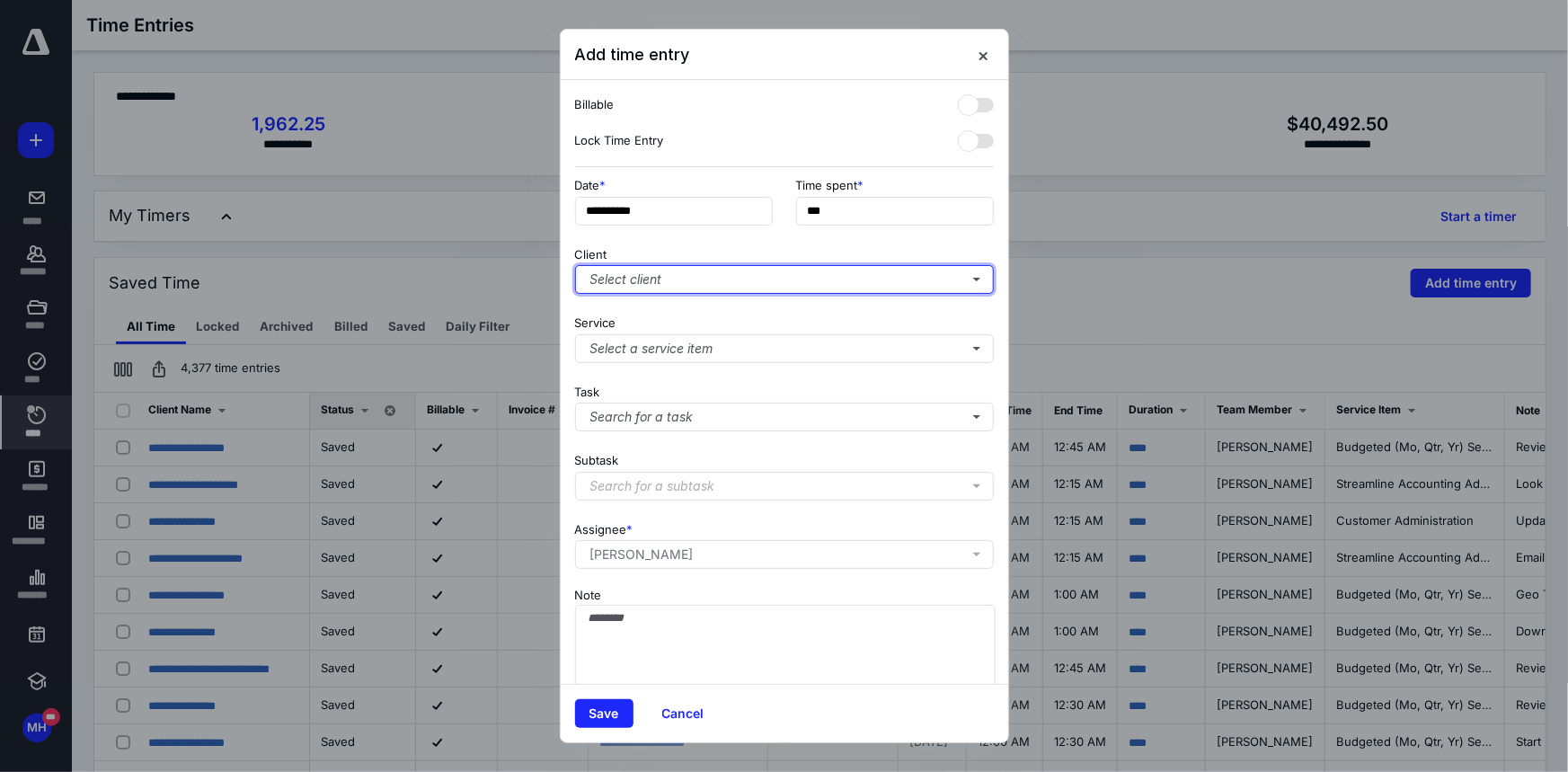 type on "***" 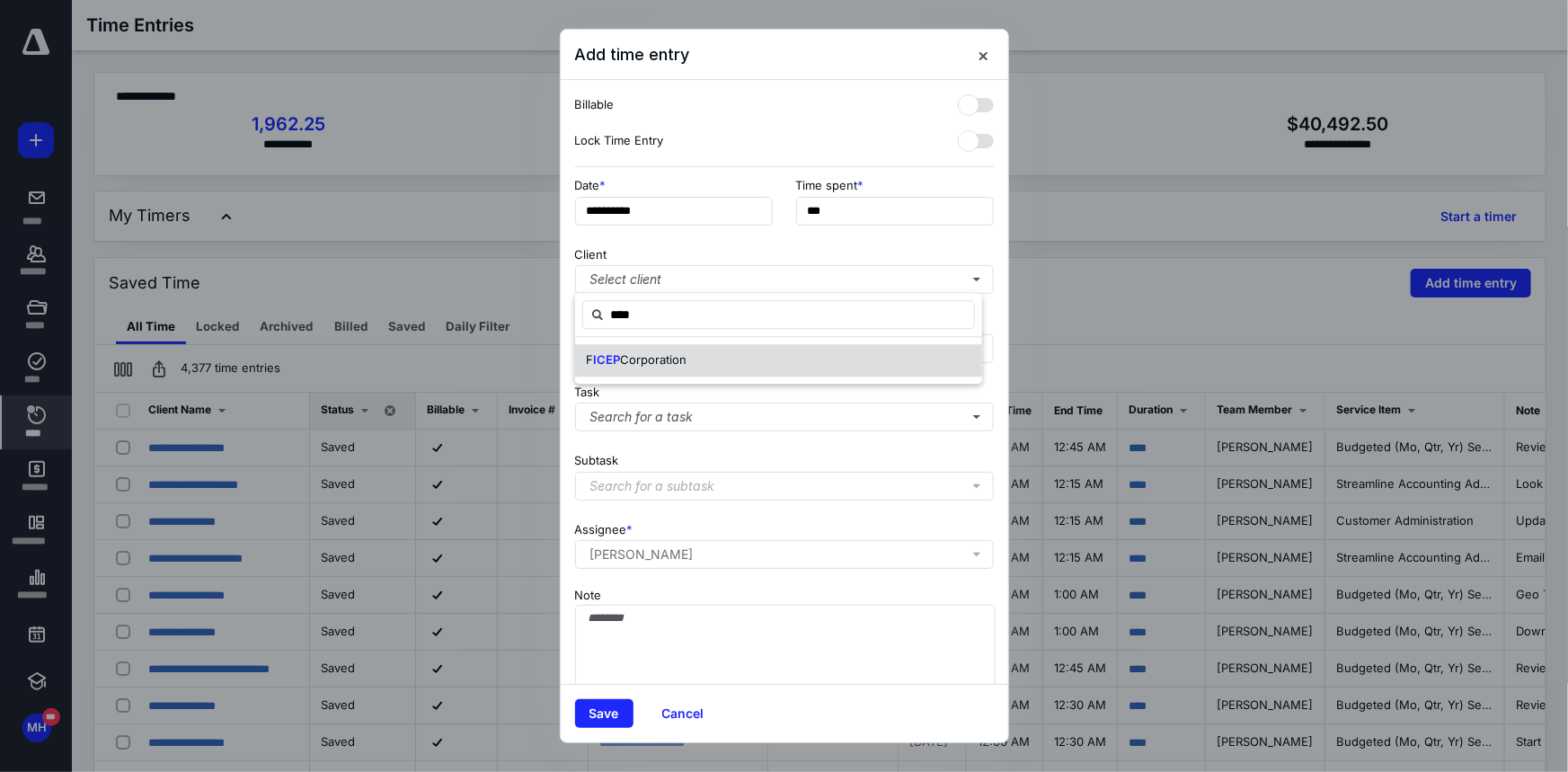drag, startPoint x: 651, startPoint y: 362, endPoint x: 628, endPoint y: 367, distance: 23.537205 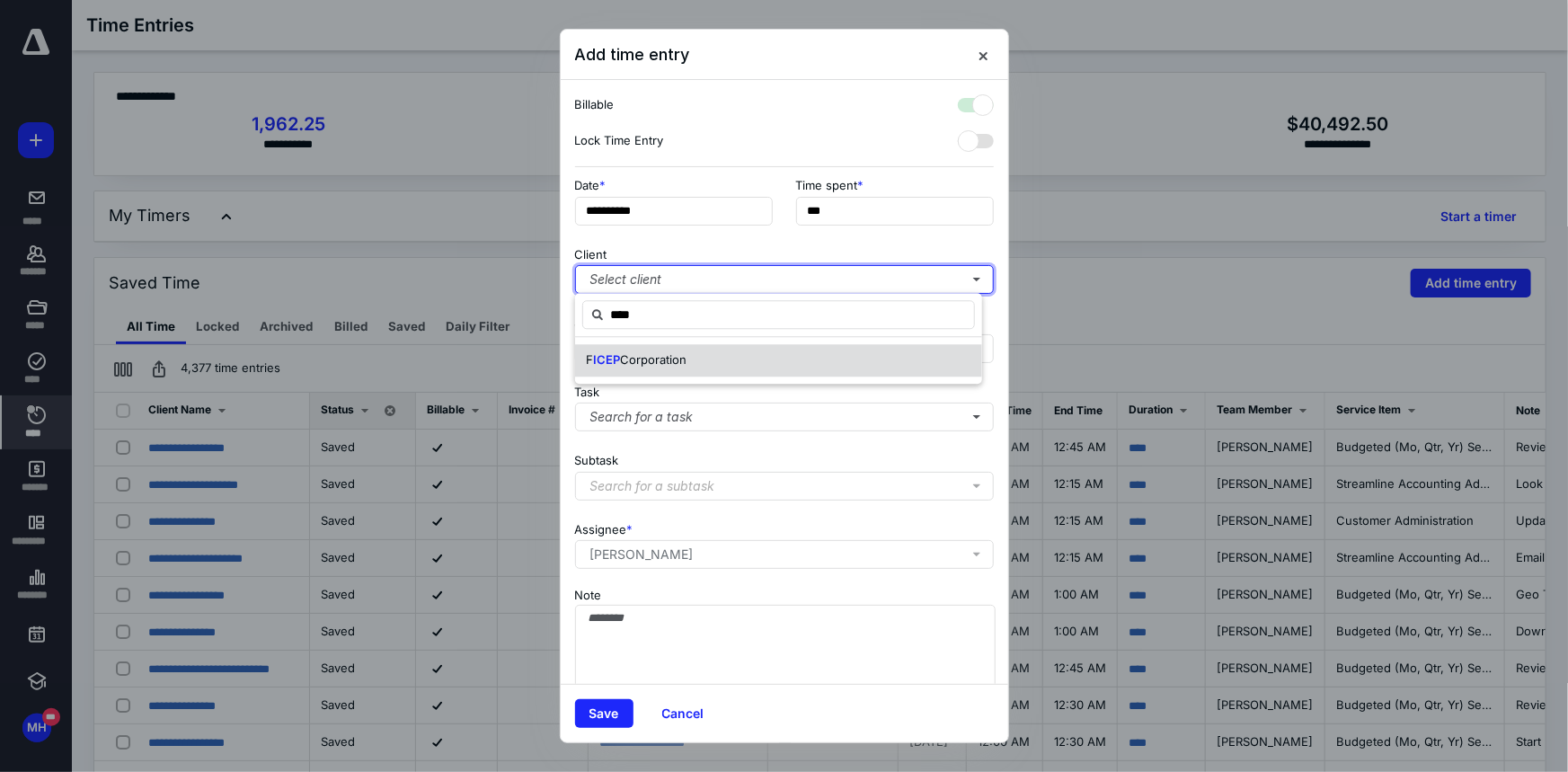 checkbox on "true" 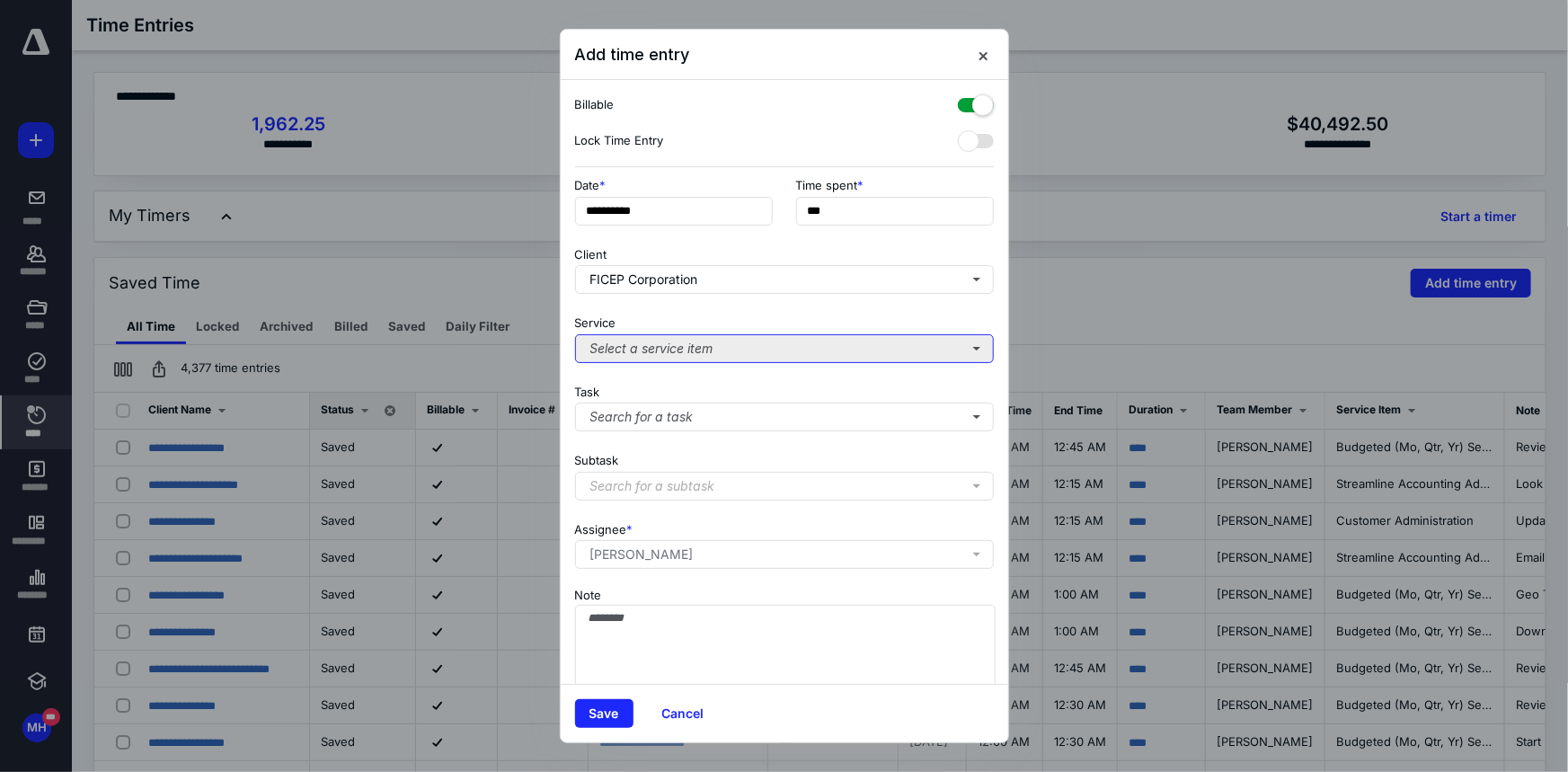 click on "Select a service item" at bounding box center (784, 349) 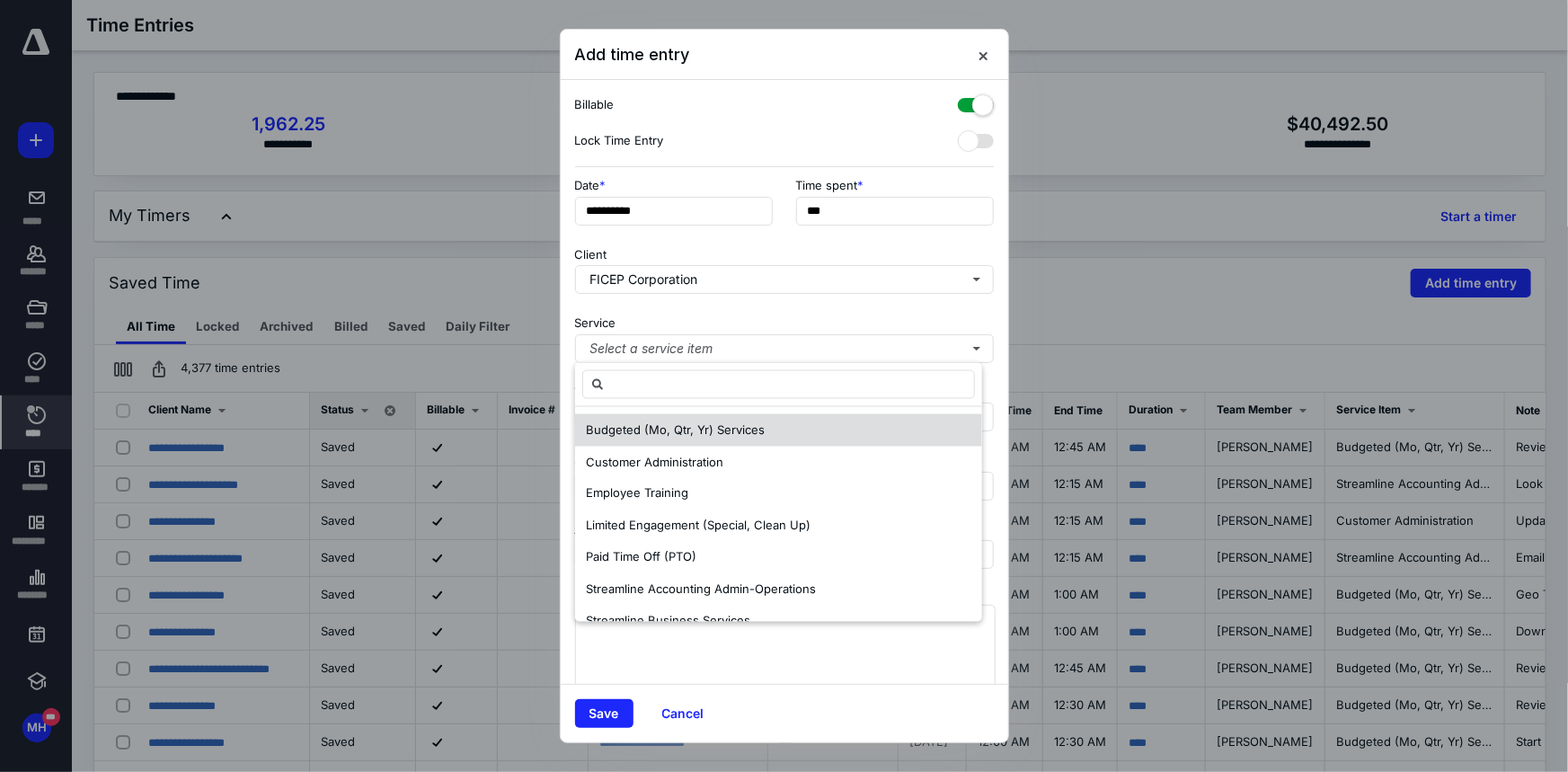 click on "Budgeted (Mo, Qtr, Yr) Services" at bounding box center [778, 430] 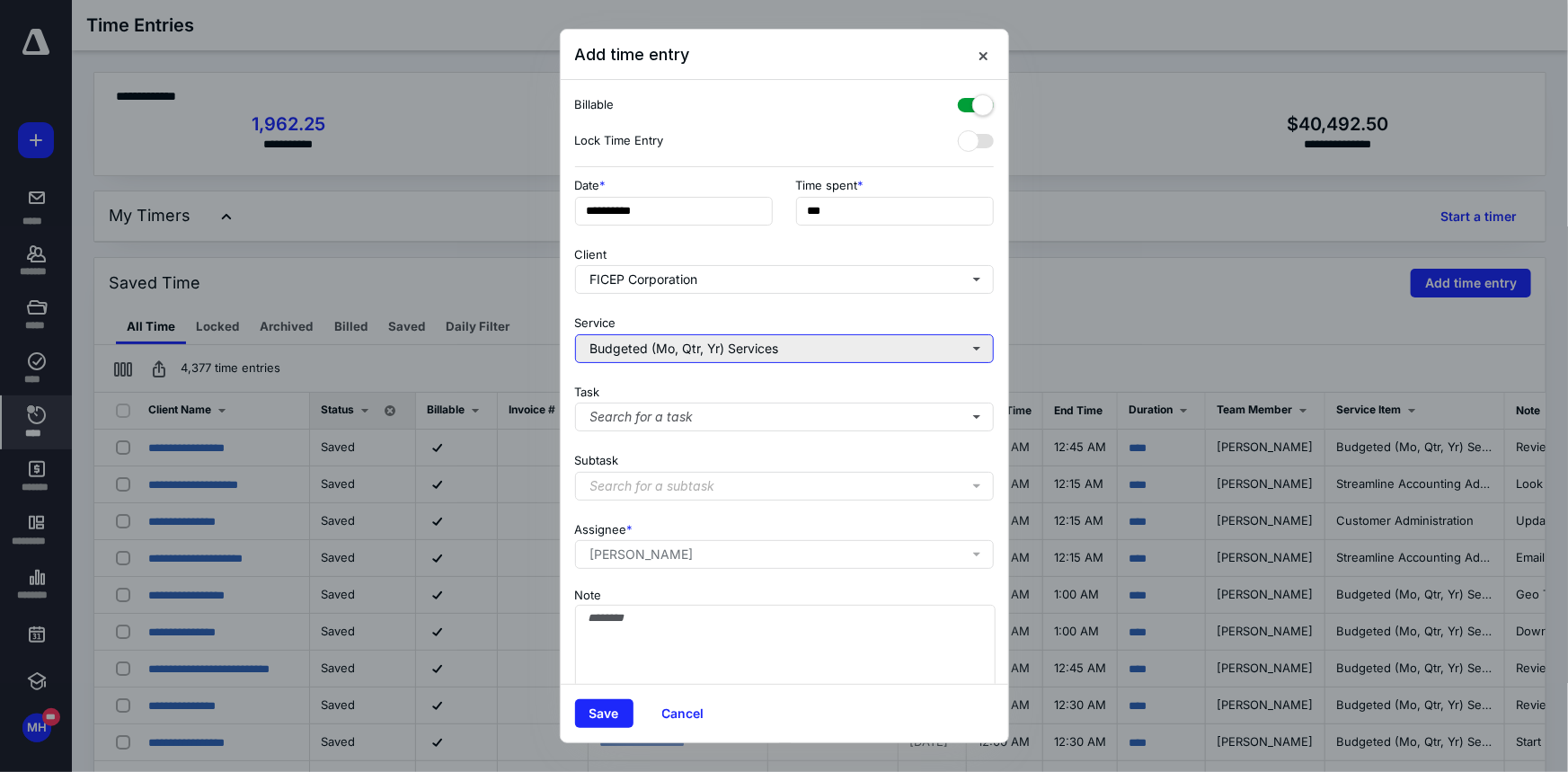 click on "Budgeted (Mo, Qtr, Yr) Services" at bounding box center [784, 349] 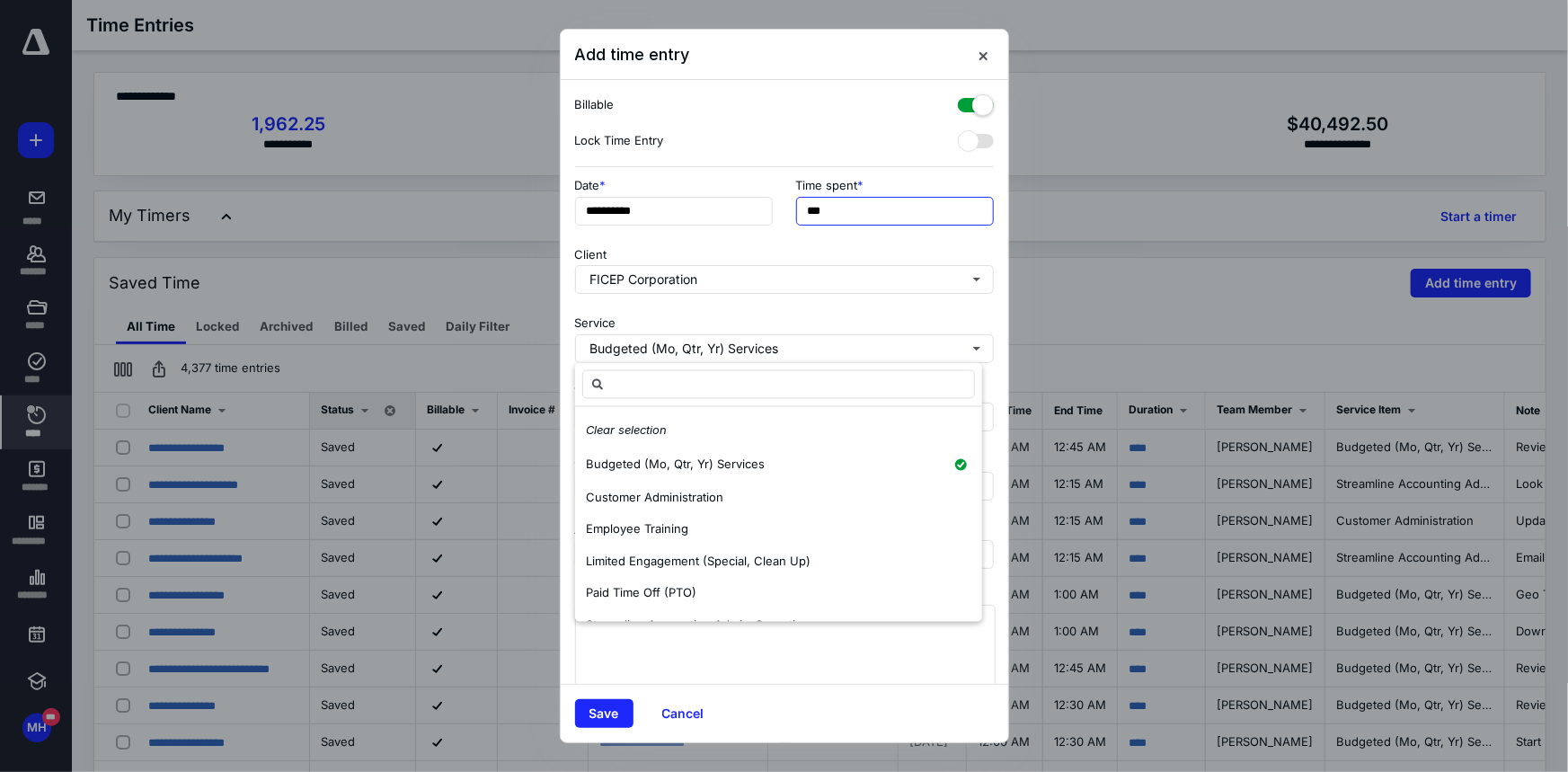 click on "***" at bounding box center (895, 211) 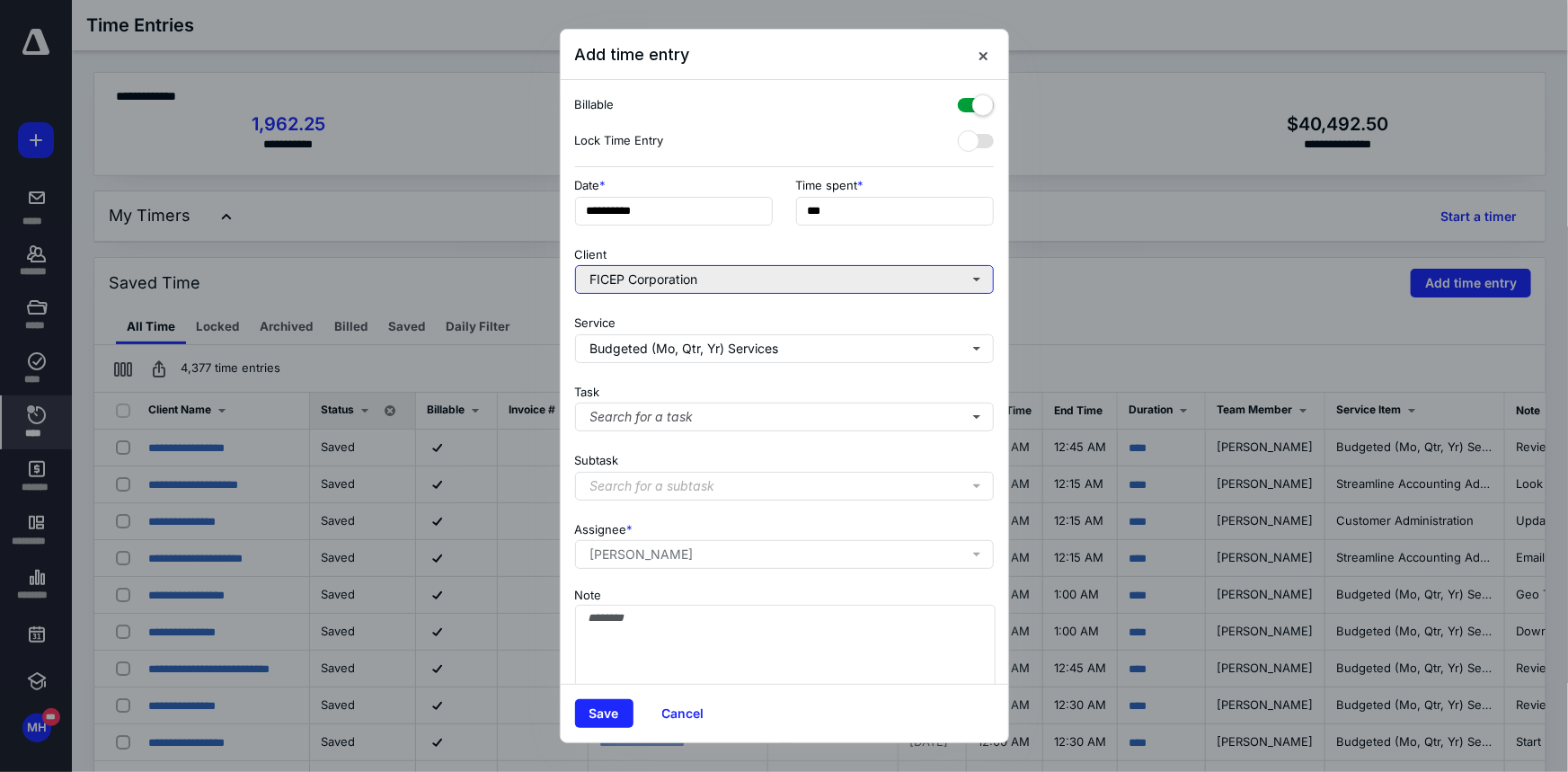 click on "FICEP Corporation" at bounding box center (784, 280) 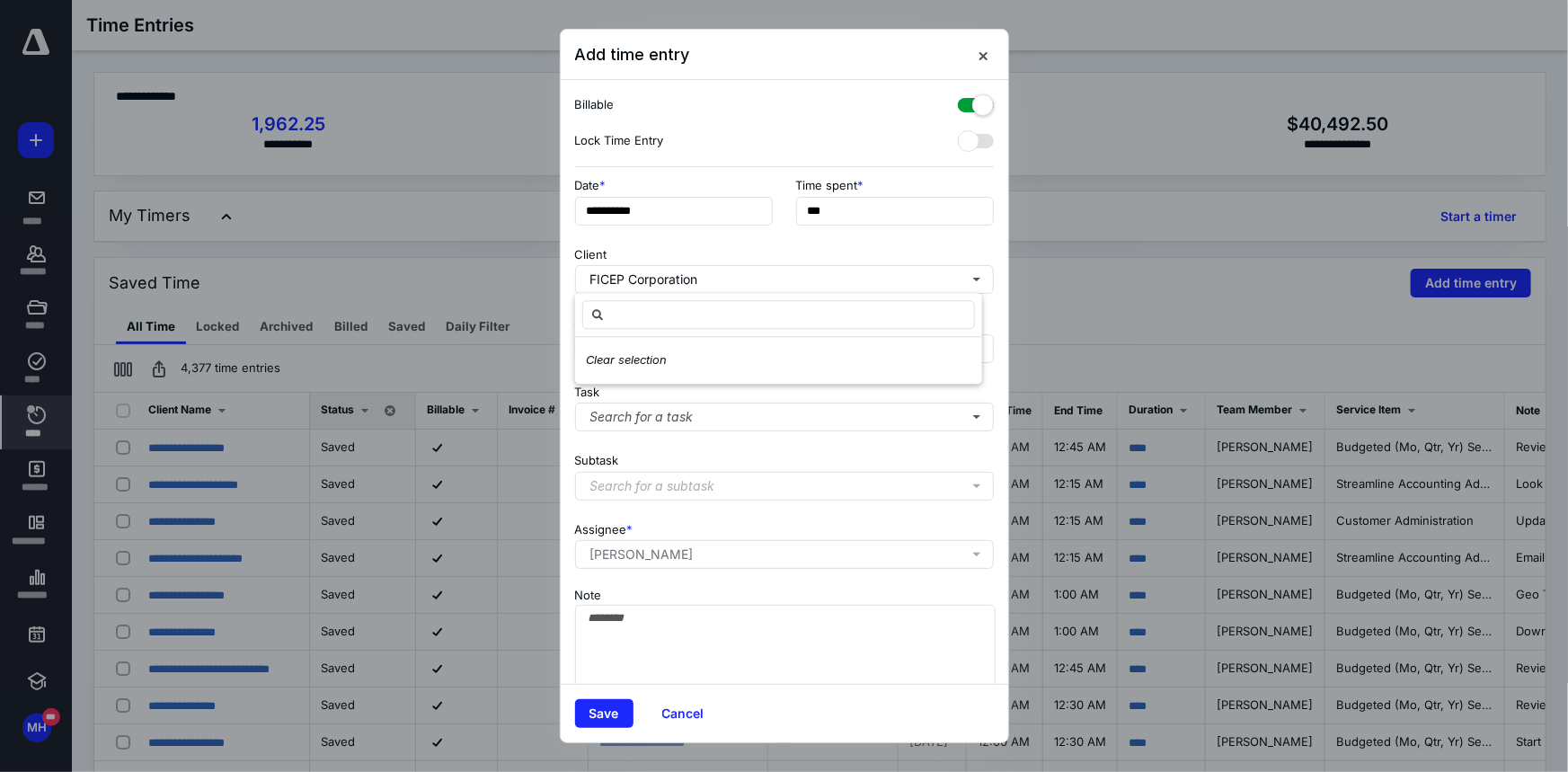 click on "Client FICEP Corporation" at bounding box center [784, 267] 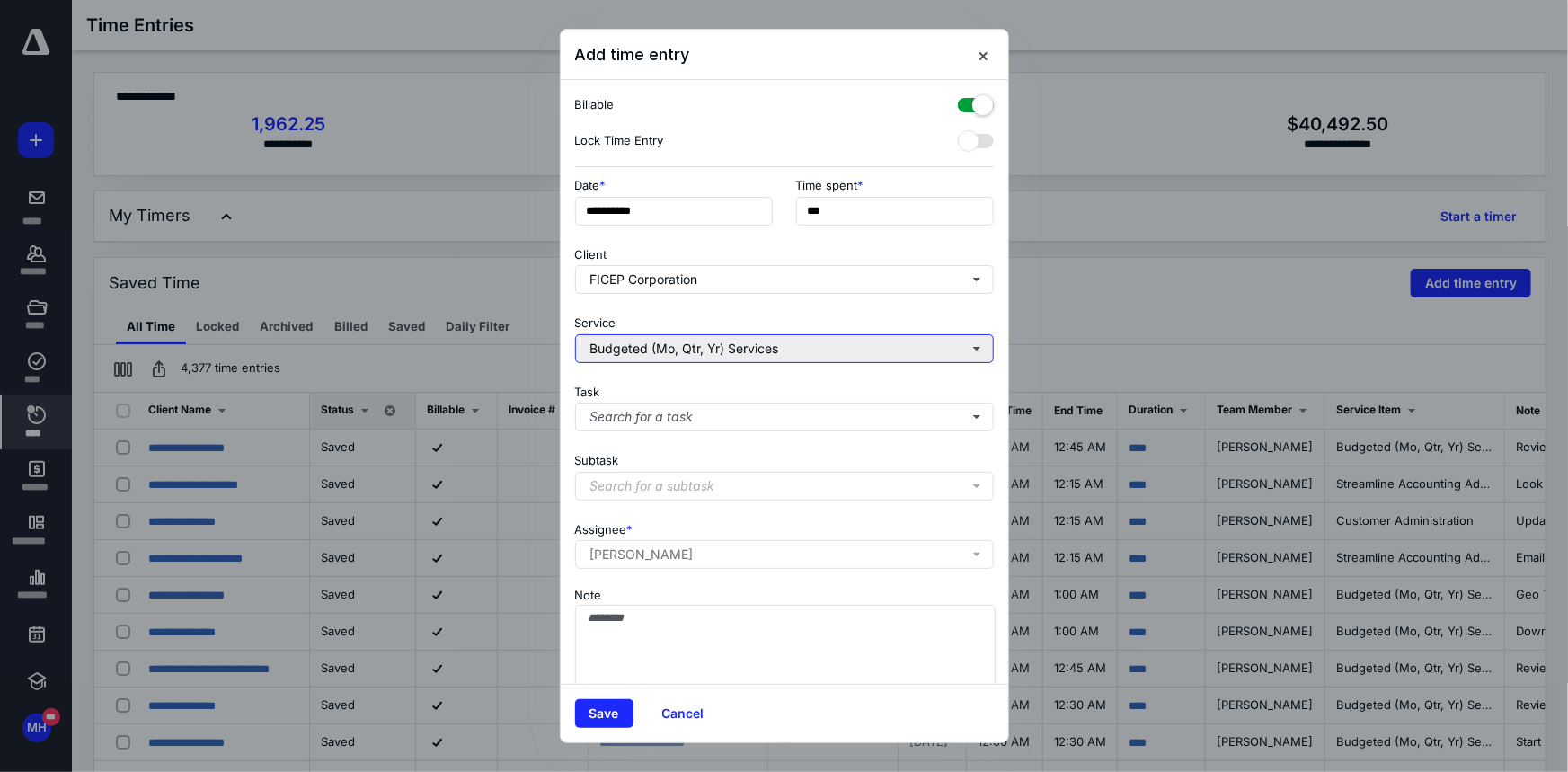 click on "Budgeted (Mo, Qtr, Yr) Services" at bounding box center [784, 349] 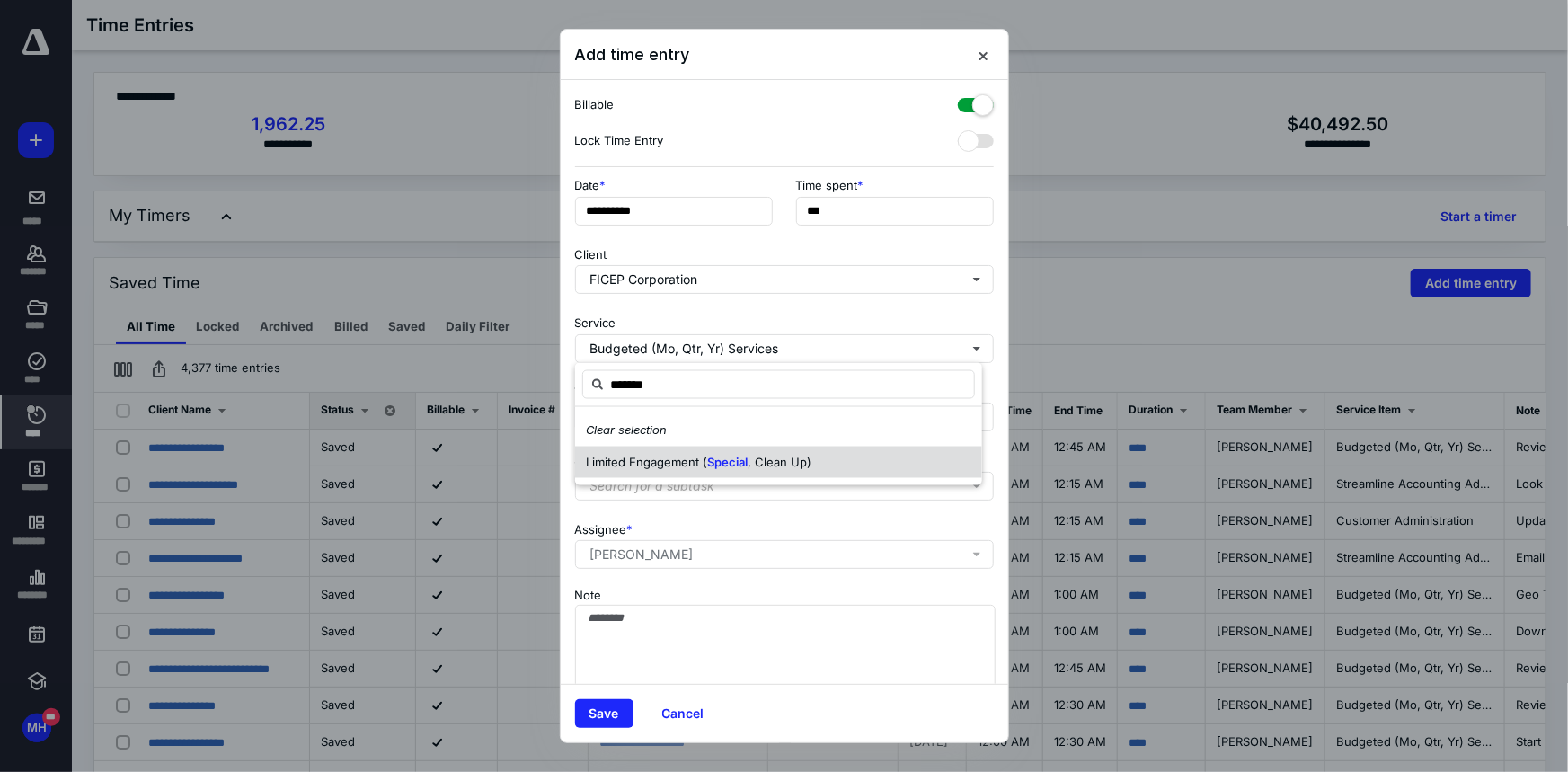 click on "Special" at bounding box center [727, 461] 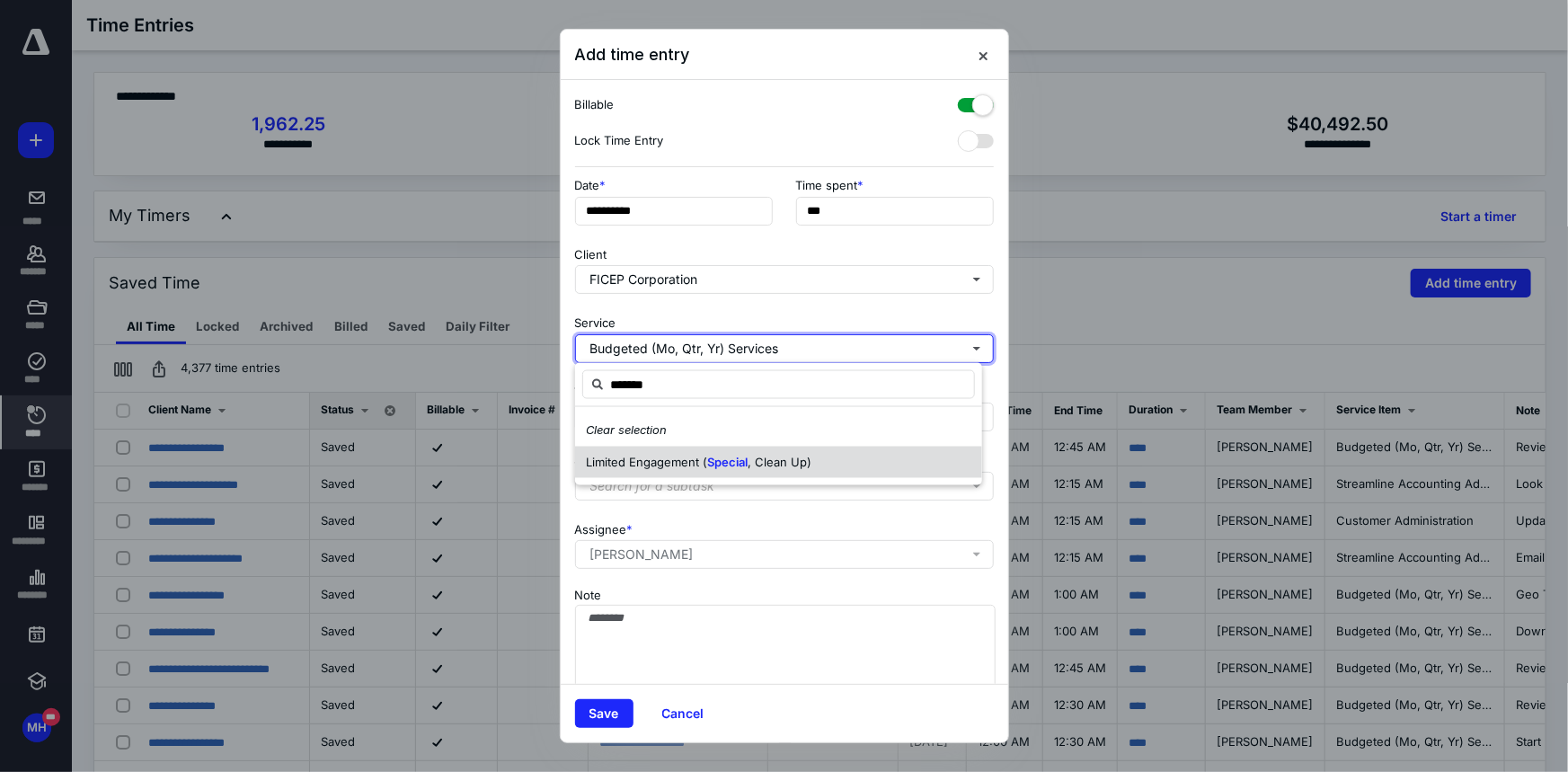 type 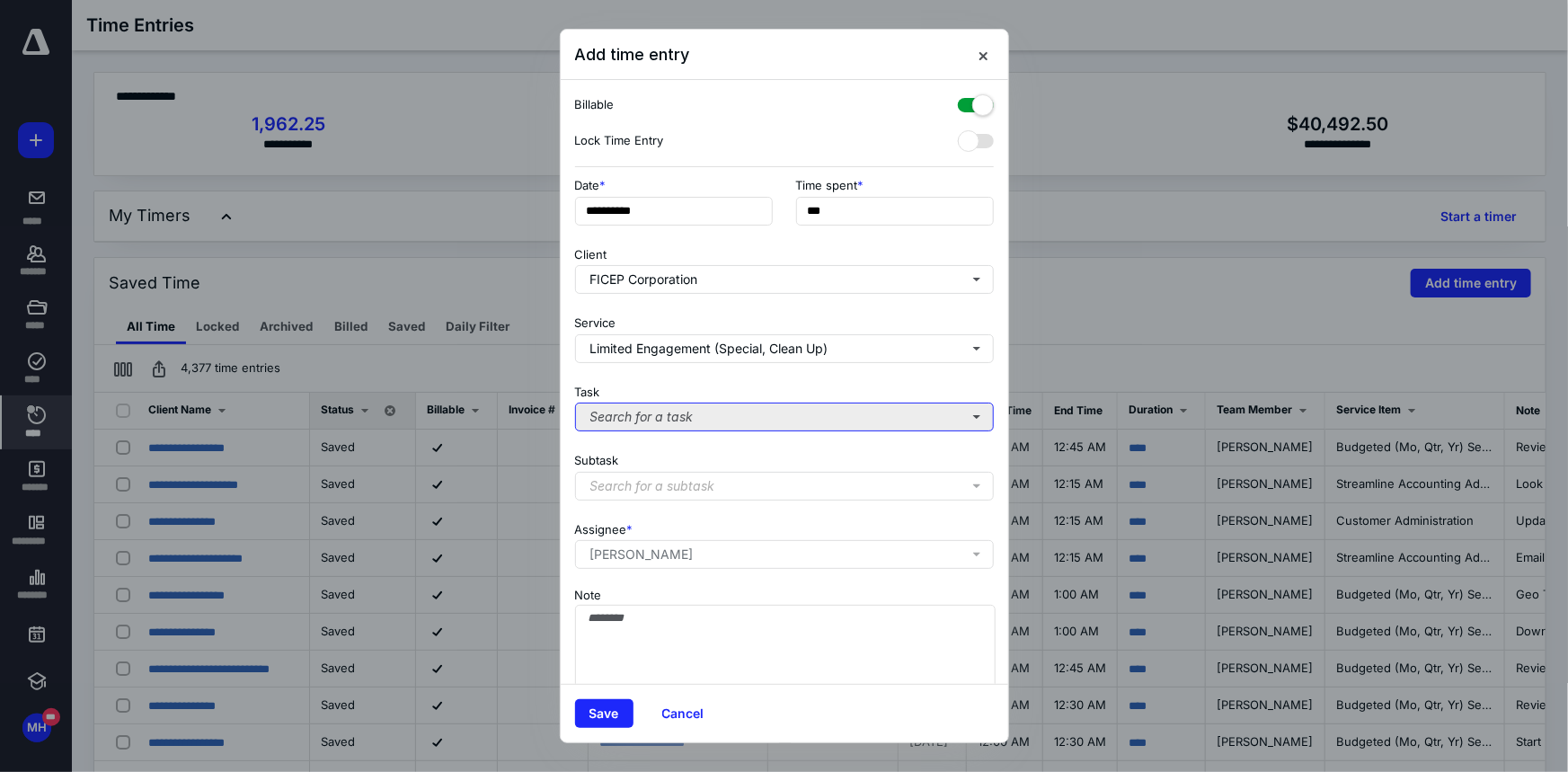 click on "Search for a task" at bounding box center (784, 417) 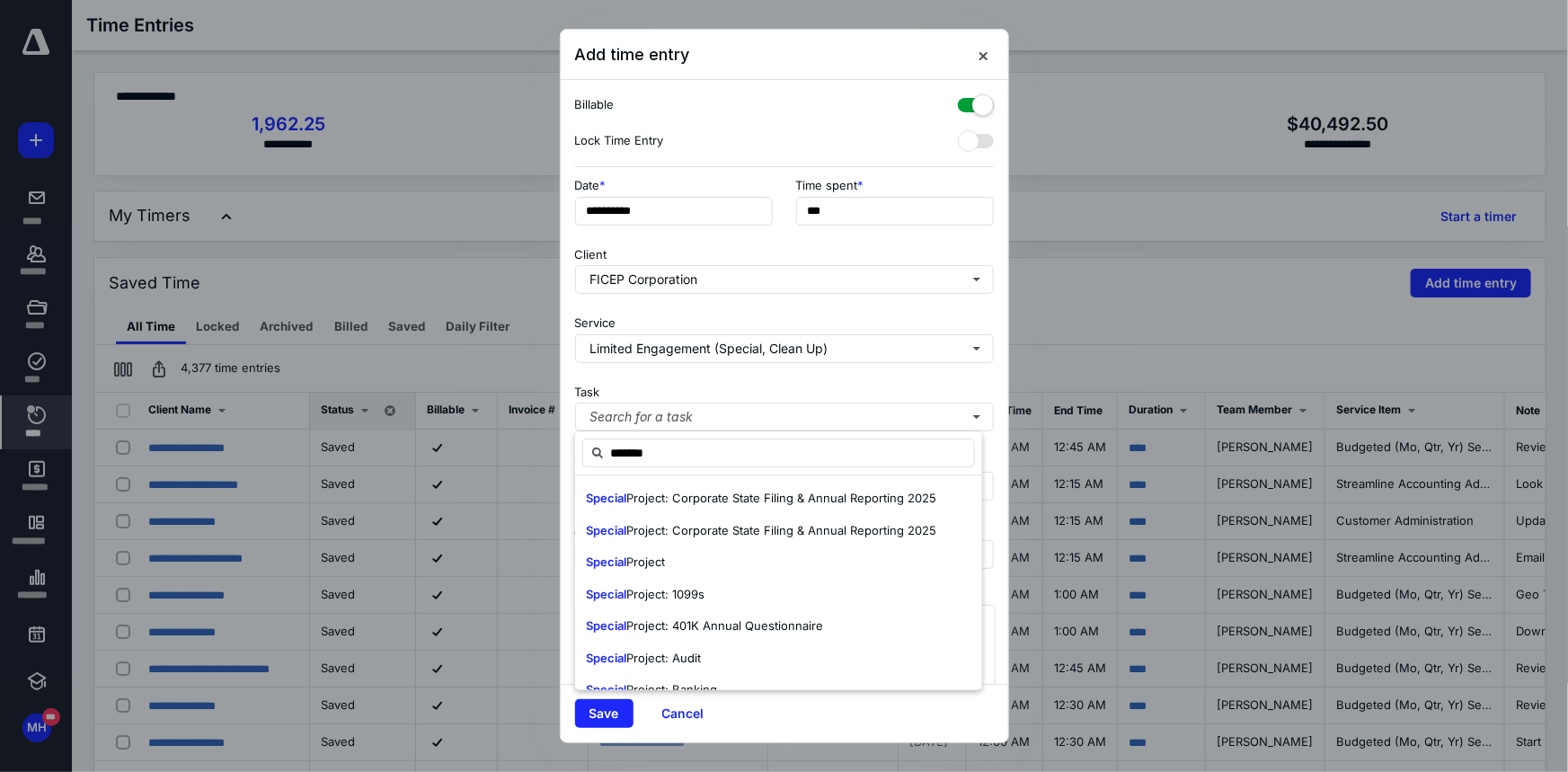 click on "Special  Project: Corporate State Filing & Annual Reporting 2025" at bounding box center [778, 499] 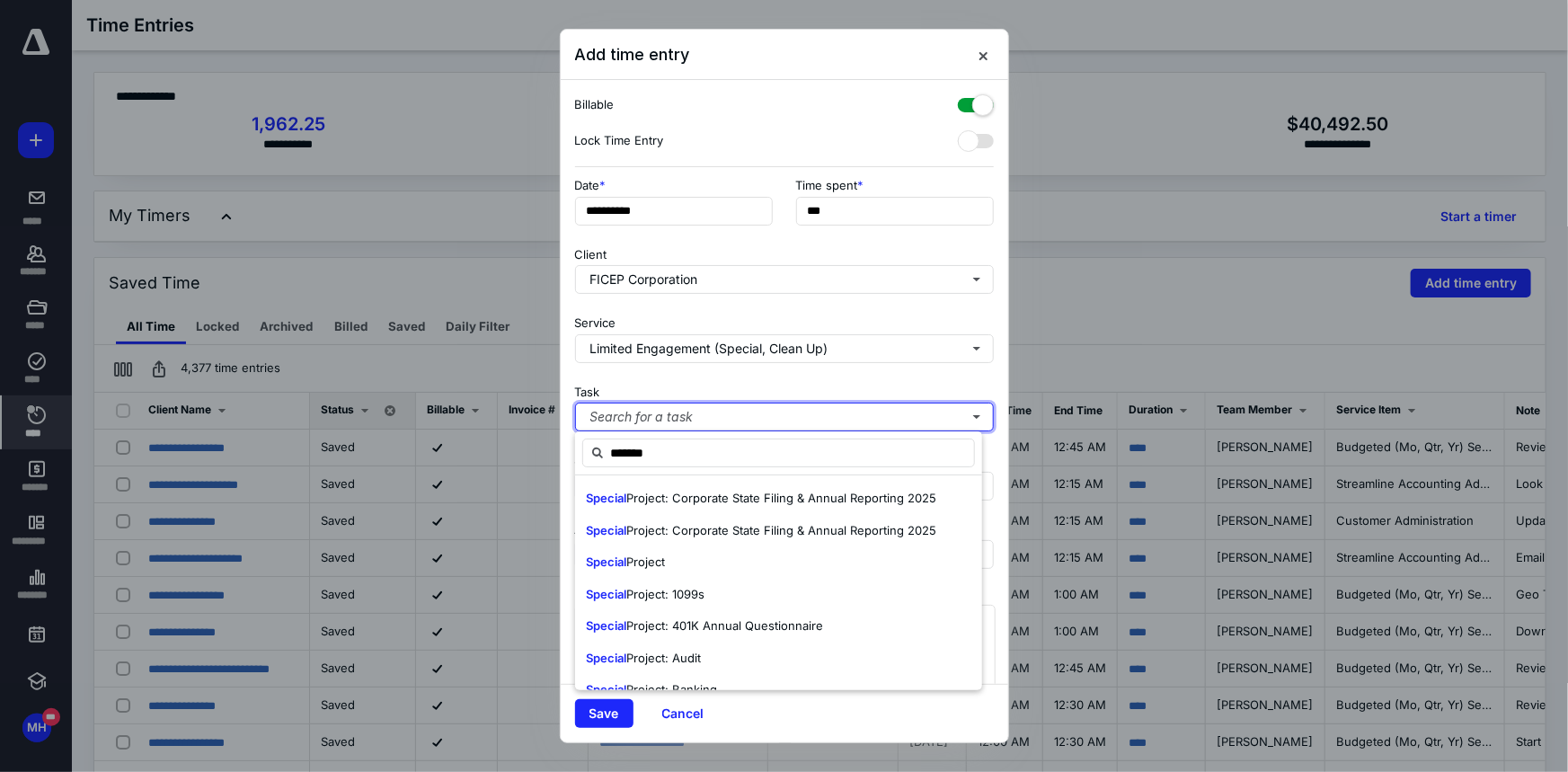 type 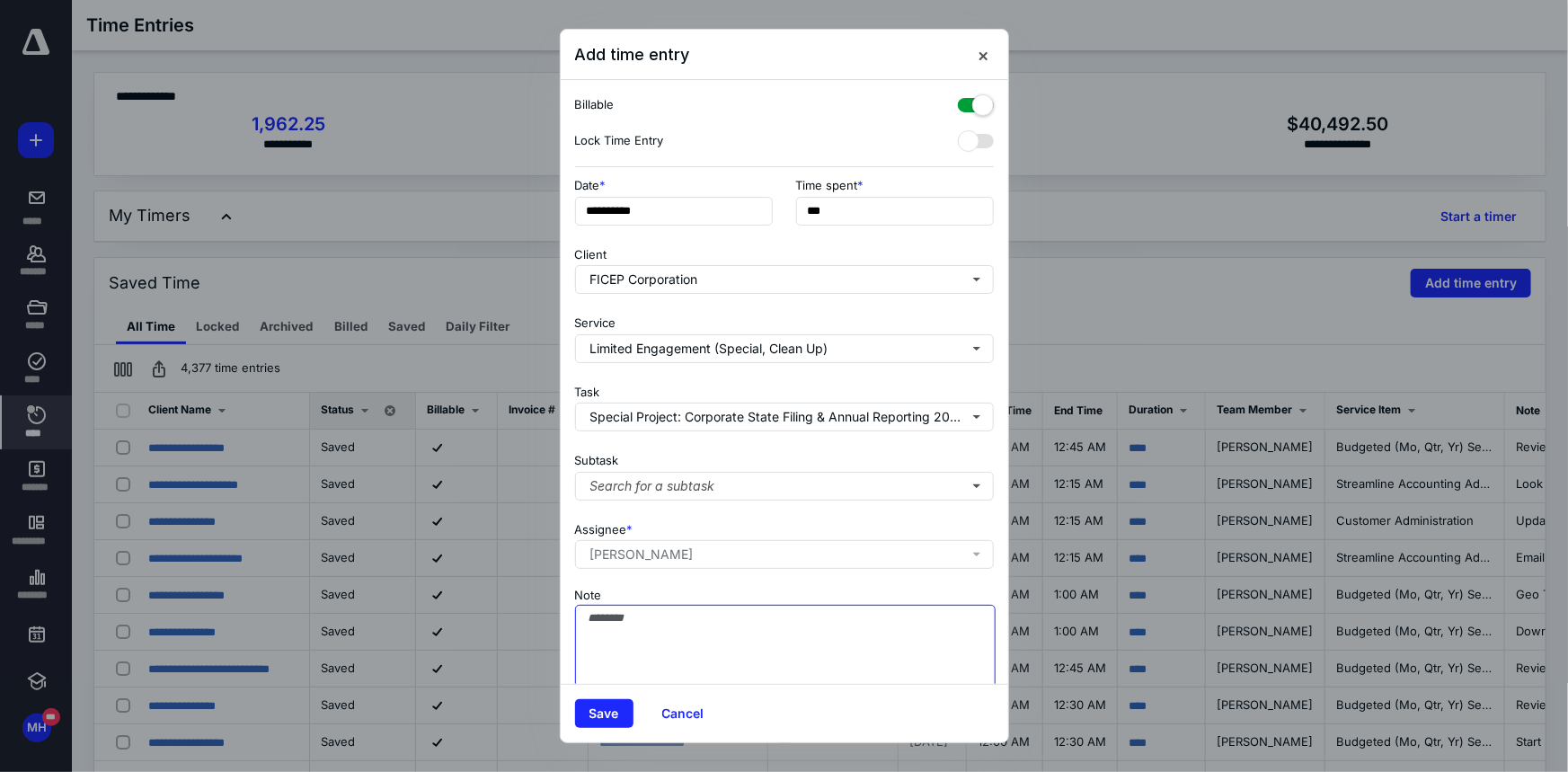 drag, startPoint x: 786, startPoint y: 655, endPoint x: 751, endPoint y: 668, distance: 37.3363 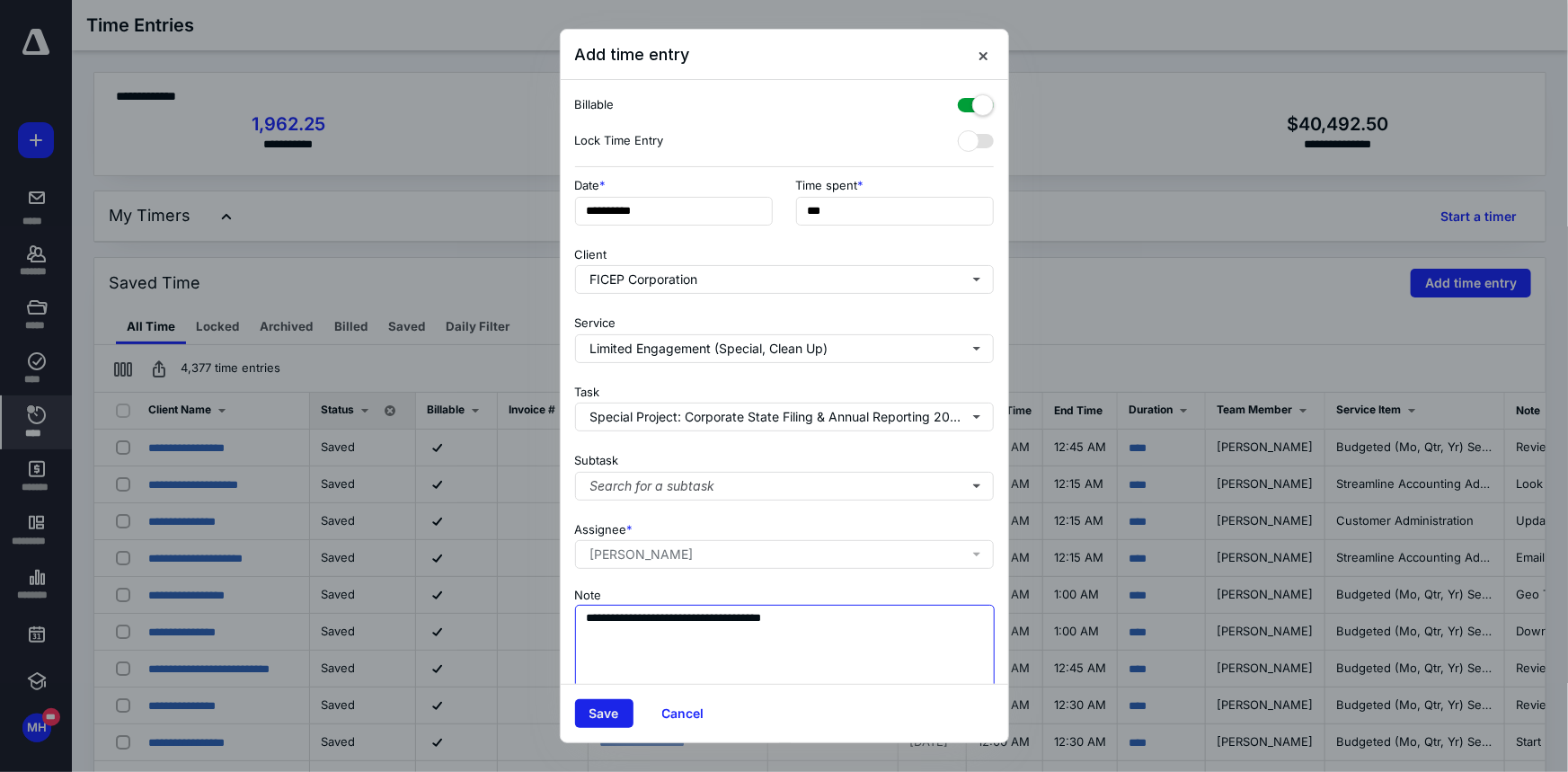 type on "**********" 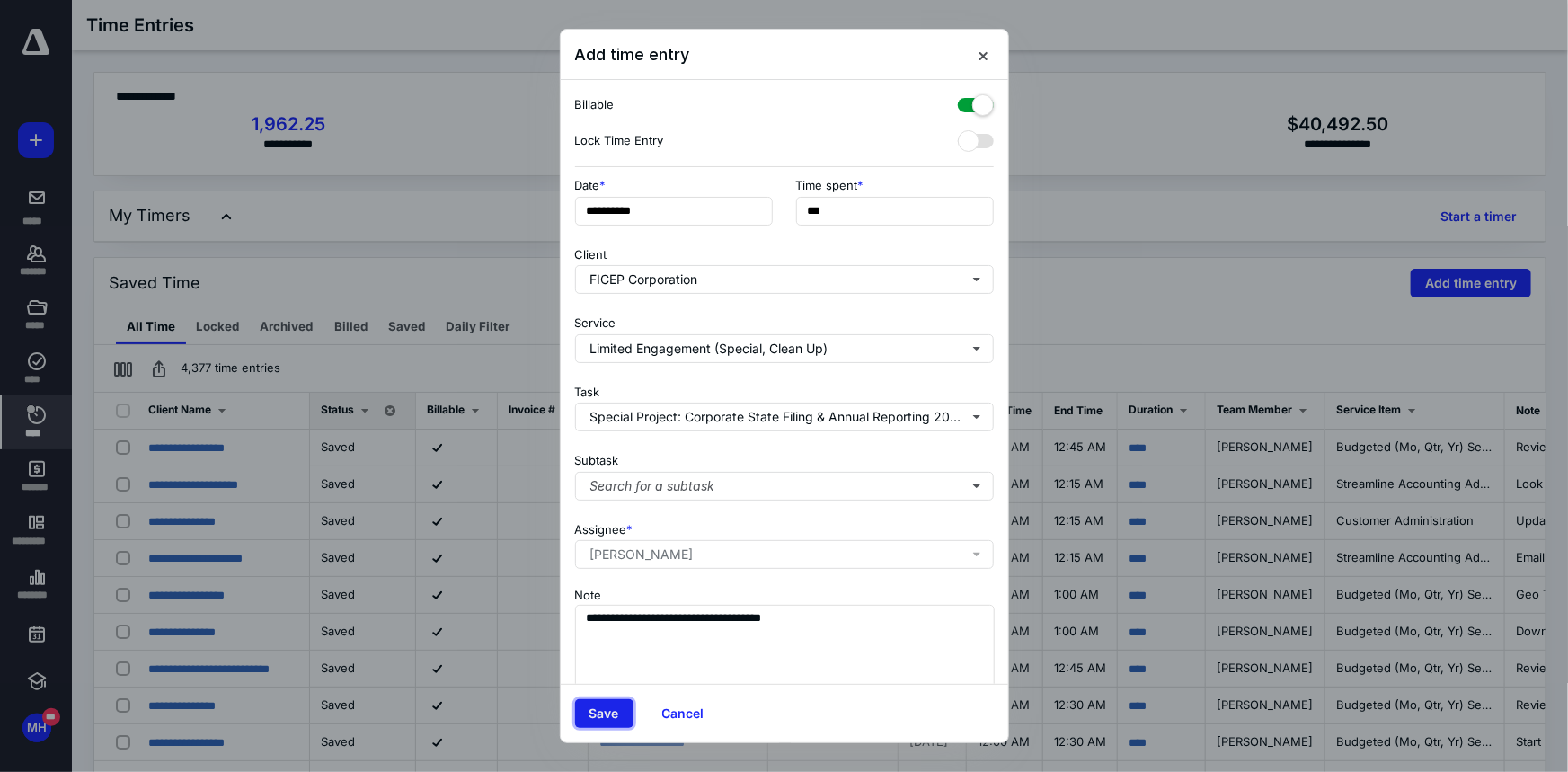 click on "Save" at bounding box center [604, 714] 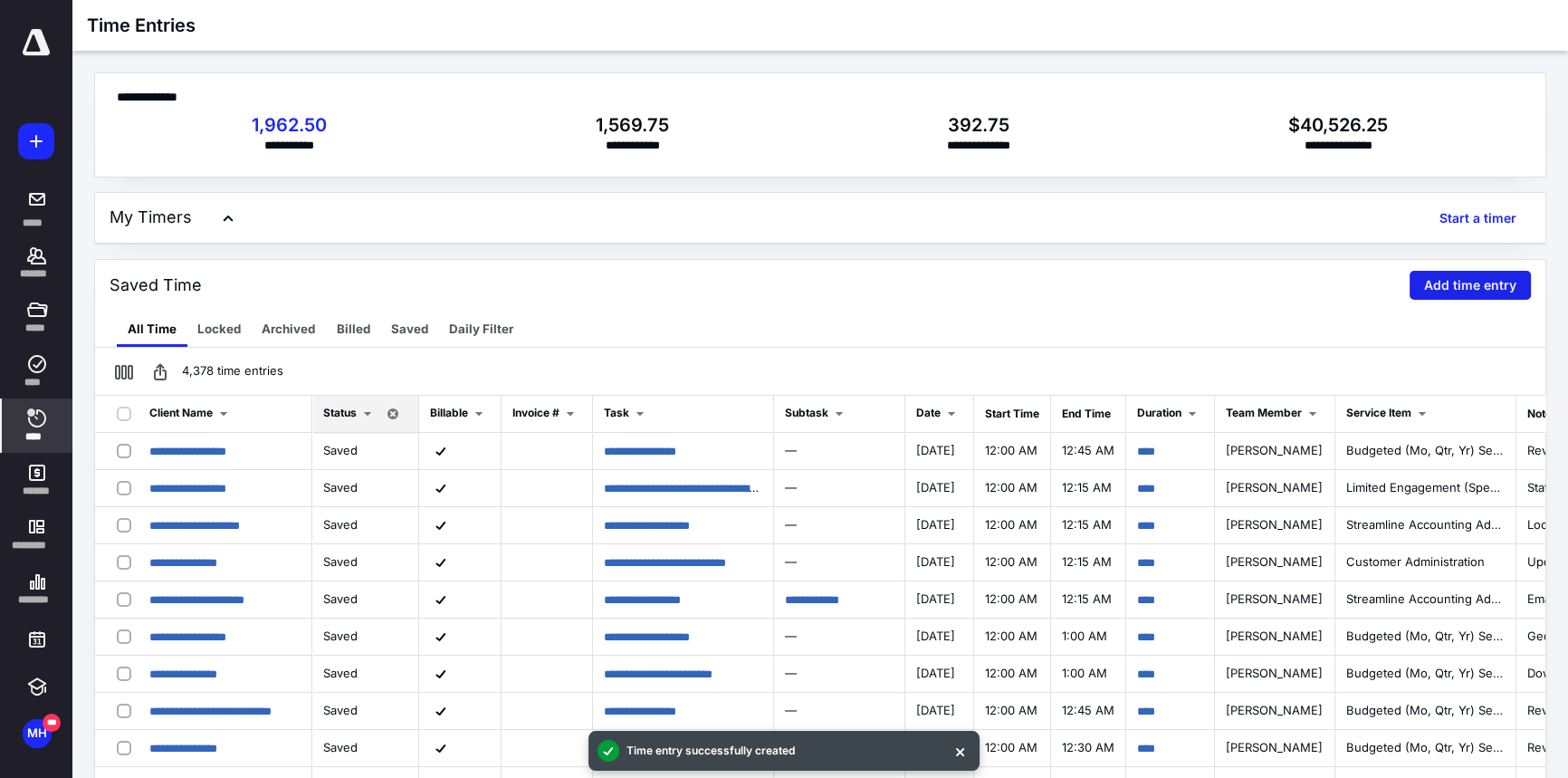 click on "Add time entry" at bounding box center (1470, 285) 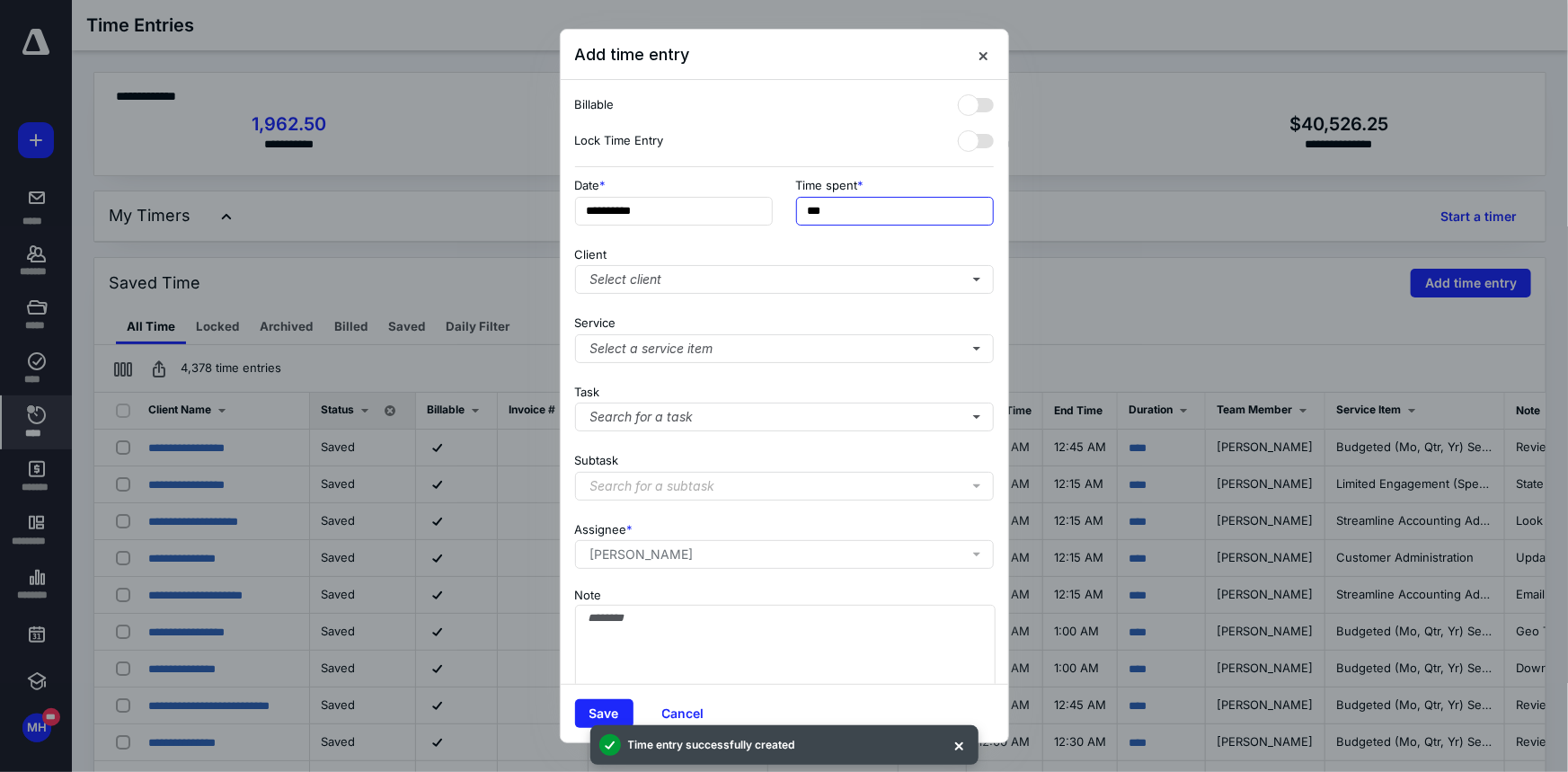 drag, startPoint x: 865, startPoint y: 200, endPoint x: 758, endPoint y: 190, distance: 107.466274 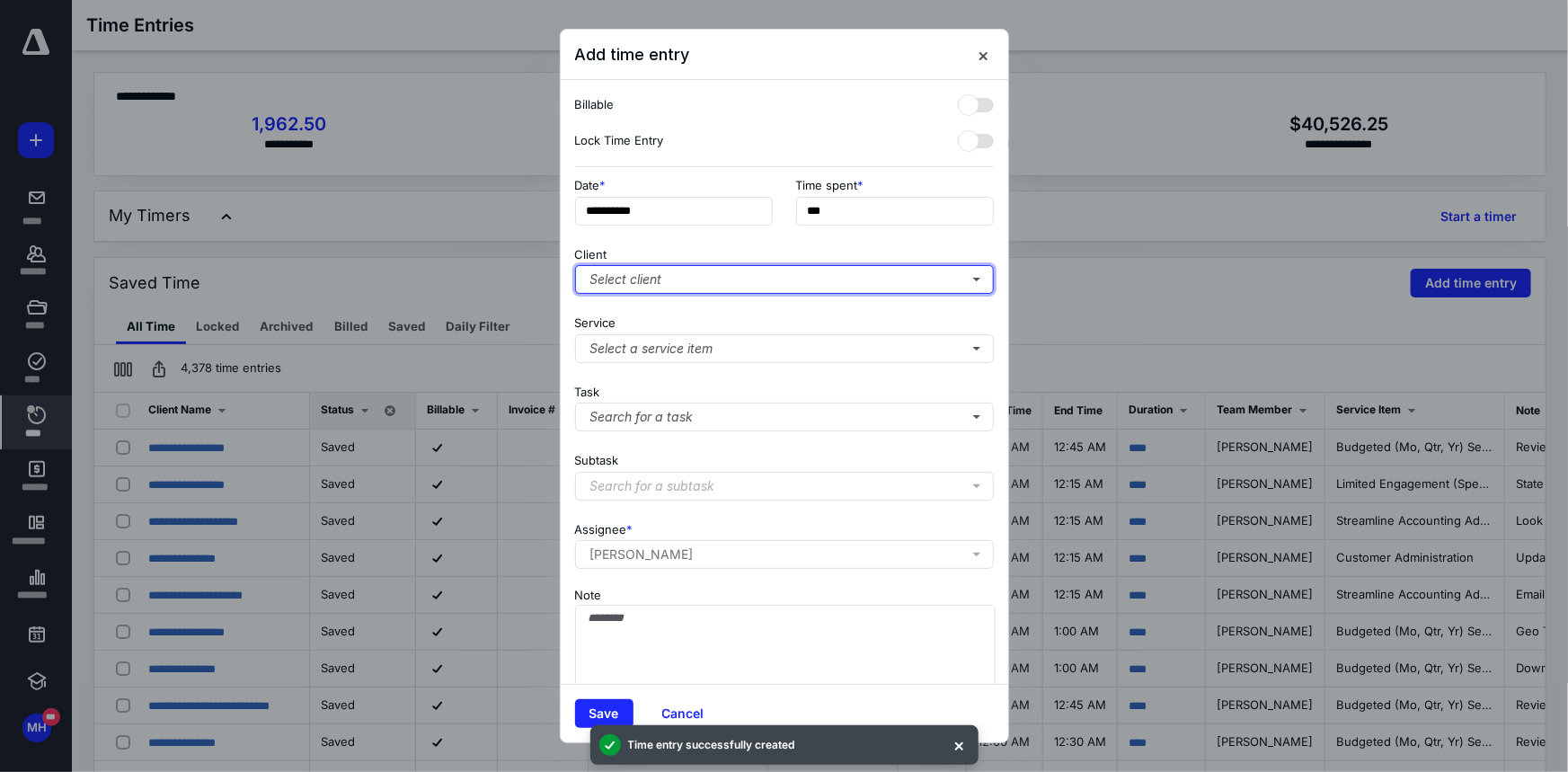 type on "***" 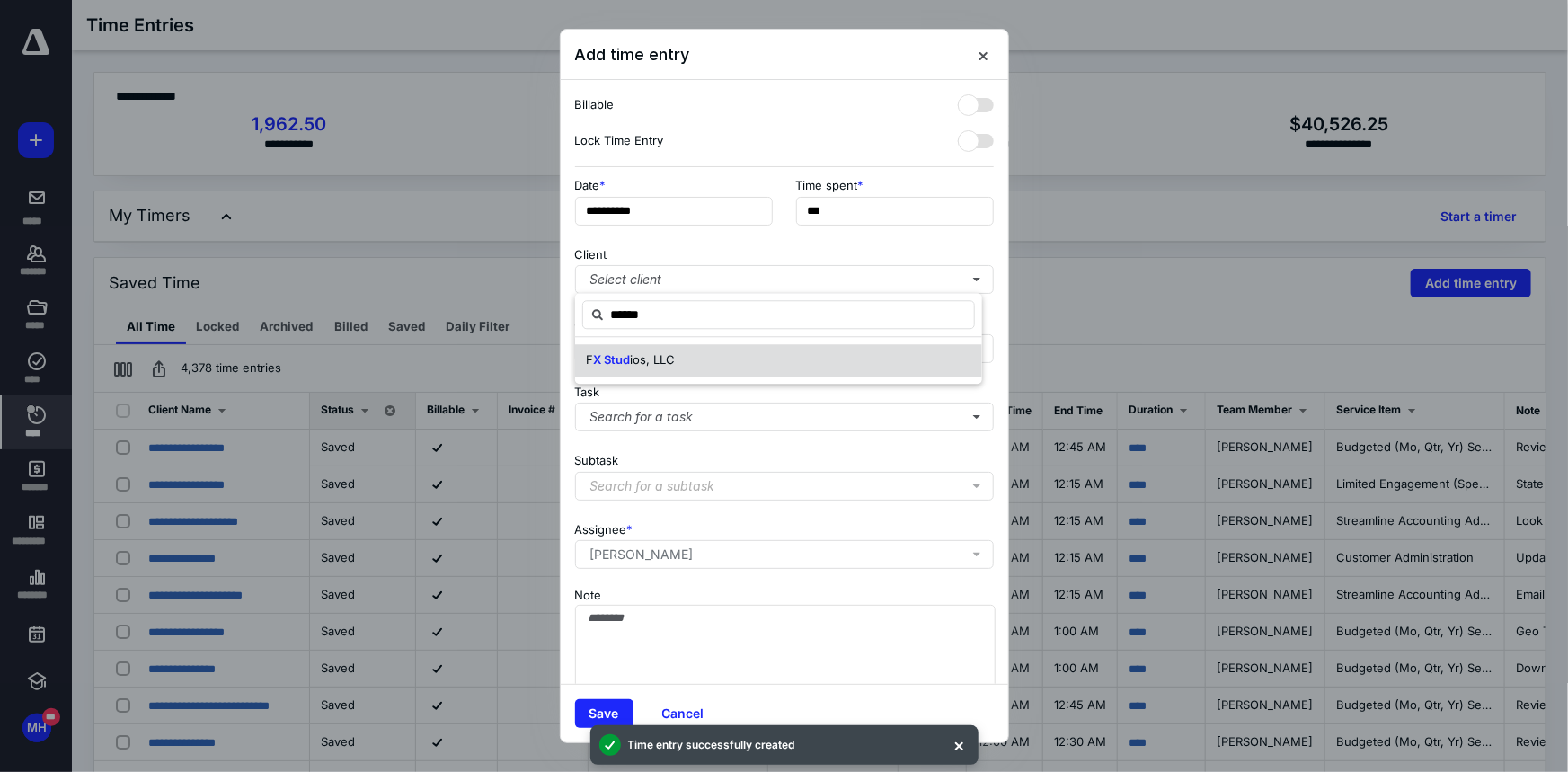 click on "ios, LLC" at bounding box center [652, 359] 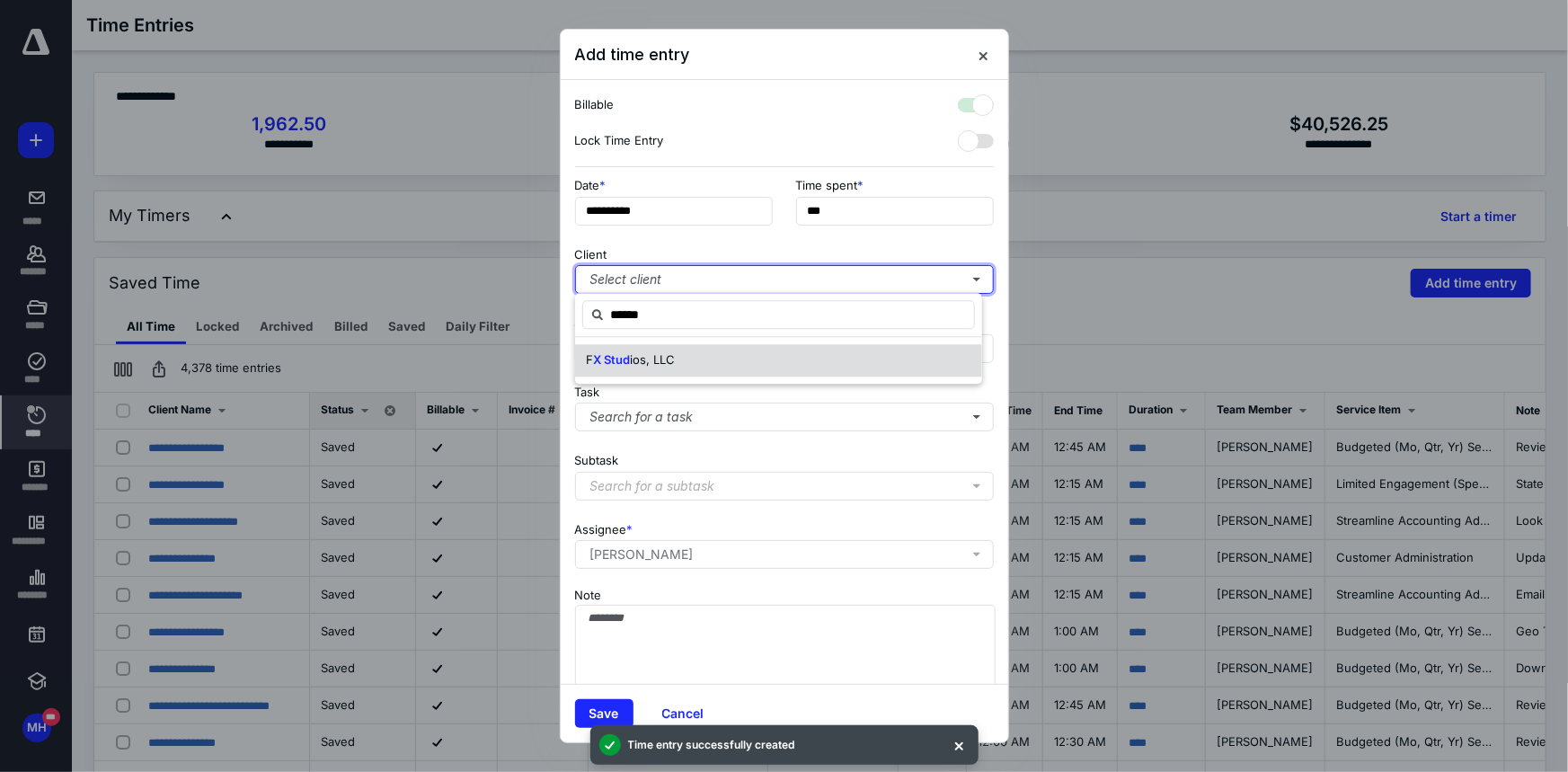 checkbox on "true" 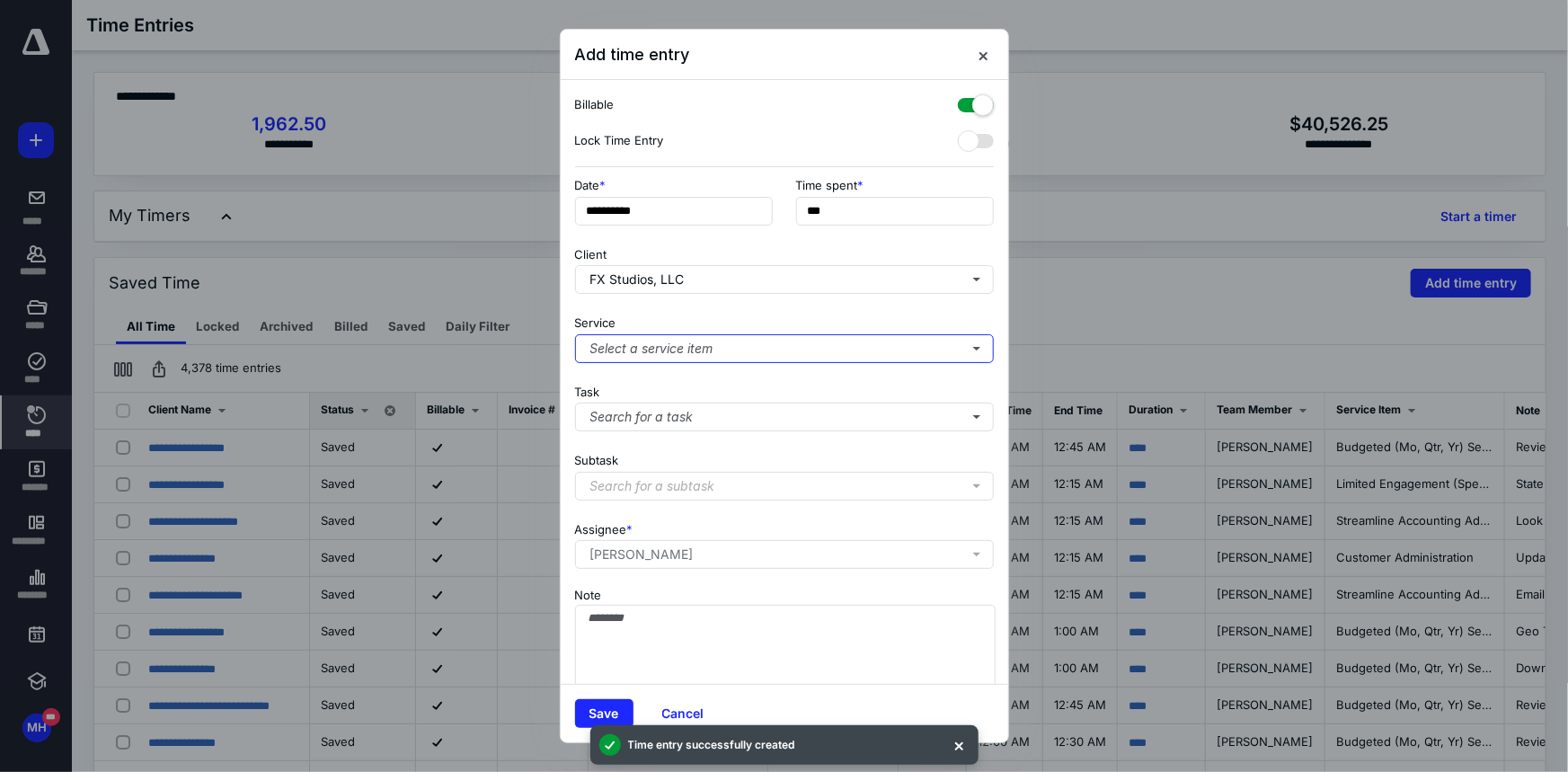 click on "Select a service item" at bounding box center [784, 349] 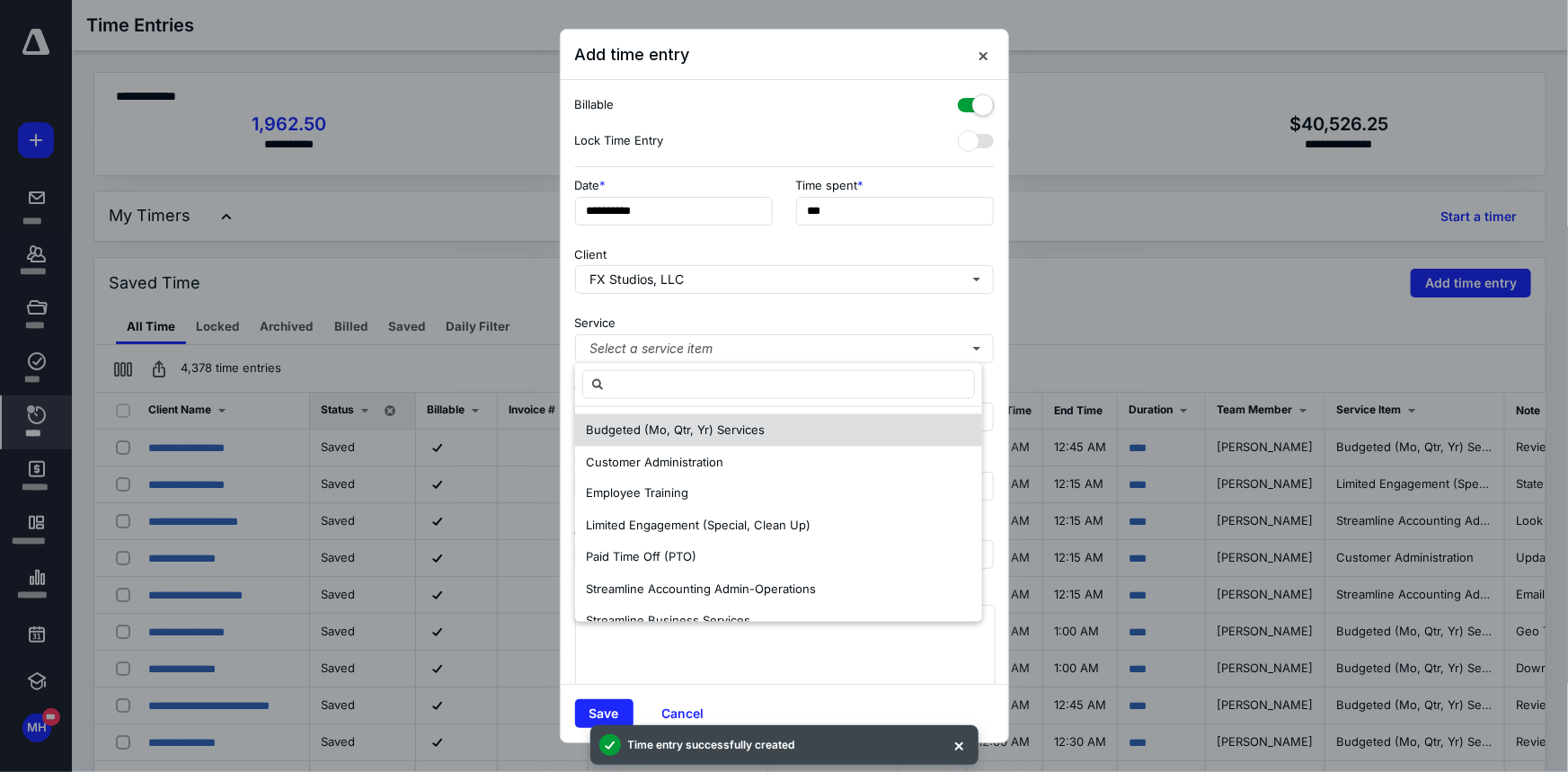 click on "Budgeted (Mo, Qtr, Yr) Services" at bounding box center (675, 430) 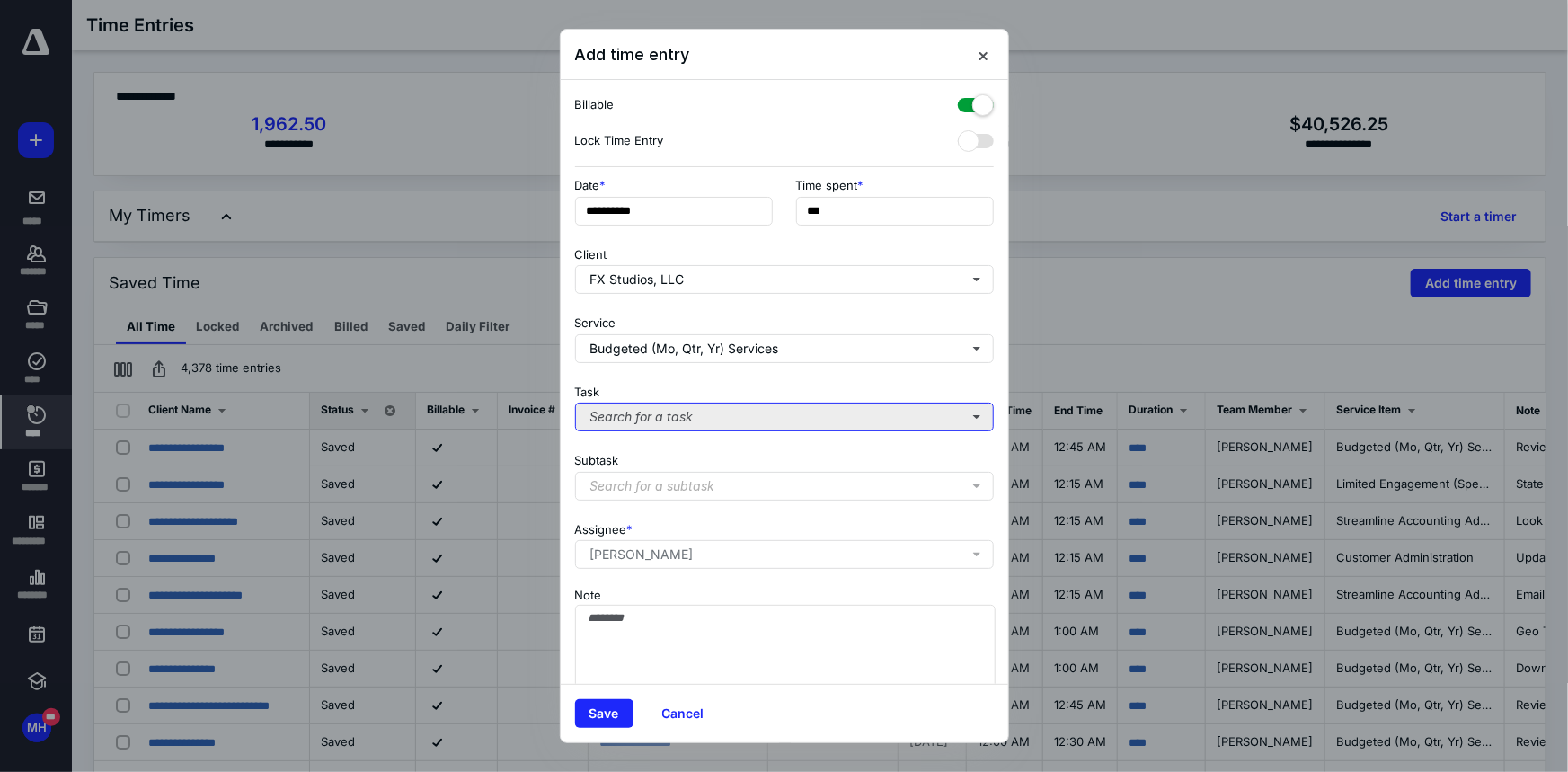 click on "Search for a task" at bounding box center (784, 417) 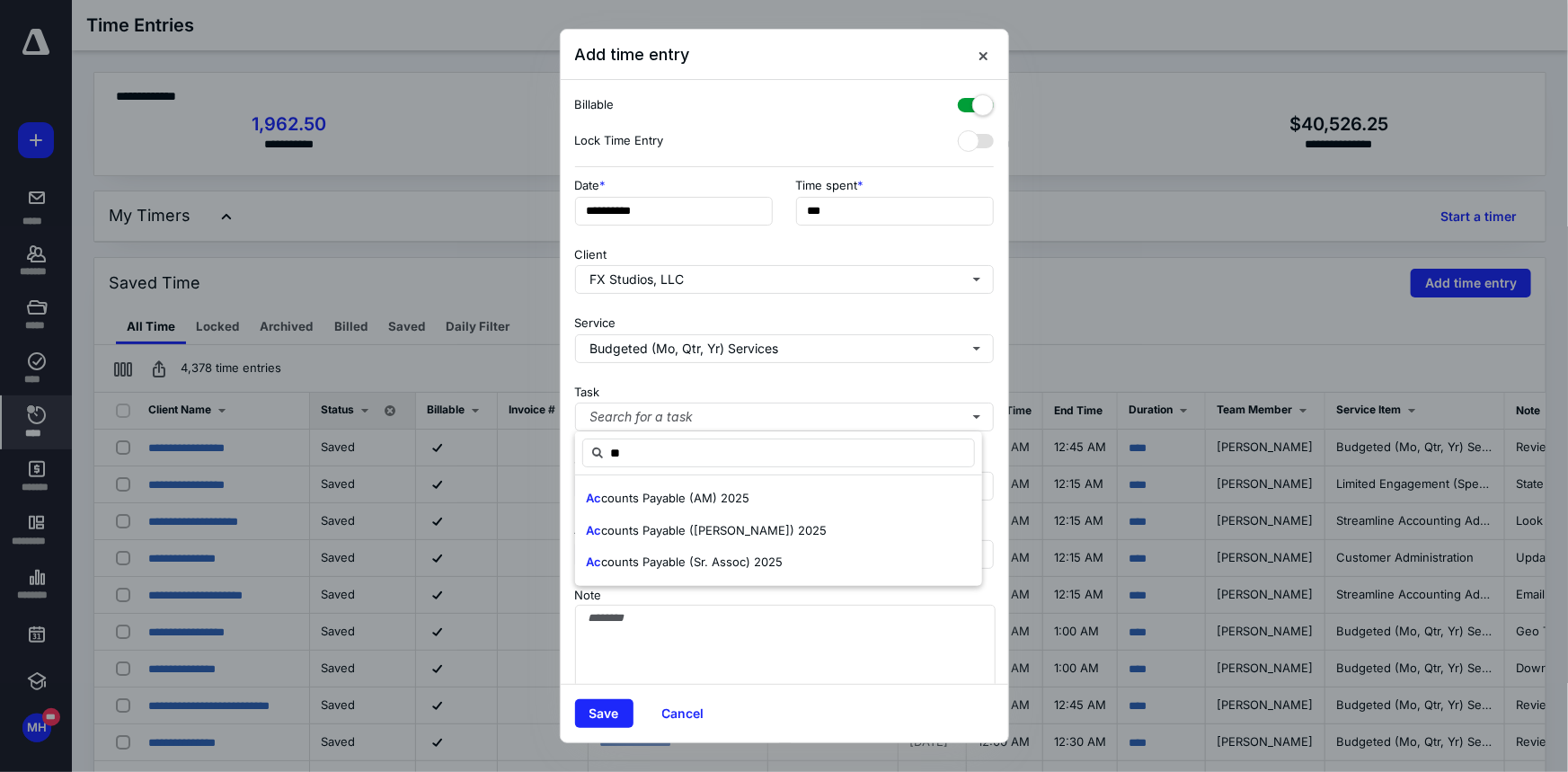 click on "counts Payable (AM) 2025" at bounding box center [675, 498] 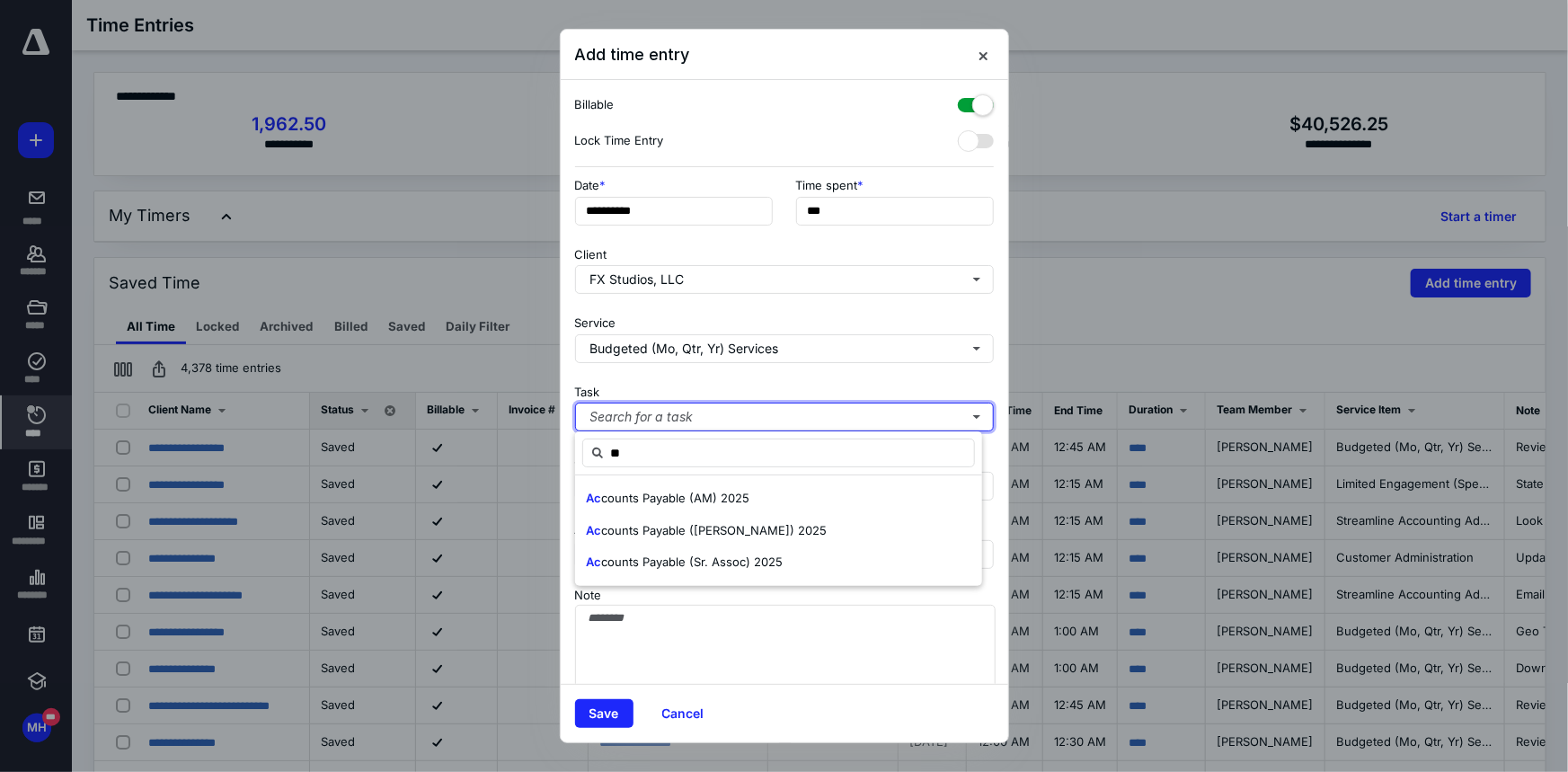 type 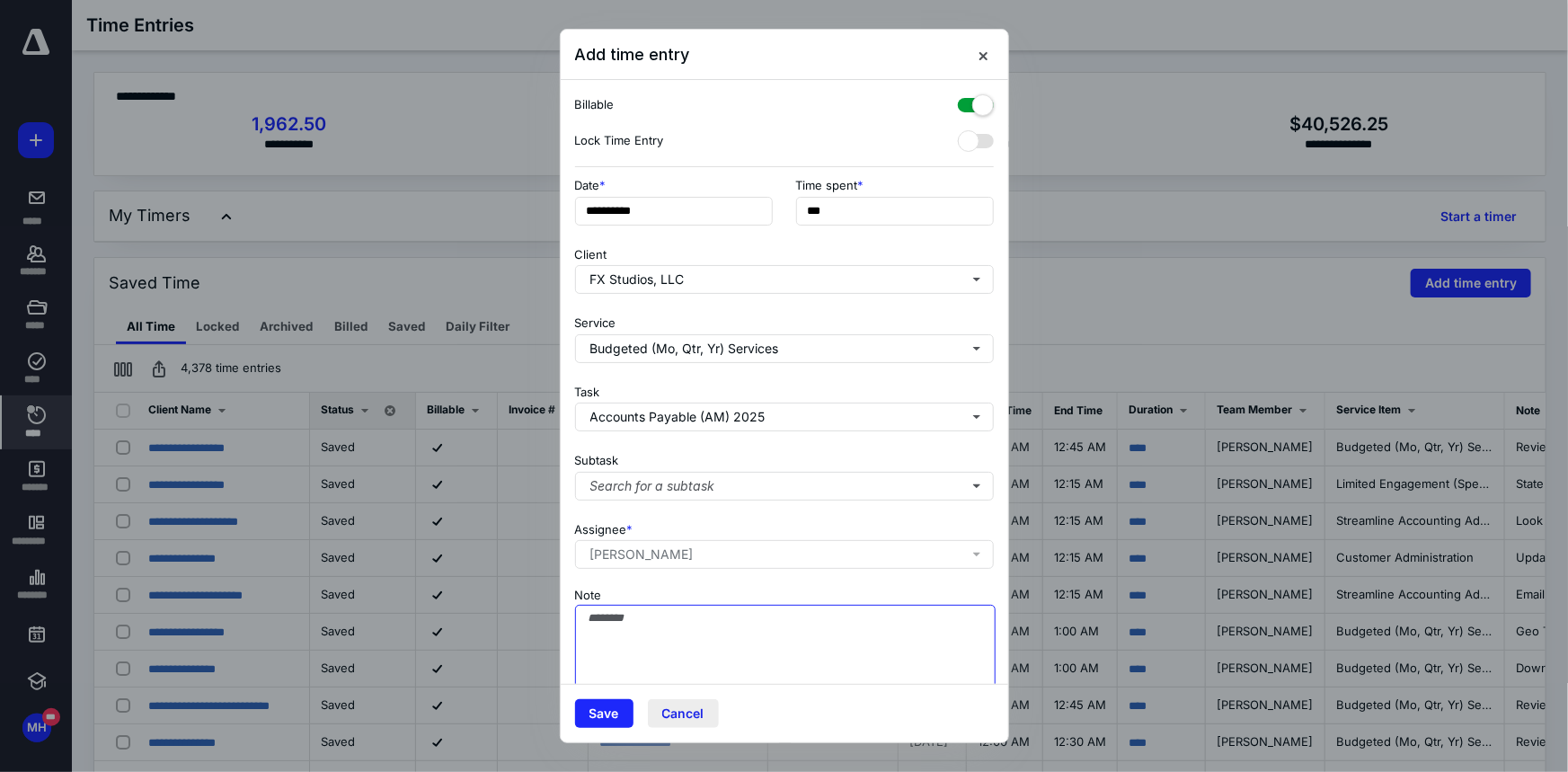 drag, startPoint x: 784, startPoint y: 636, endPoint x: 686, endPoint y: 706, distance: 120.43255 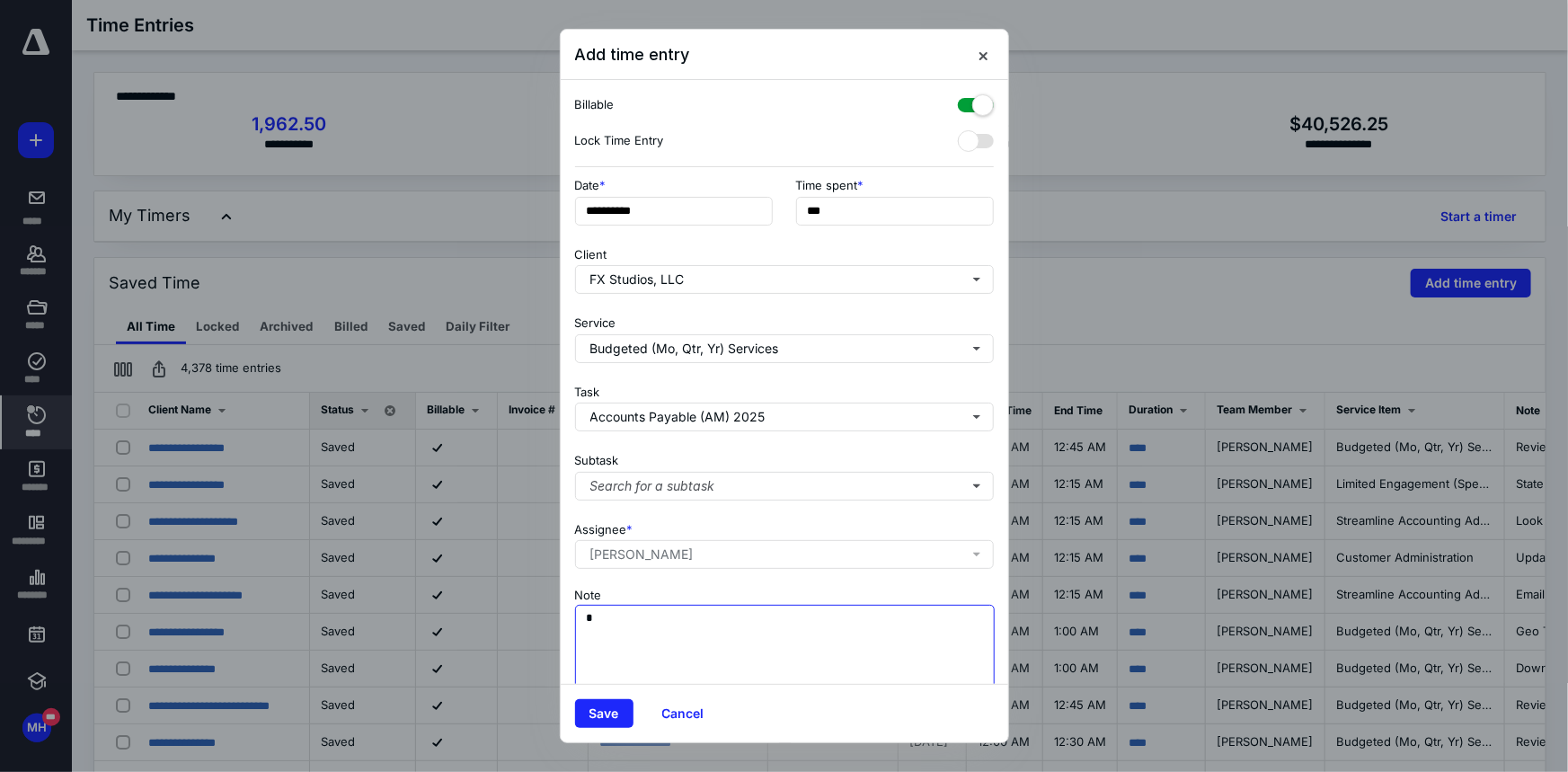 click on "*" at bounding box center [785, 650] 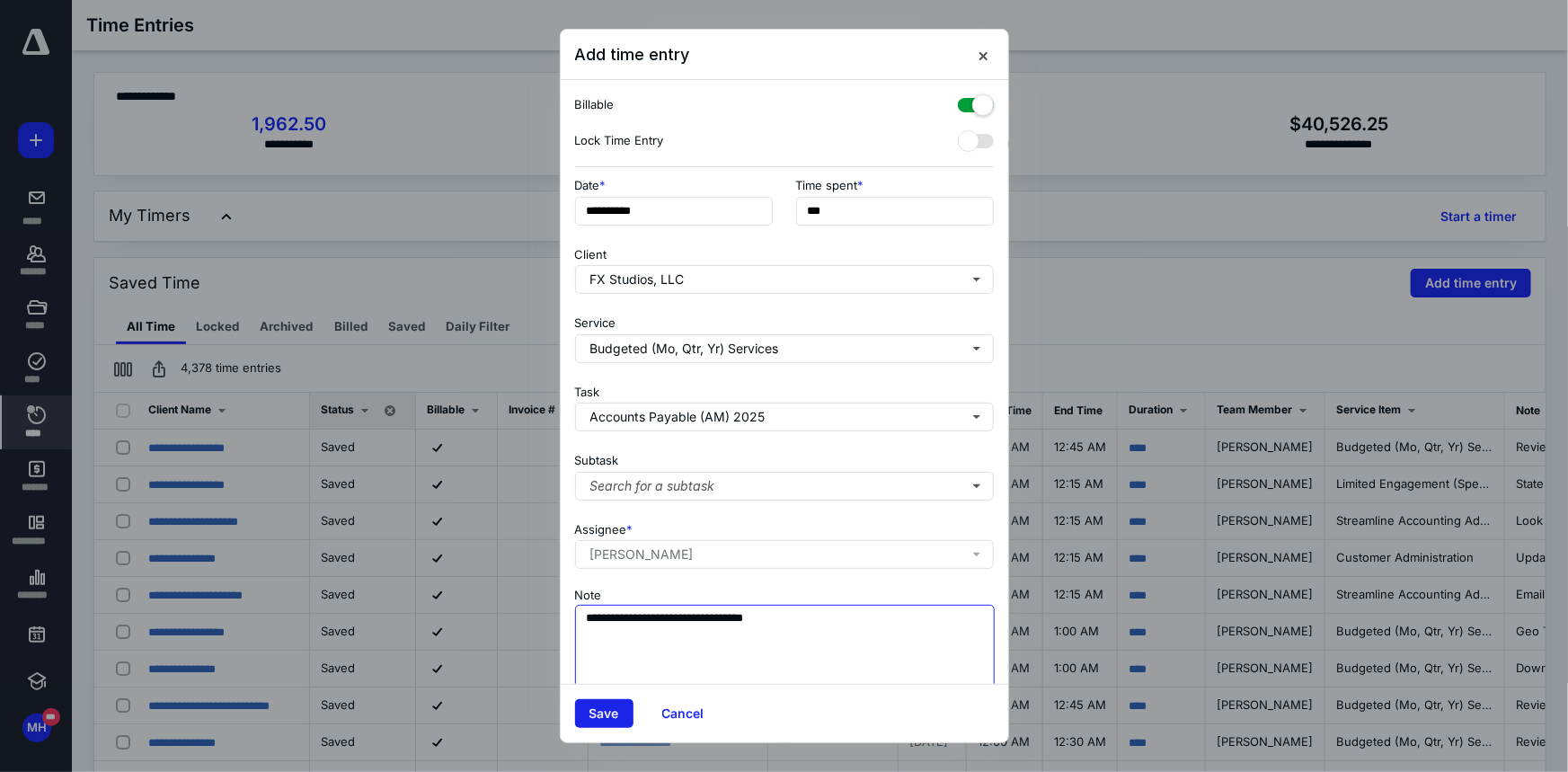type on "**********" 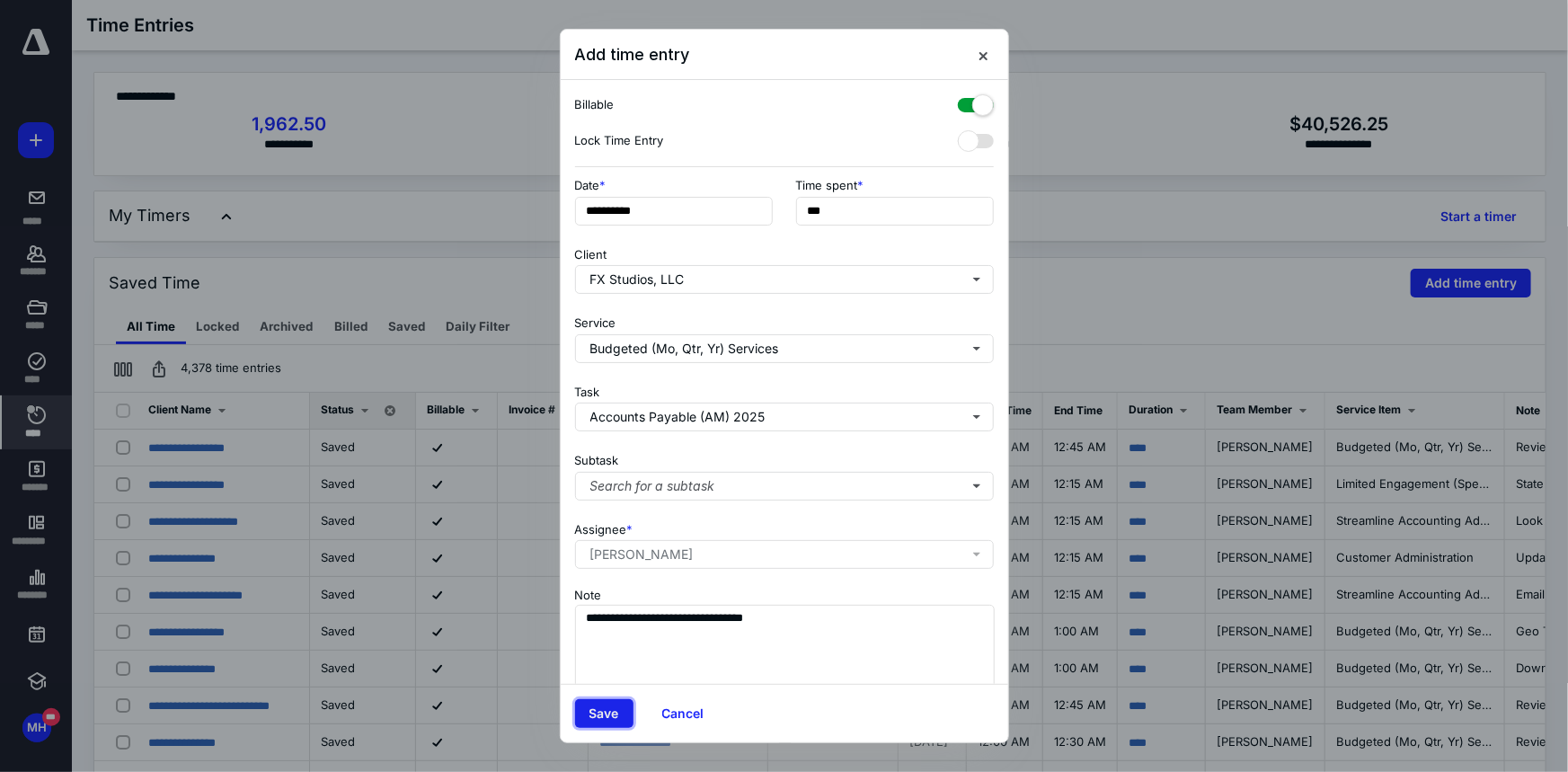 click on "Save" at bounding box center (604, 714) 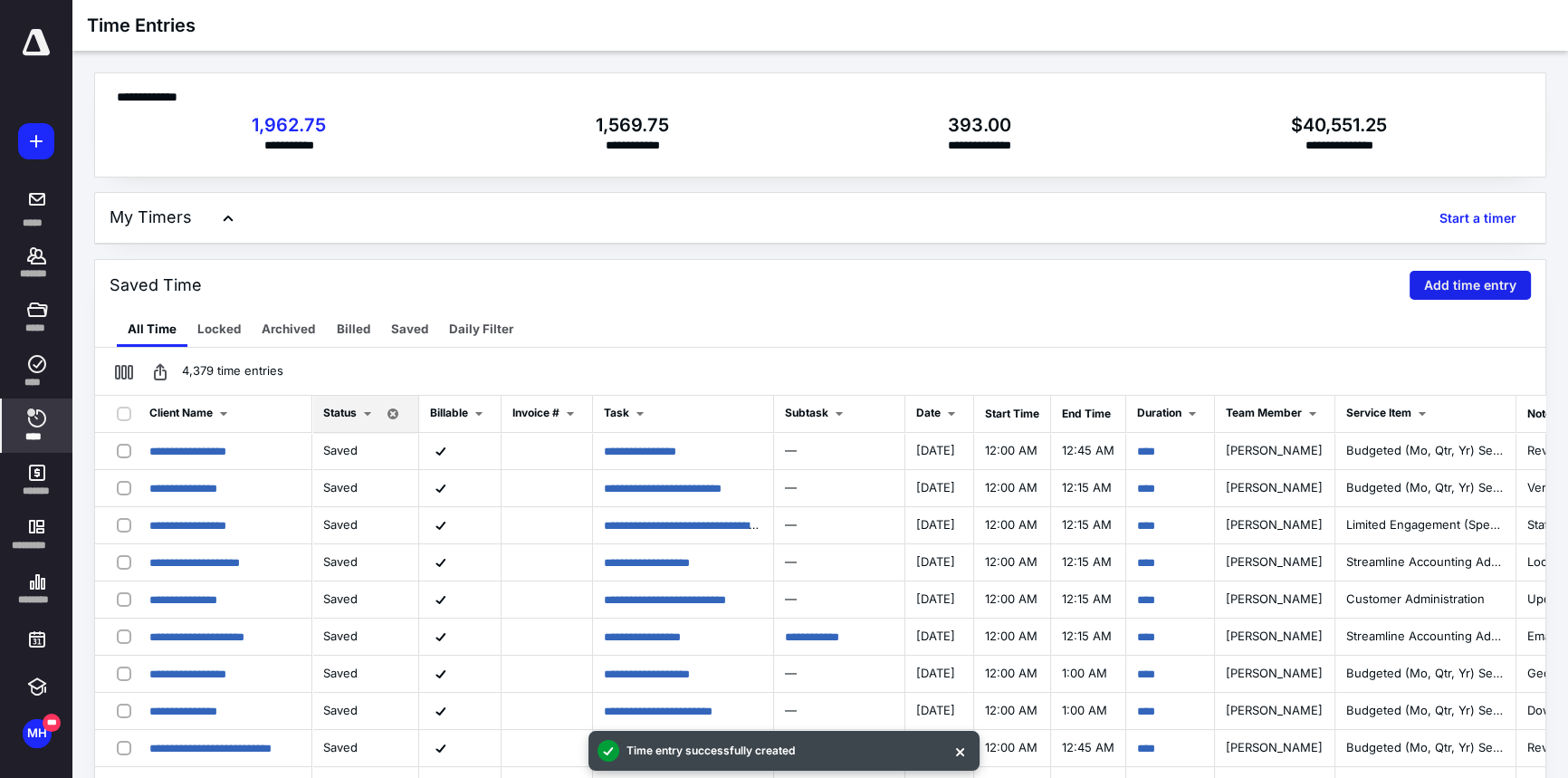 click on "Add time entry" at bounding box center [1470, 285] 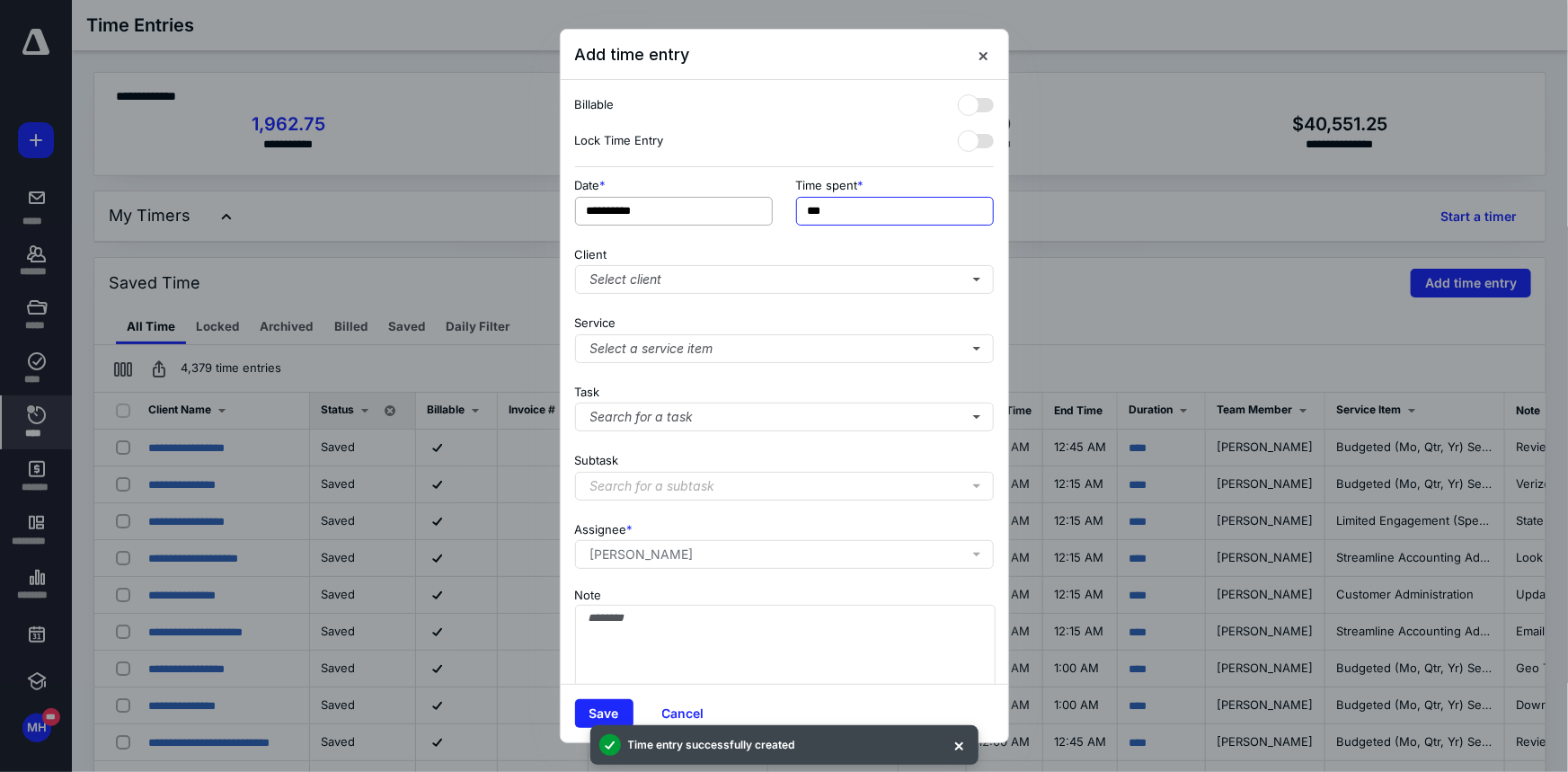 drag, startPoint x: 820, startPoint y: 216, endPoint x: 755, endPoint y: 200, distance: 66.940272 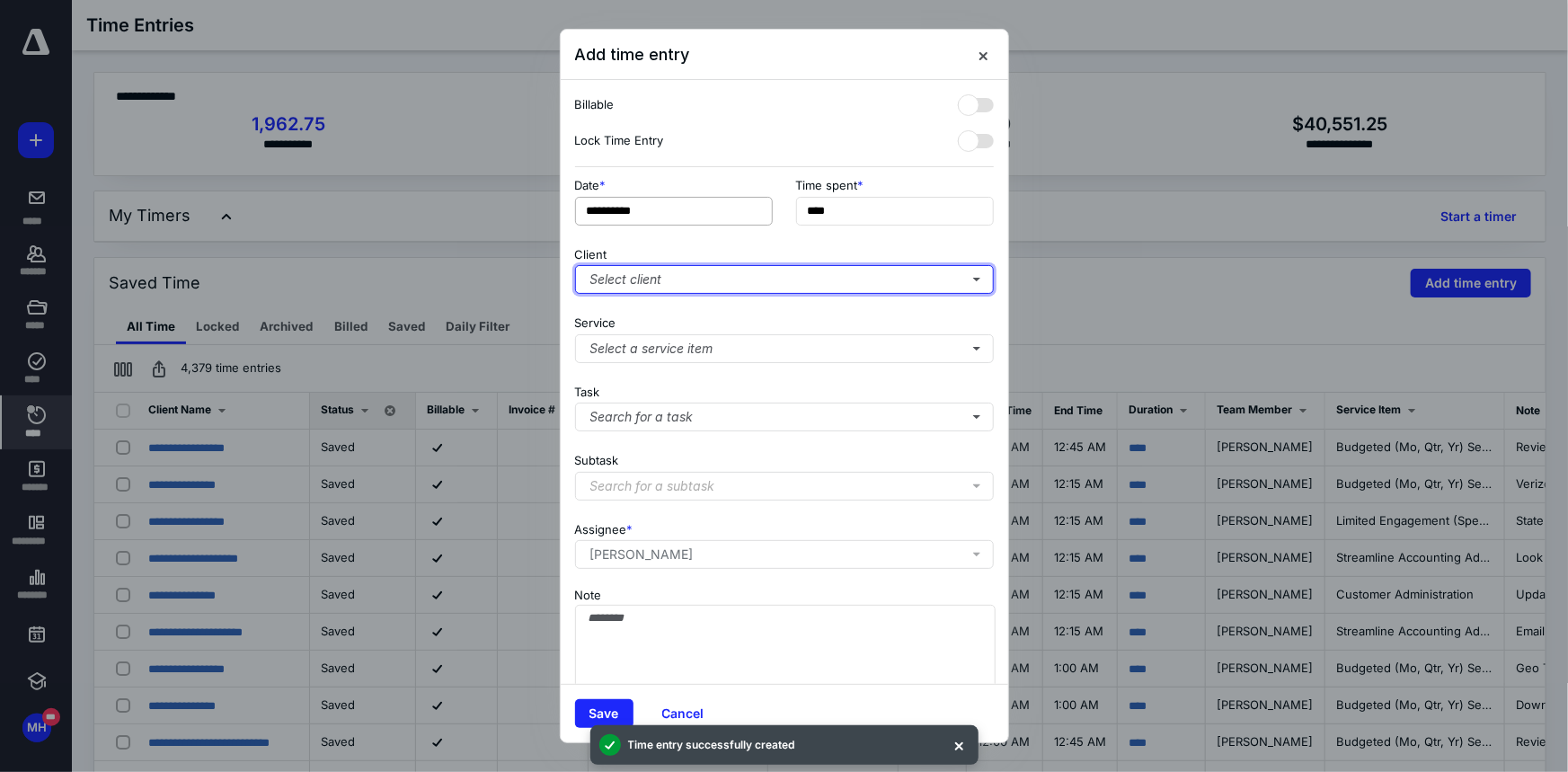 type on "**********" 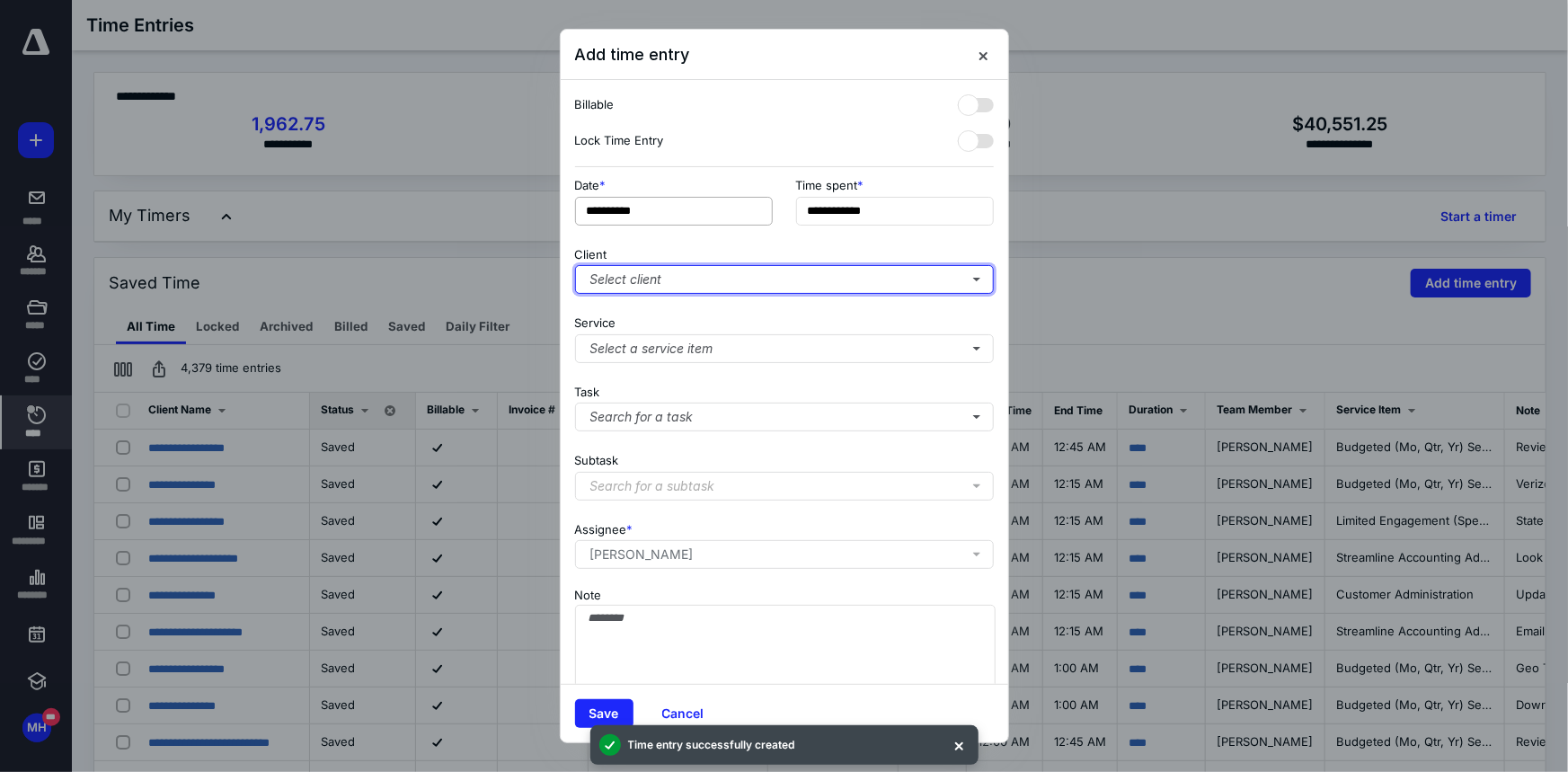 type 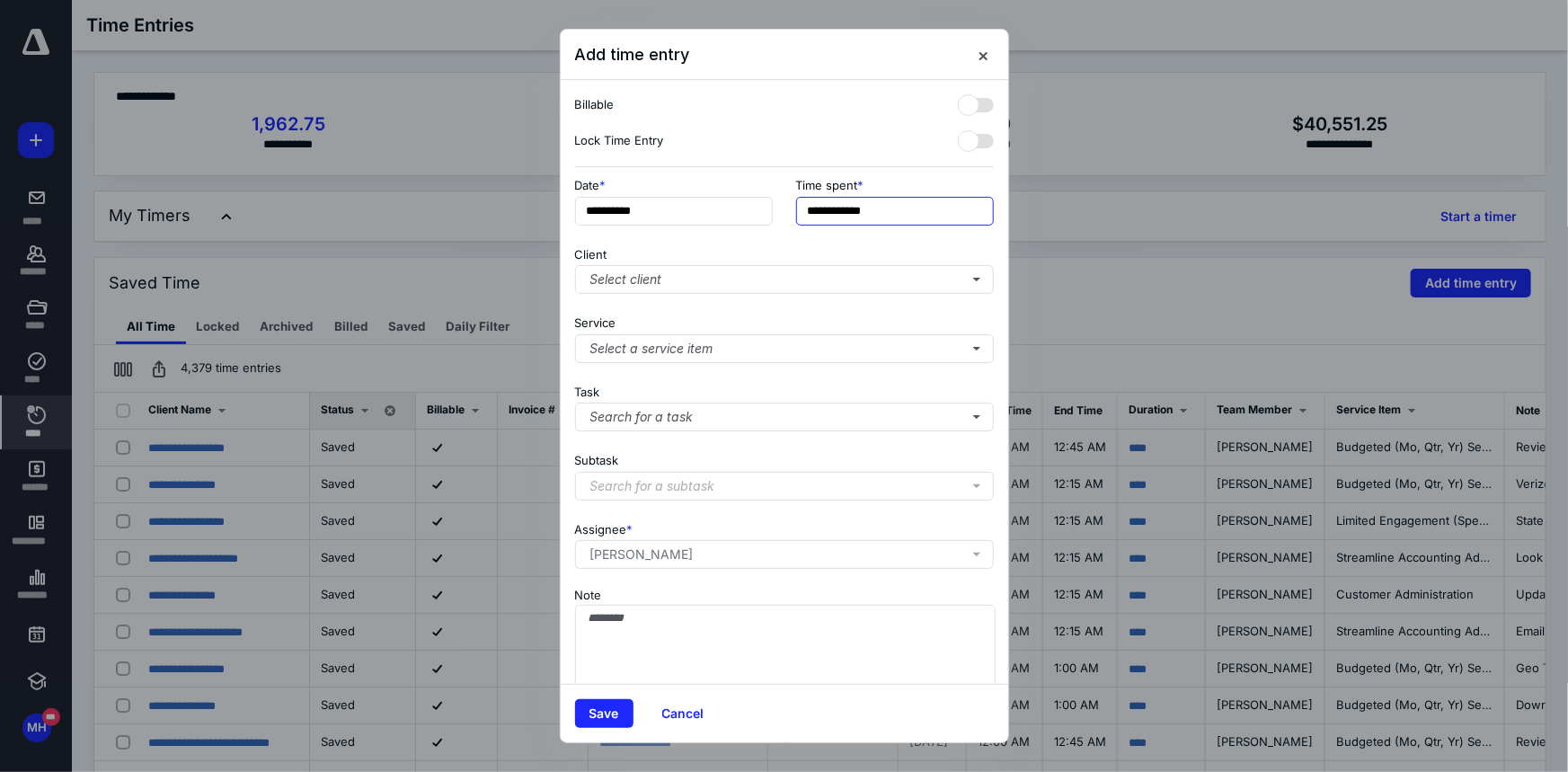 drag, startPoint x: 933, startPoint y: 208, endPoint x: 647, endPoint y: 184, distance: 287.00523 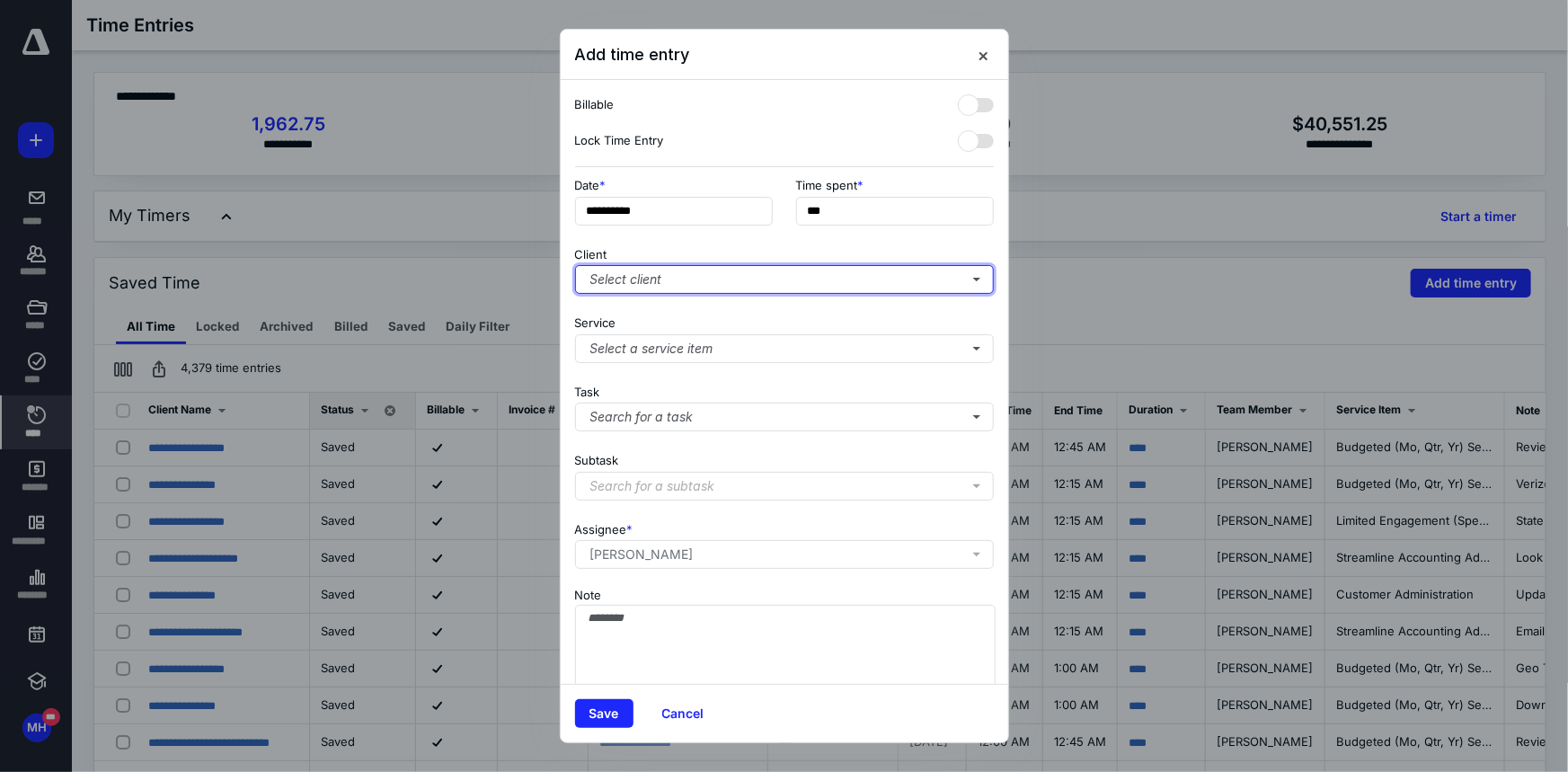 type on "***" 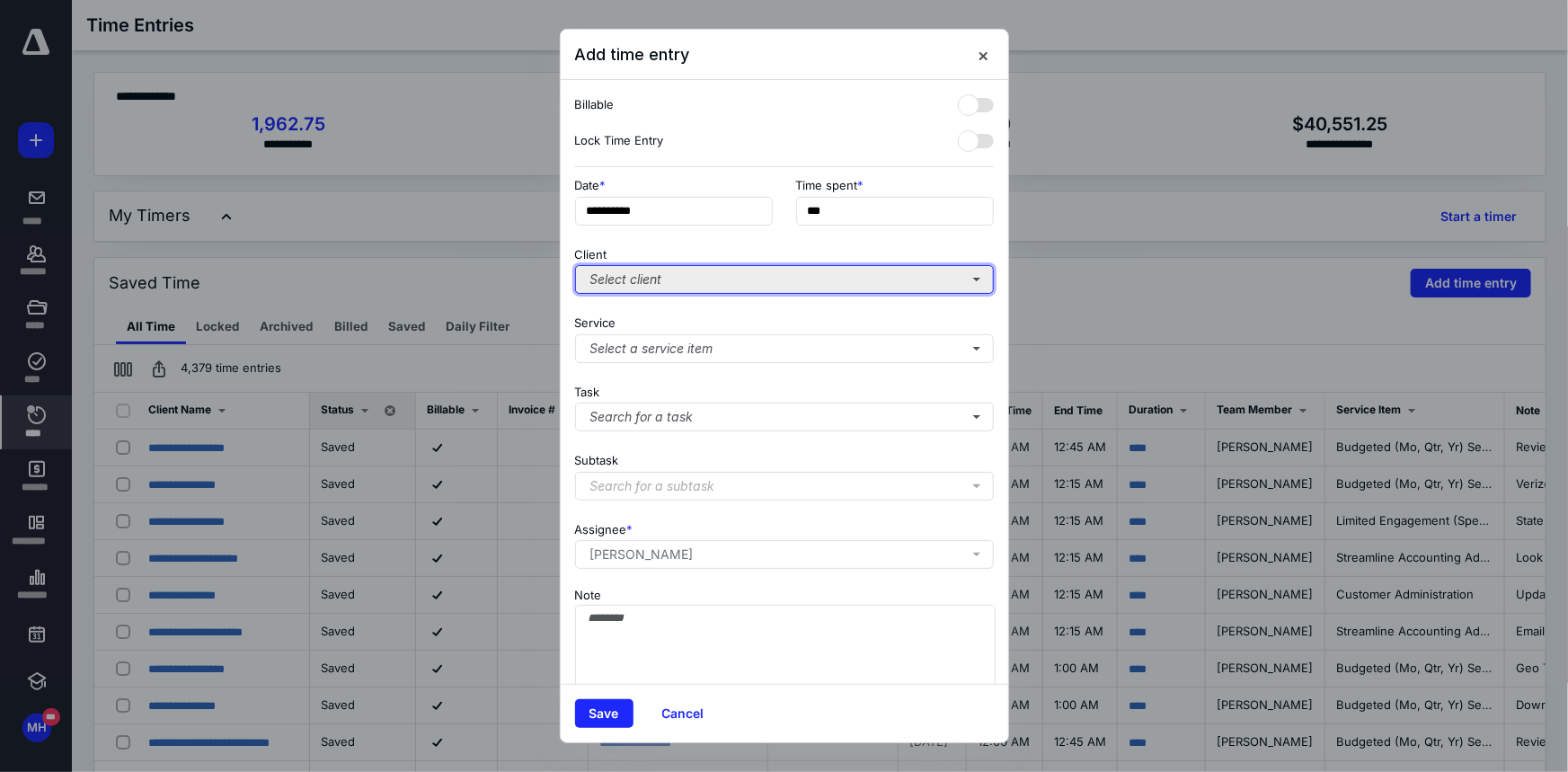 click on "Select client" at bounding box center (784, 280) 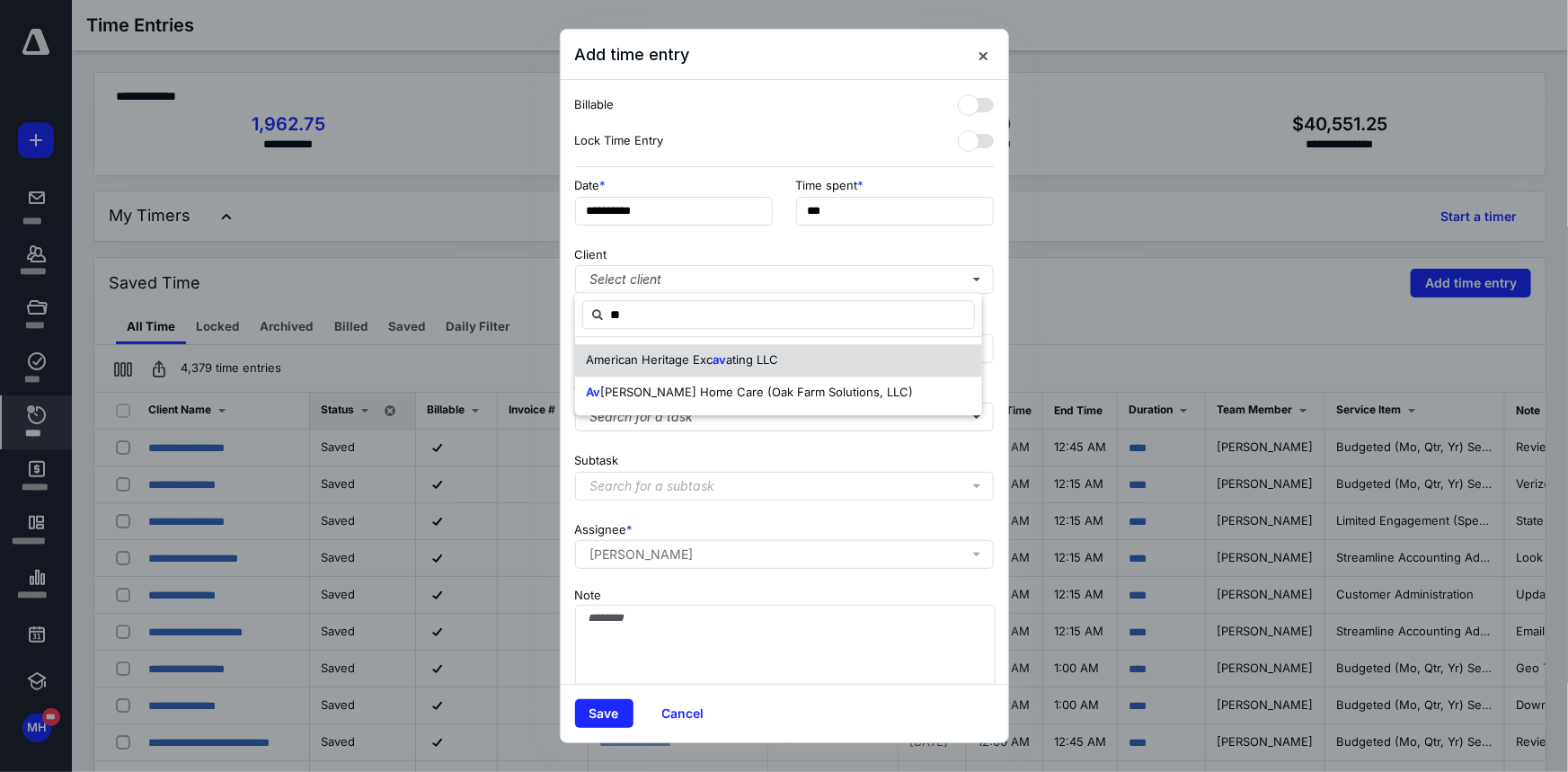 click on "av" at bounding box center (719, 359) 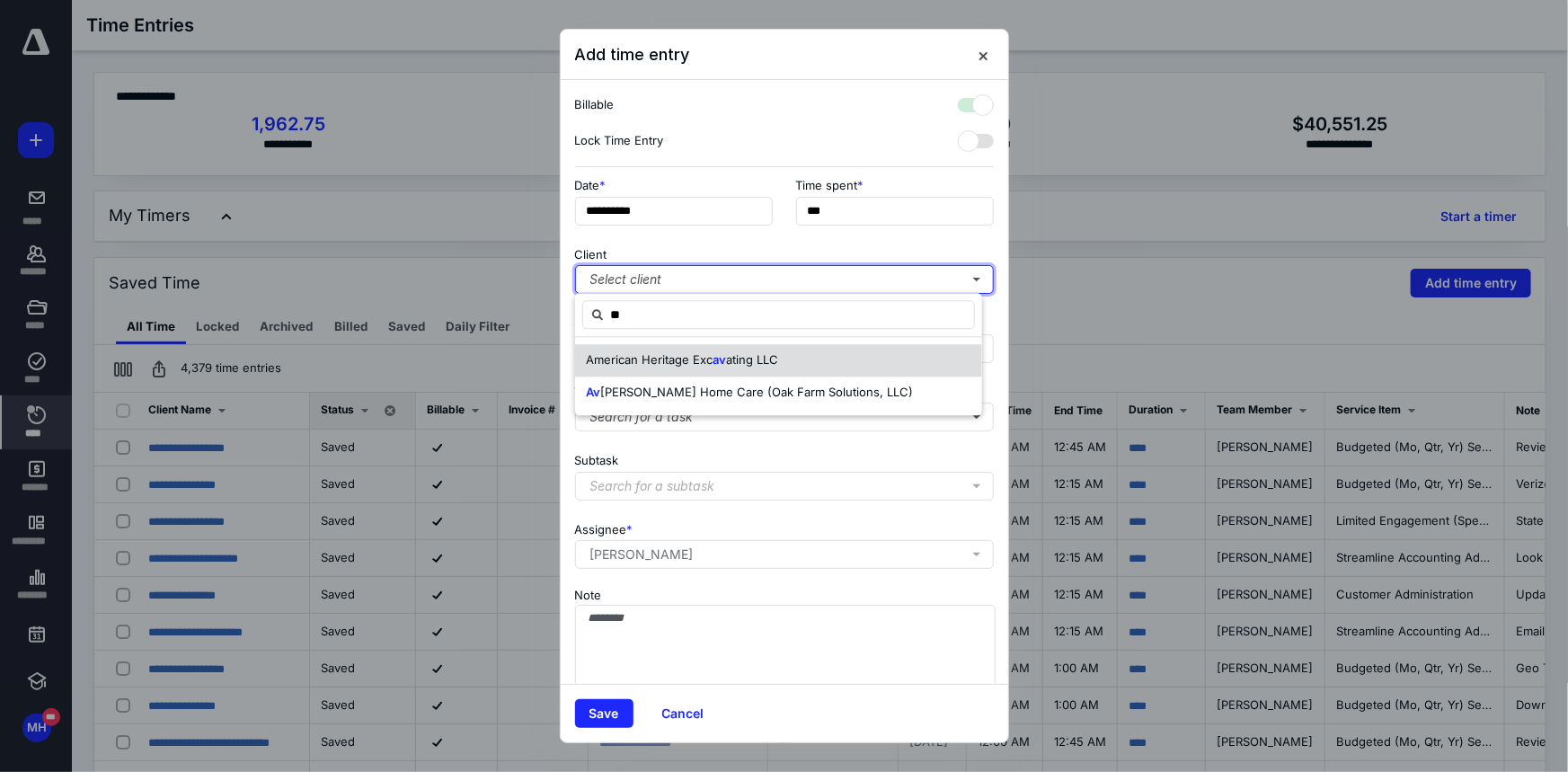 checkbox on "true" 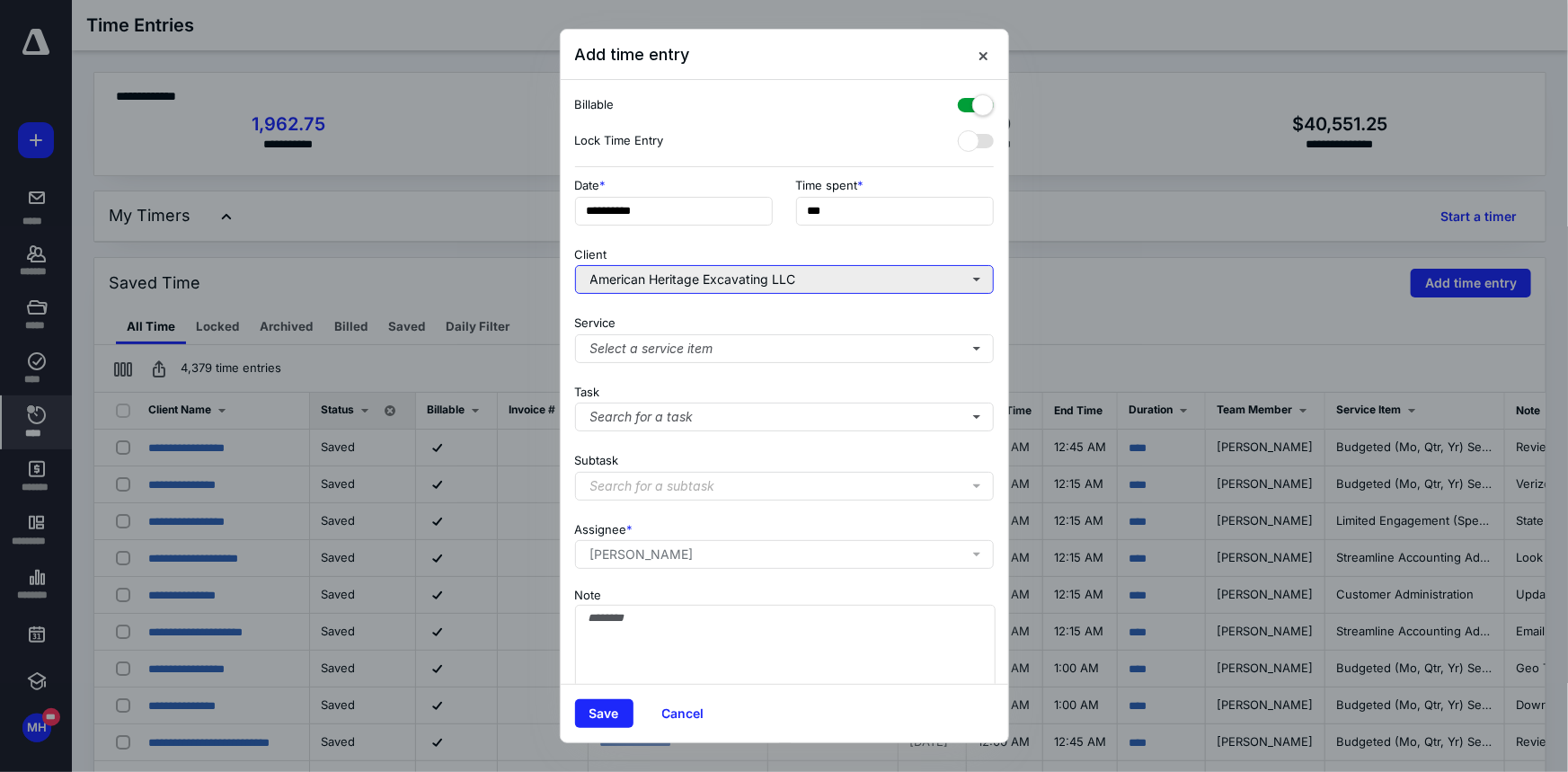 click on "American Heritage Excavating LLC" at bounding box center (784, 280) 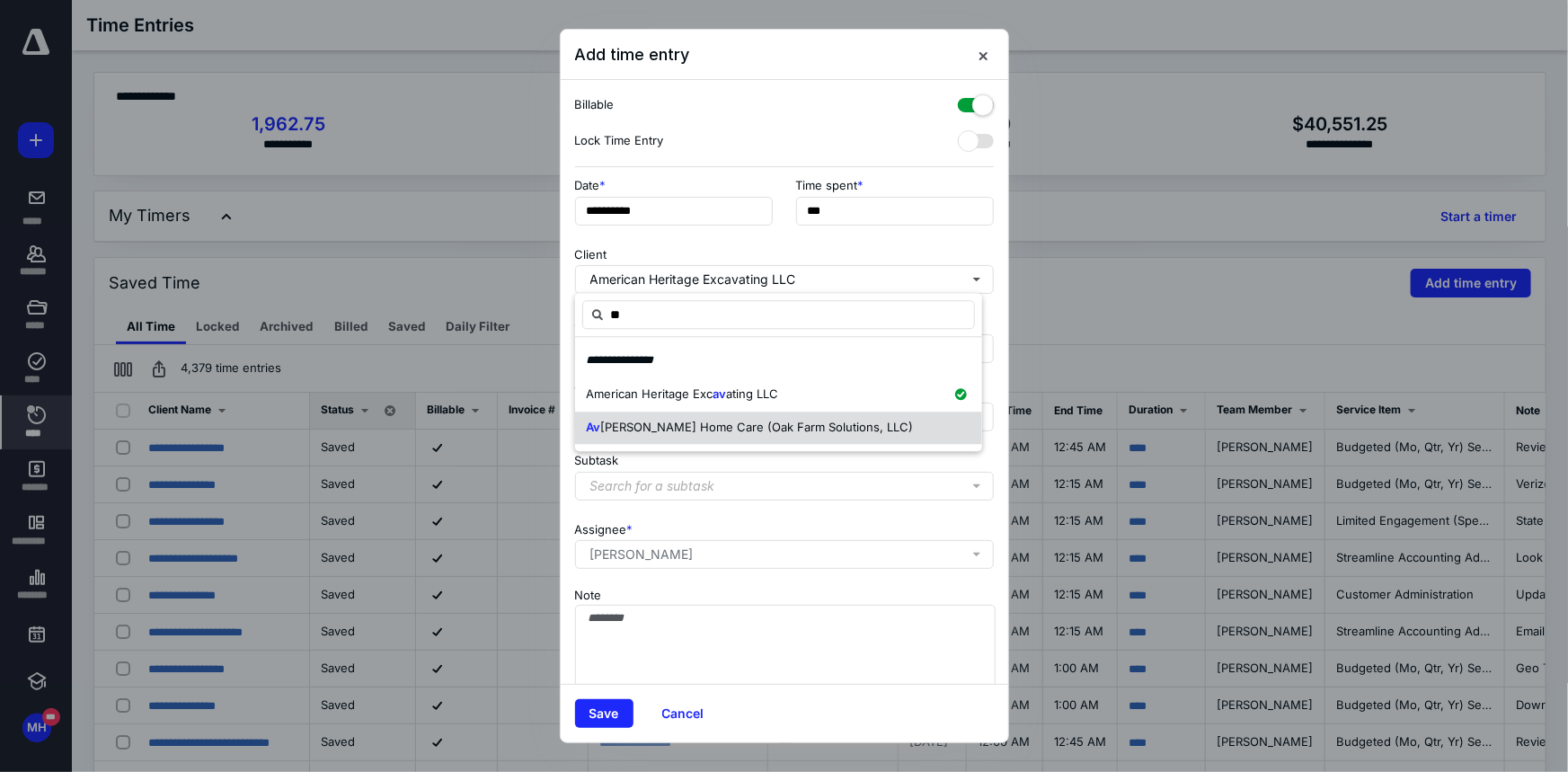click on "Av [PERSON_NAME] Home Care (Oak Farm Solutions, LLC)" at bounding box center (778, 429) 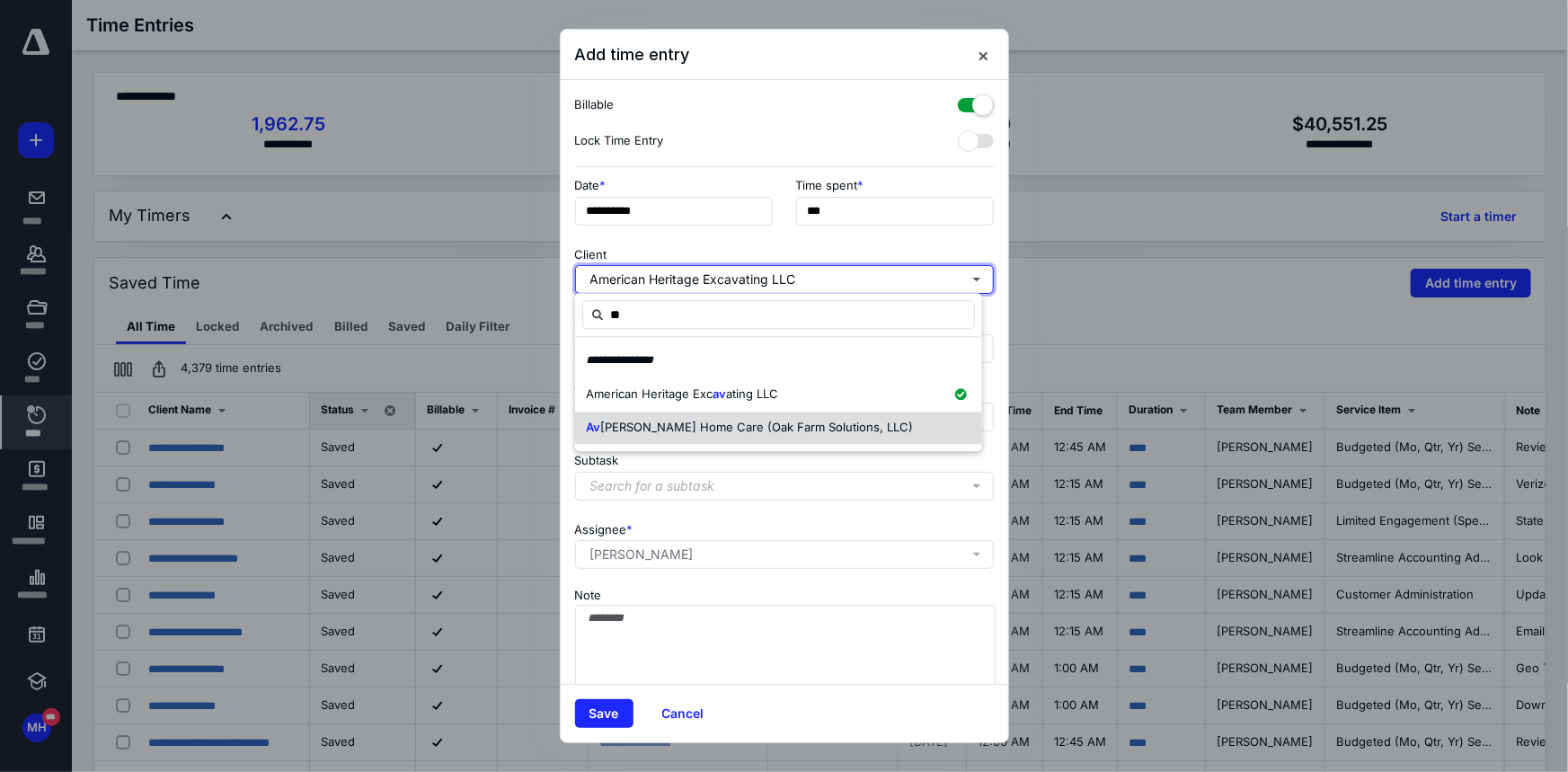 type 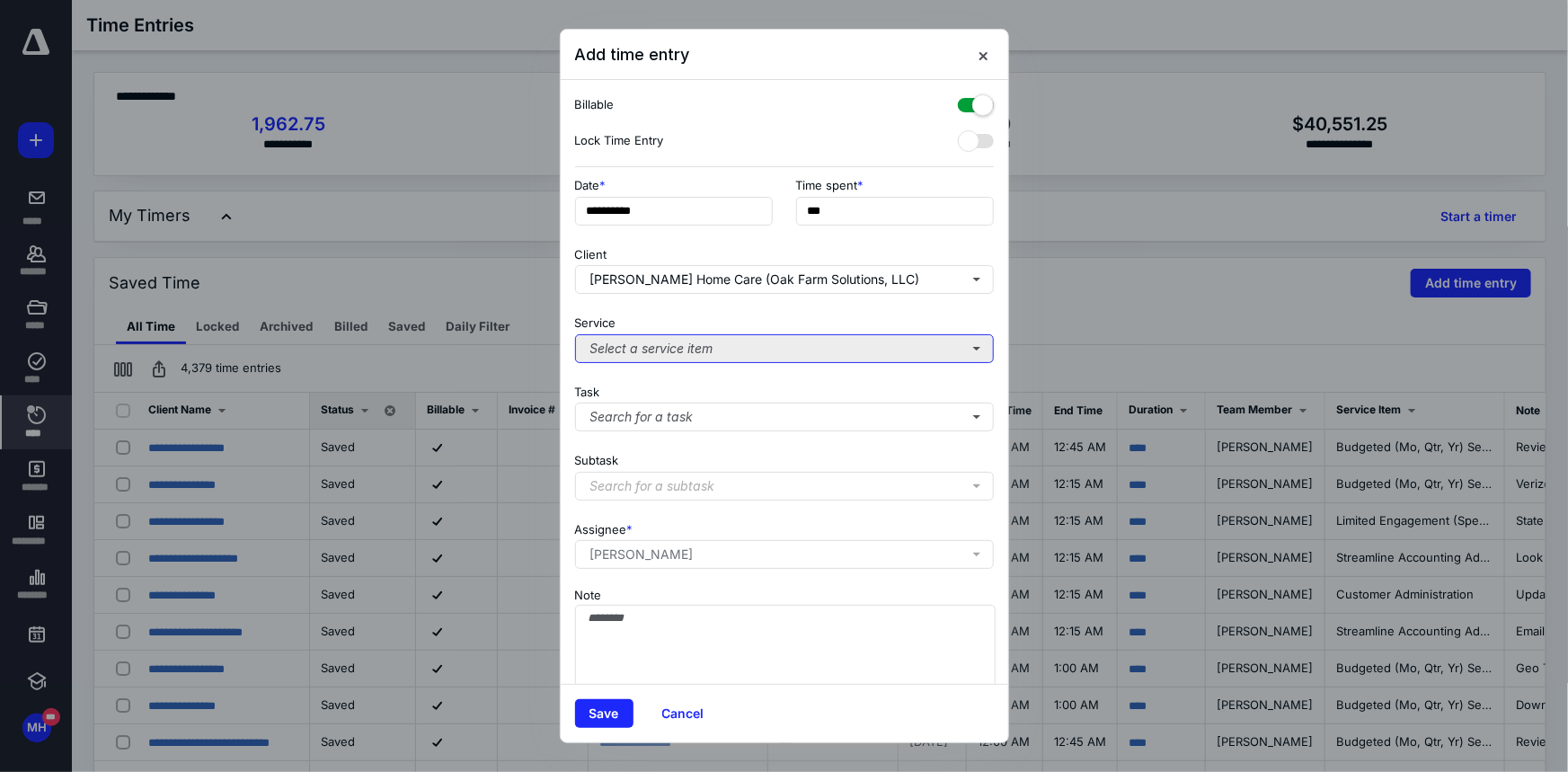 click on "Select a service item" at bounding box center (784, 349) 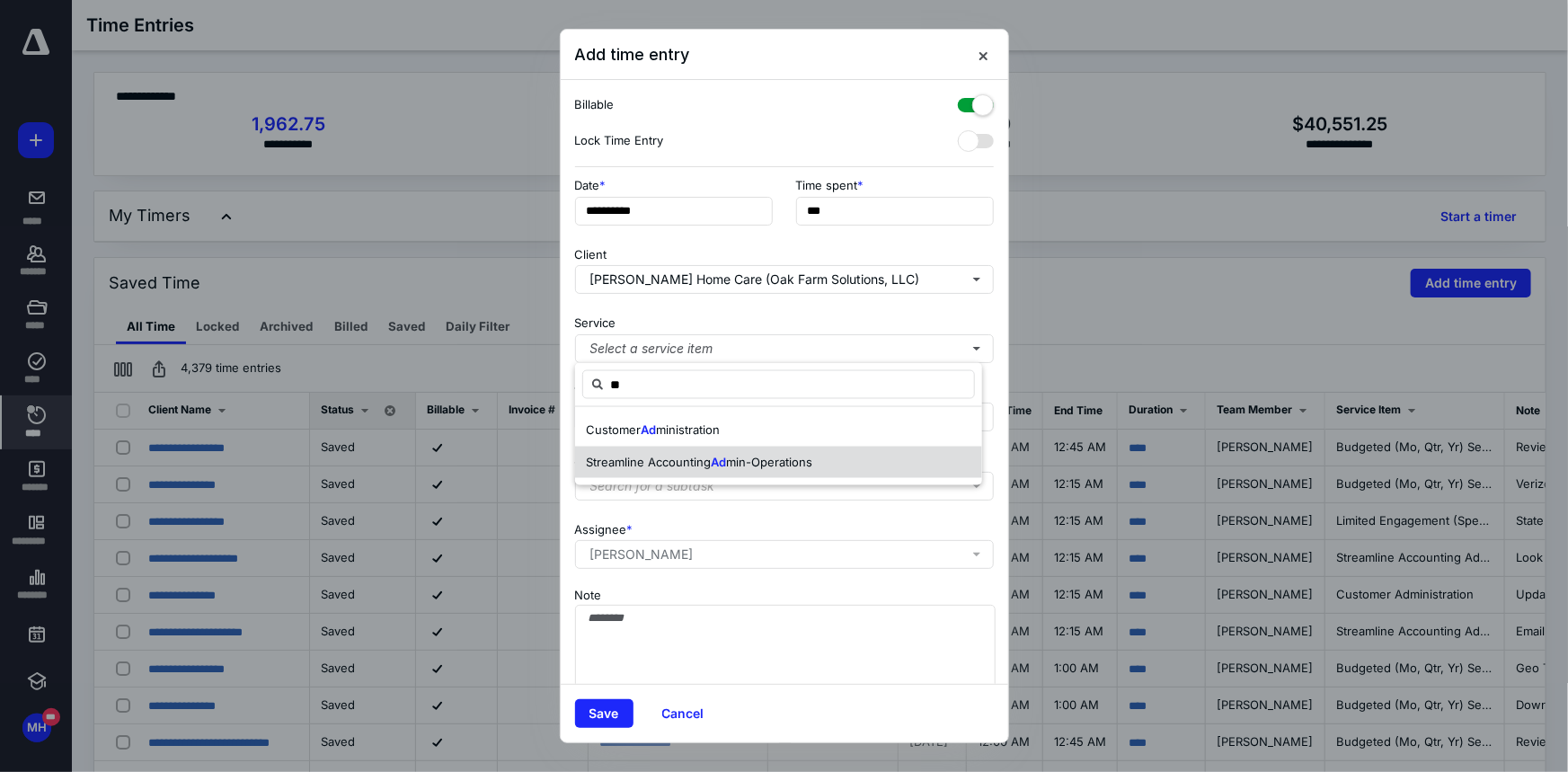 click on "Streamline Accounting" at bounding box center [648, 461] 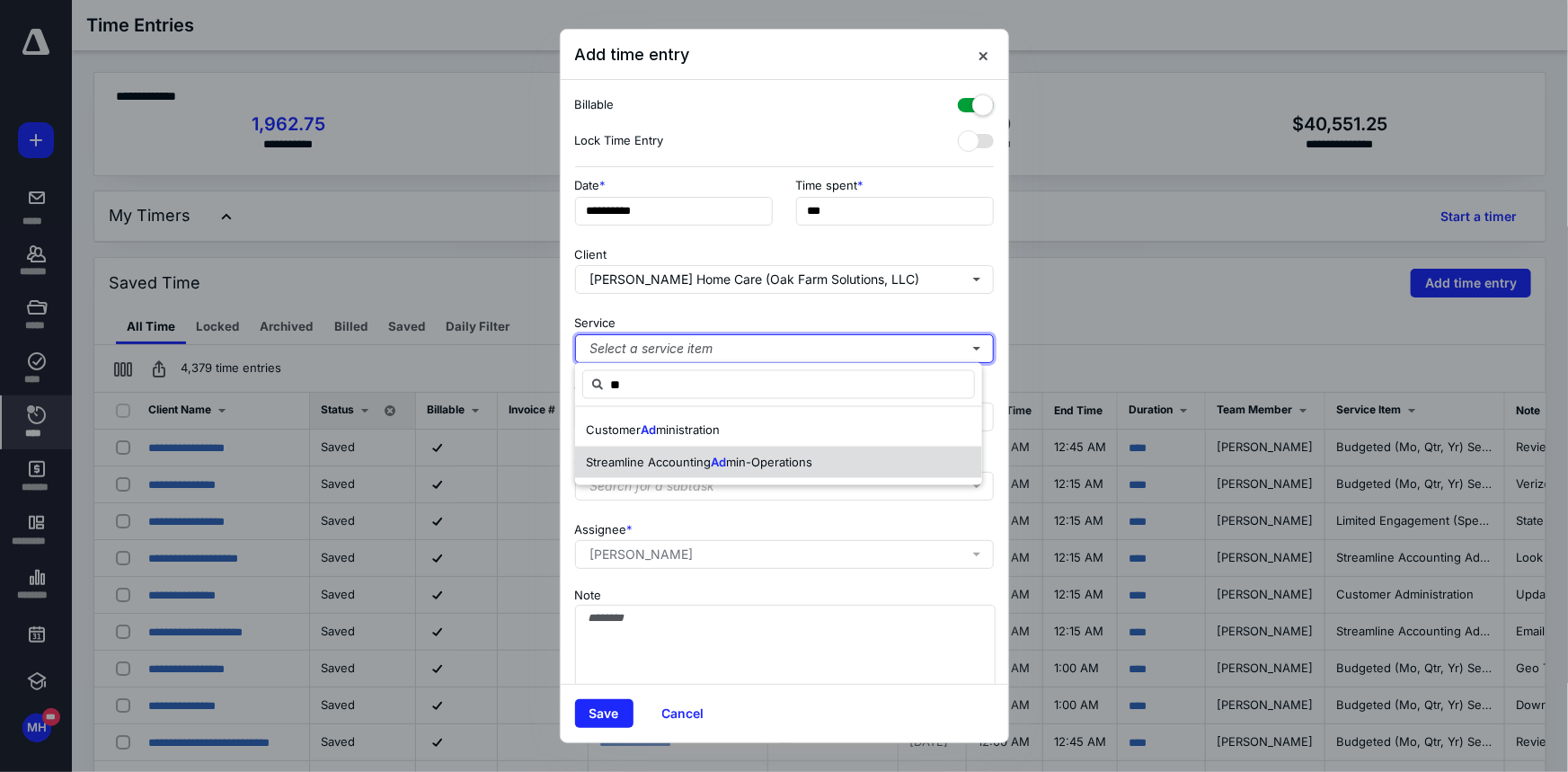 type 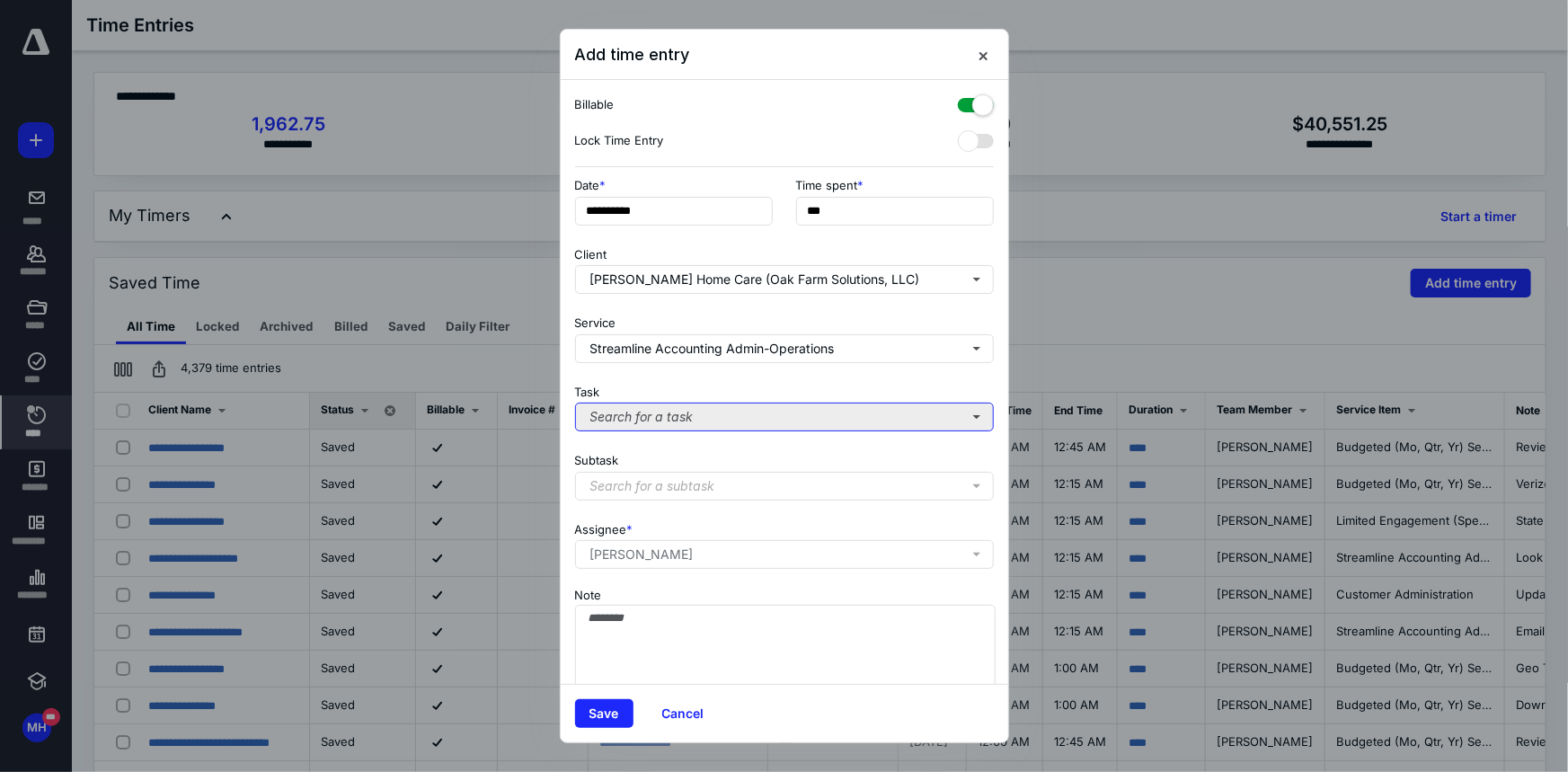 click on "Search for a task" at bounding box center (784, 417) 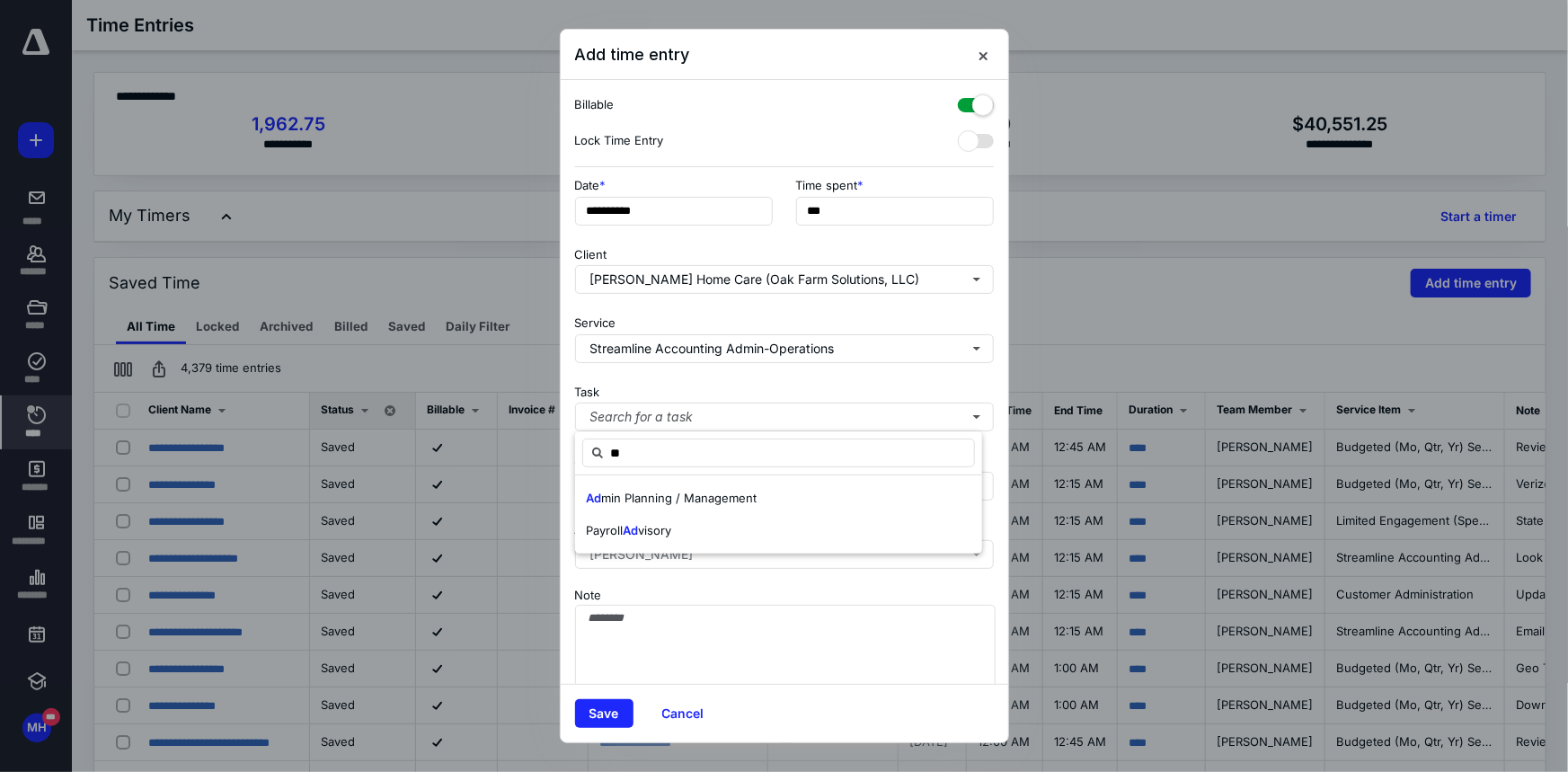 click on "min Planning / Management" at bounding box center [678, 498] 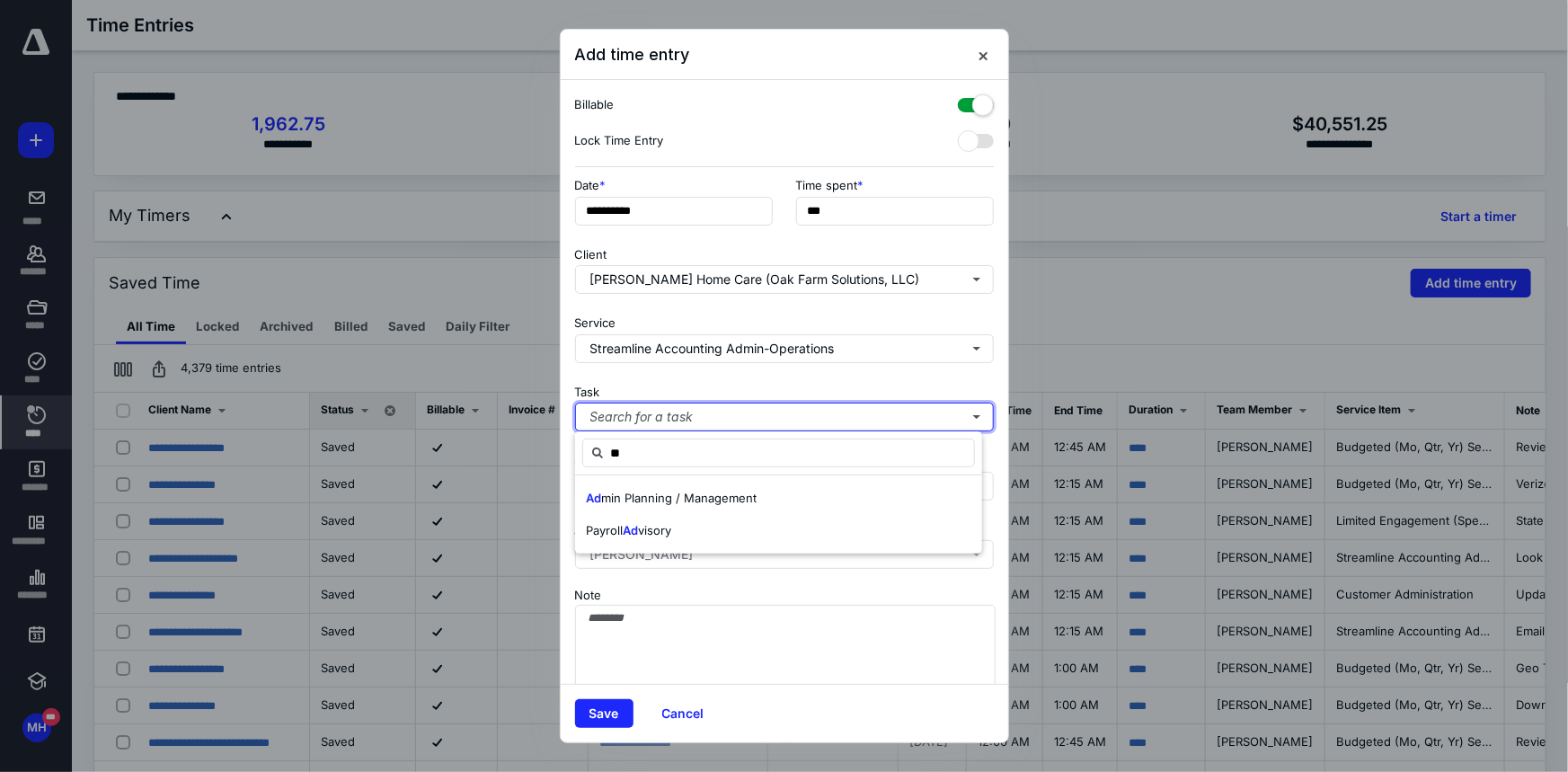 type 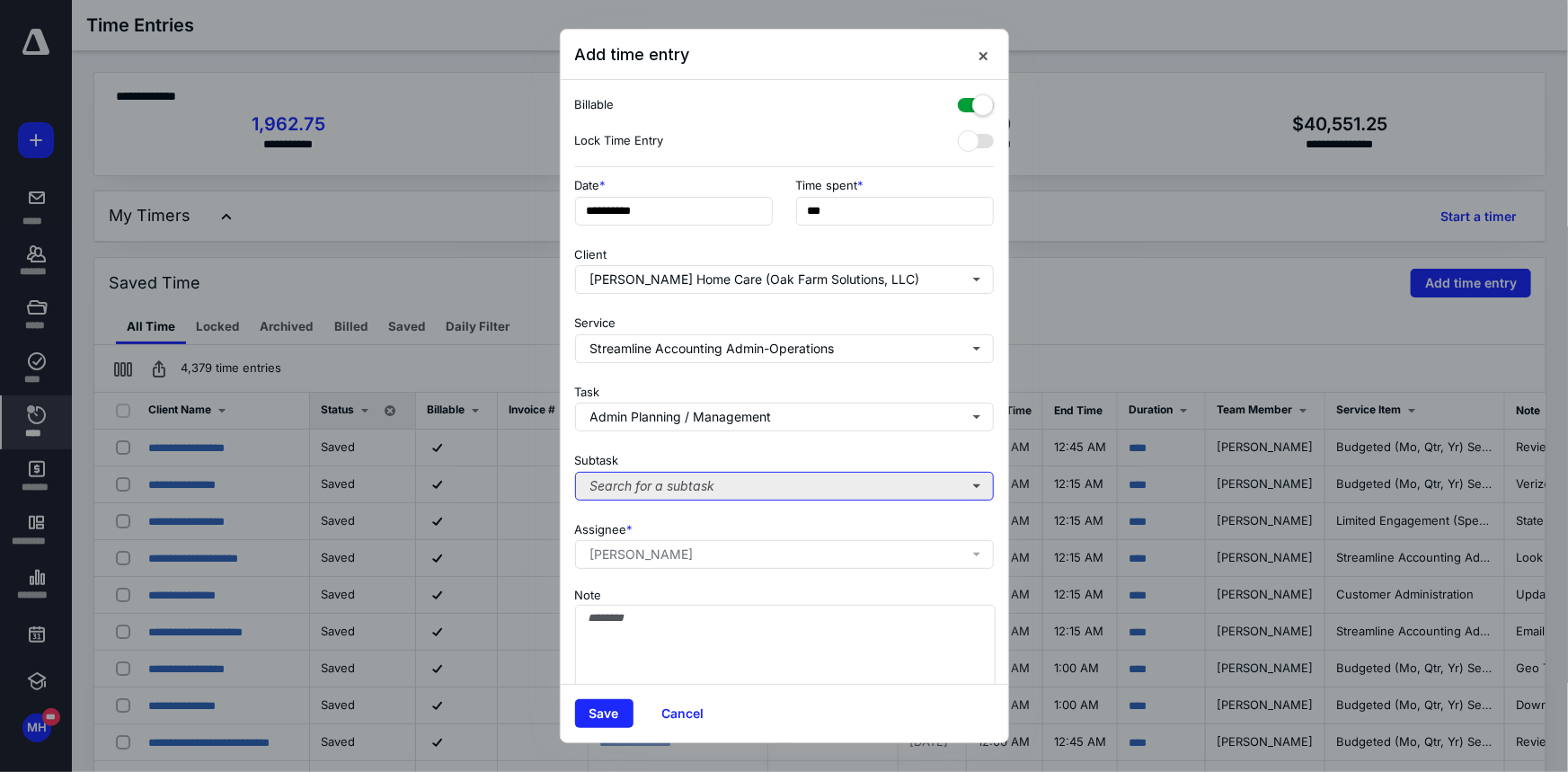 click on "Search for a subtask" at bounding box center [784, 486] 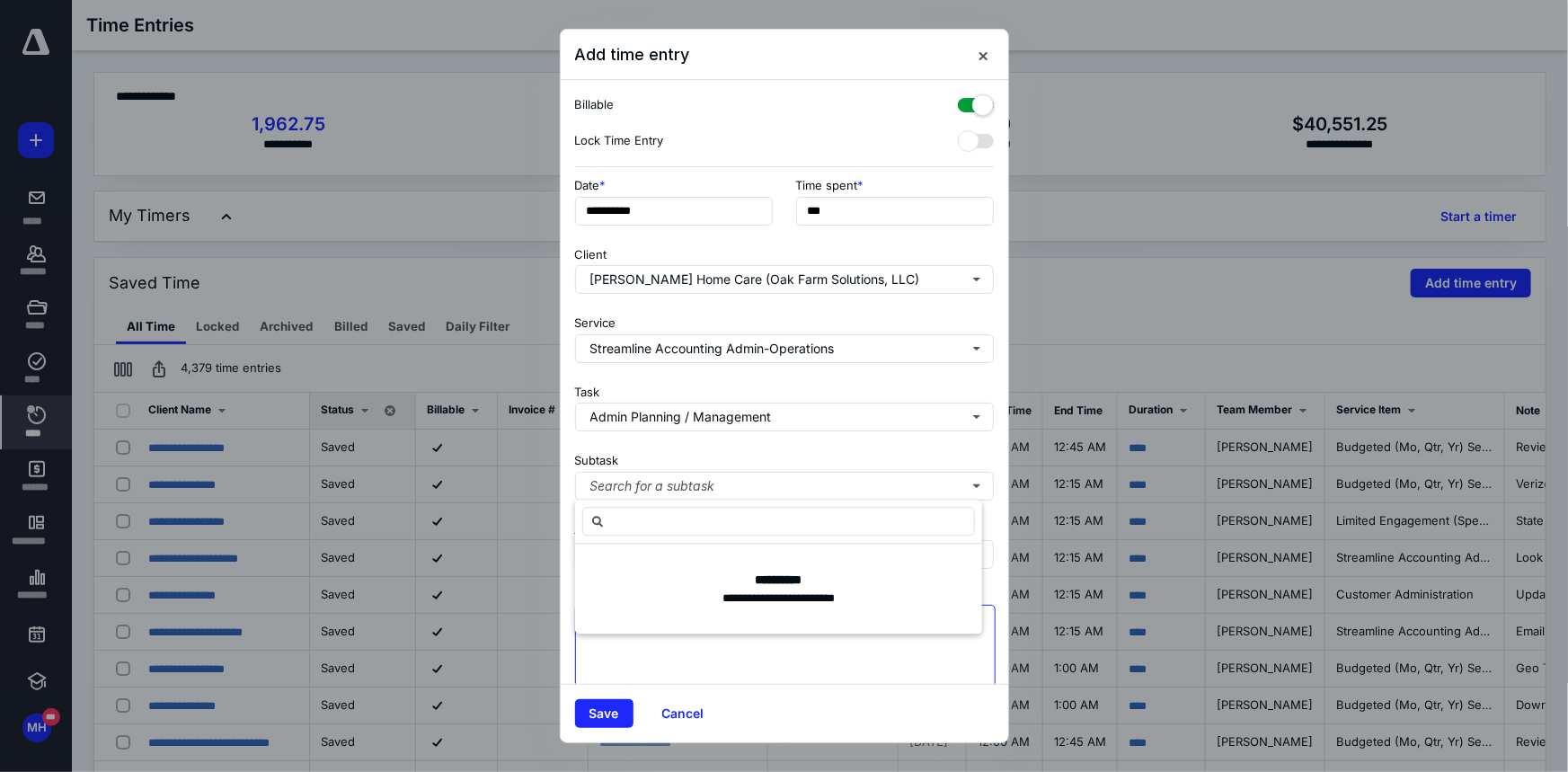 click on "Note" at bounding box center (785, 650) 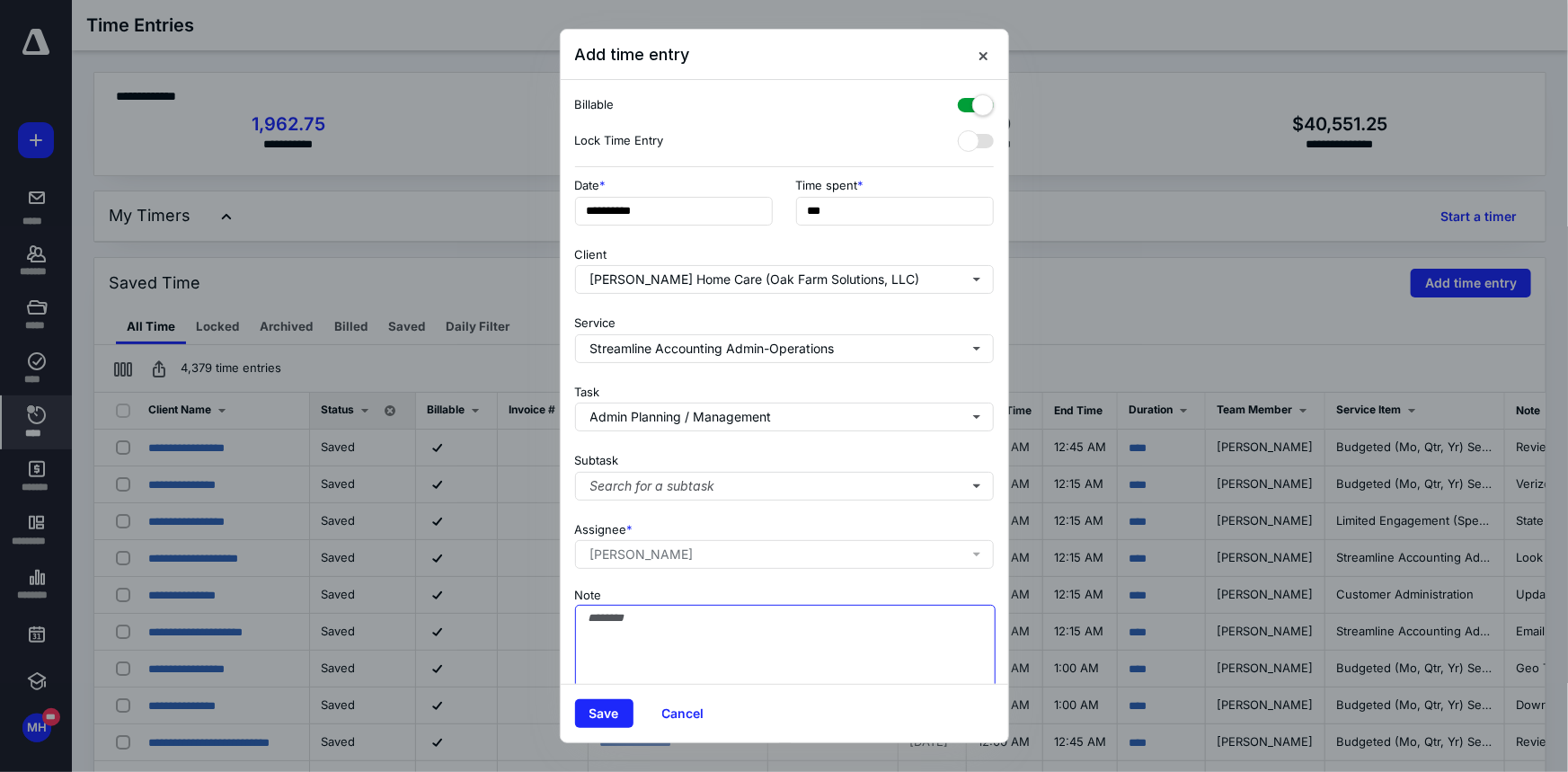 paste on "**********" 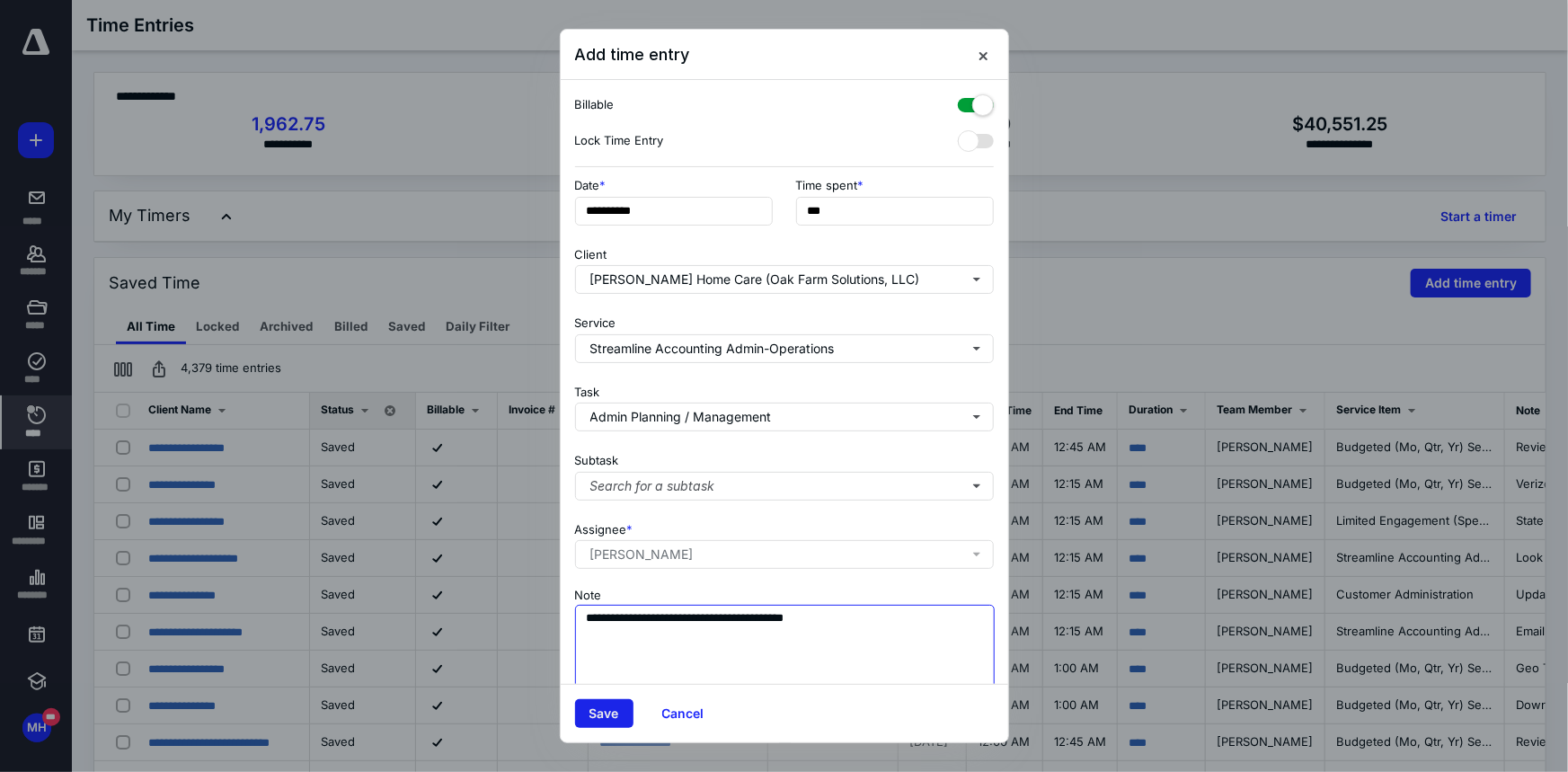 type on "**********" 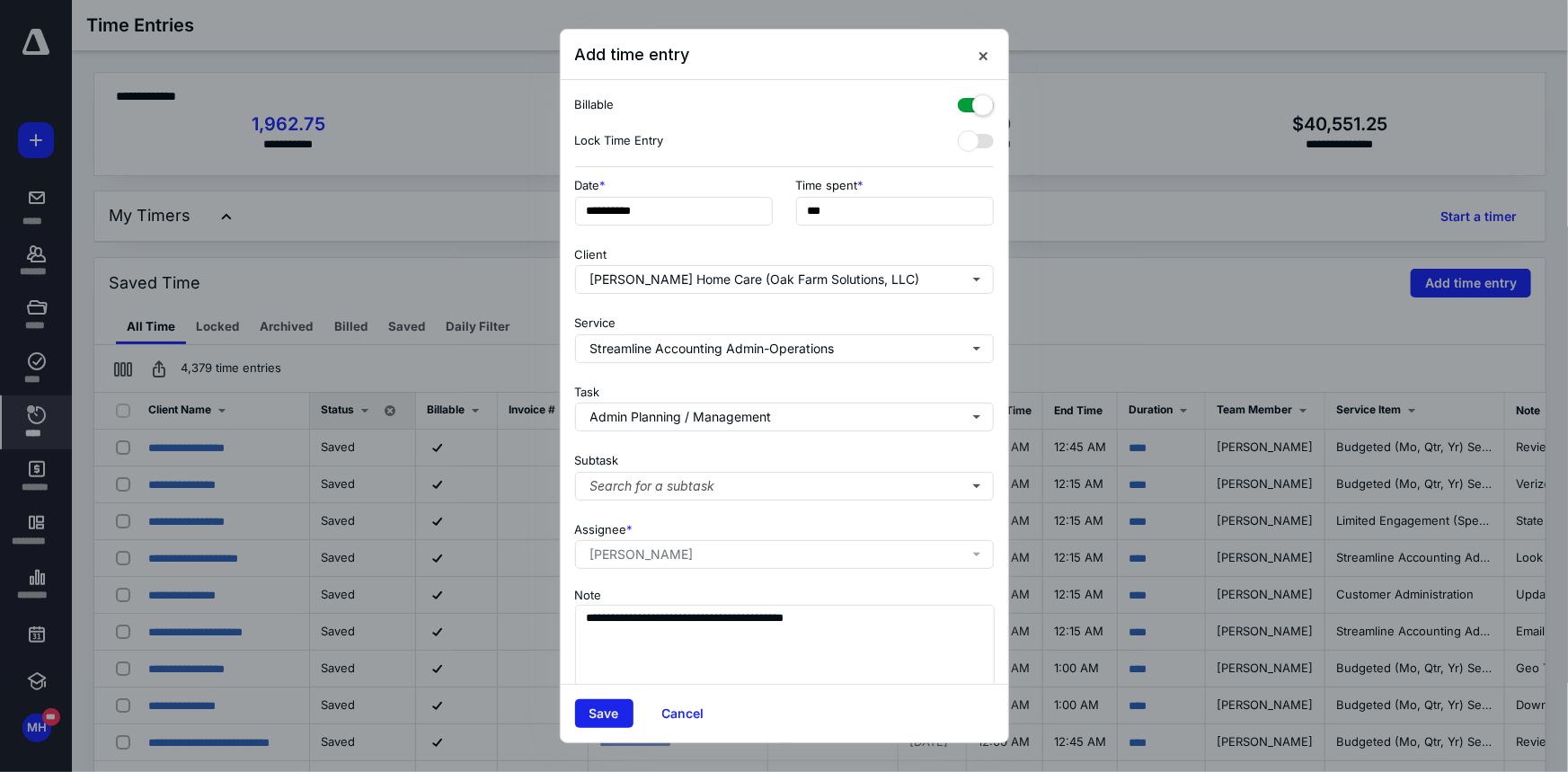 click on "Save Cancel" at bounding box center [784, 713] 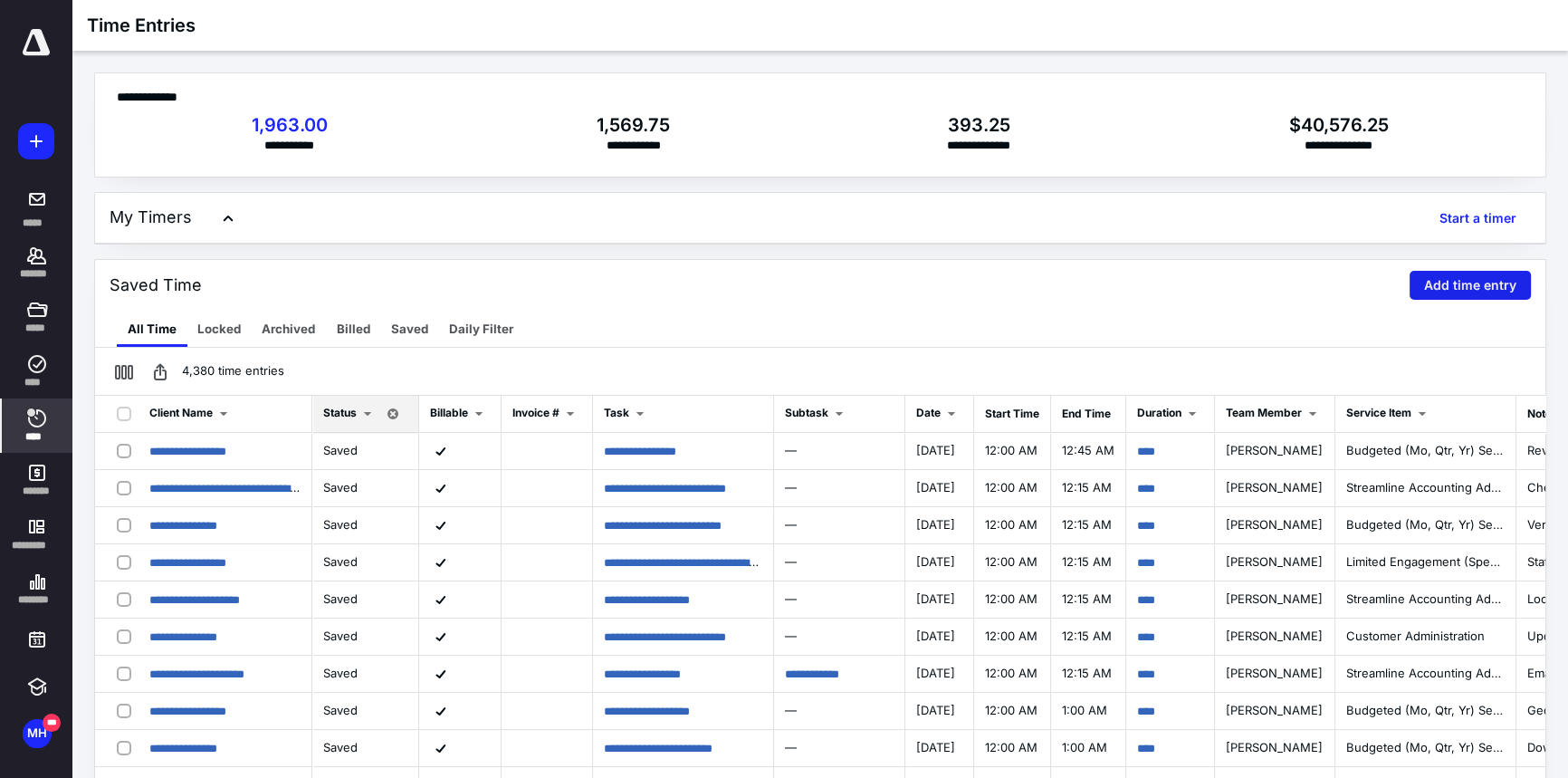 click on "Add time entry" at bounding box center (1470, 285) 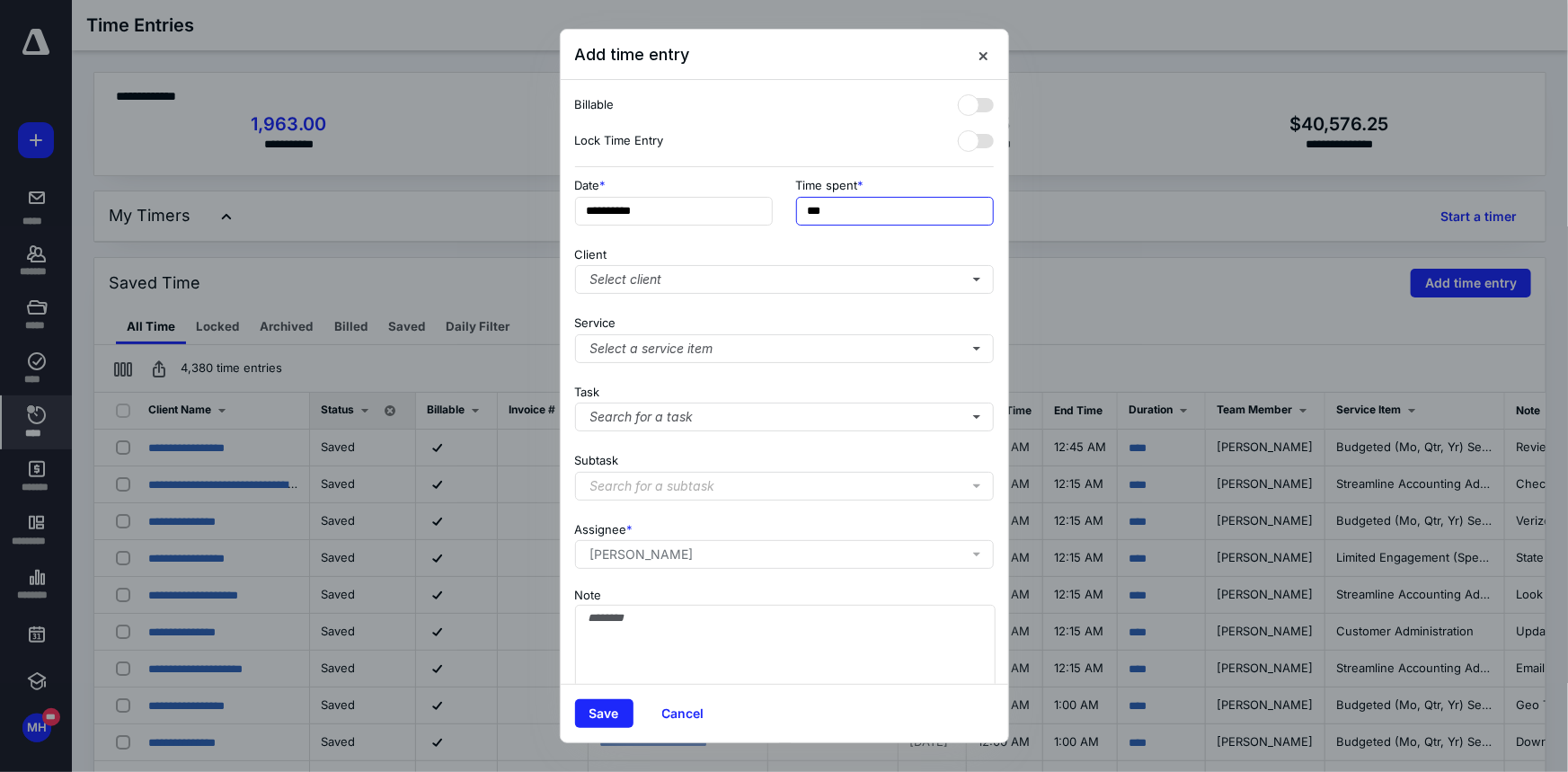 drag, startPoint x: 864, startPoint y: 211, endPoint x: 784, endPoint y: 189, distance: 82.96987 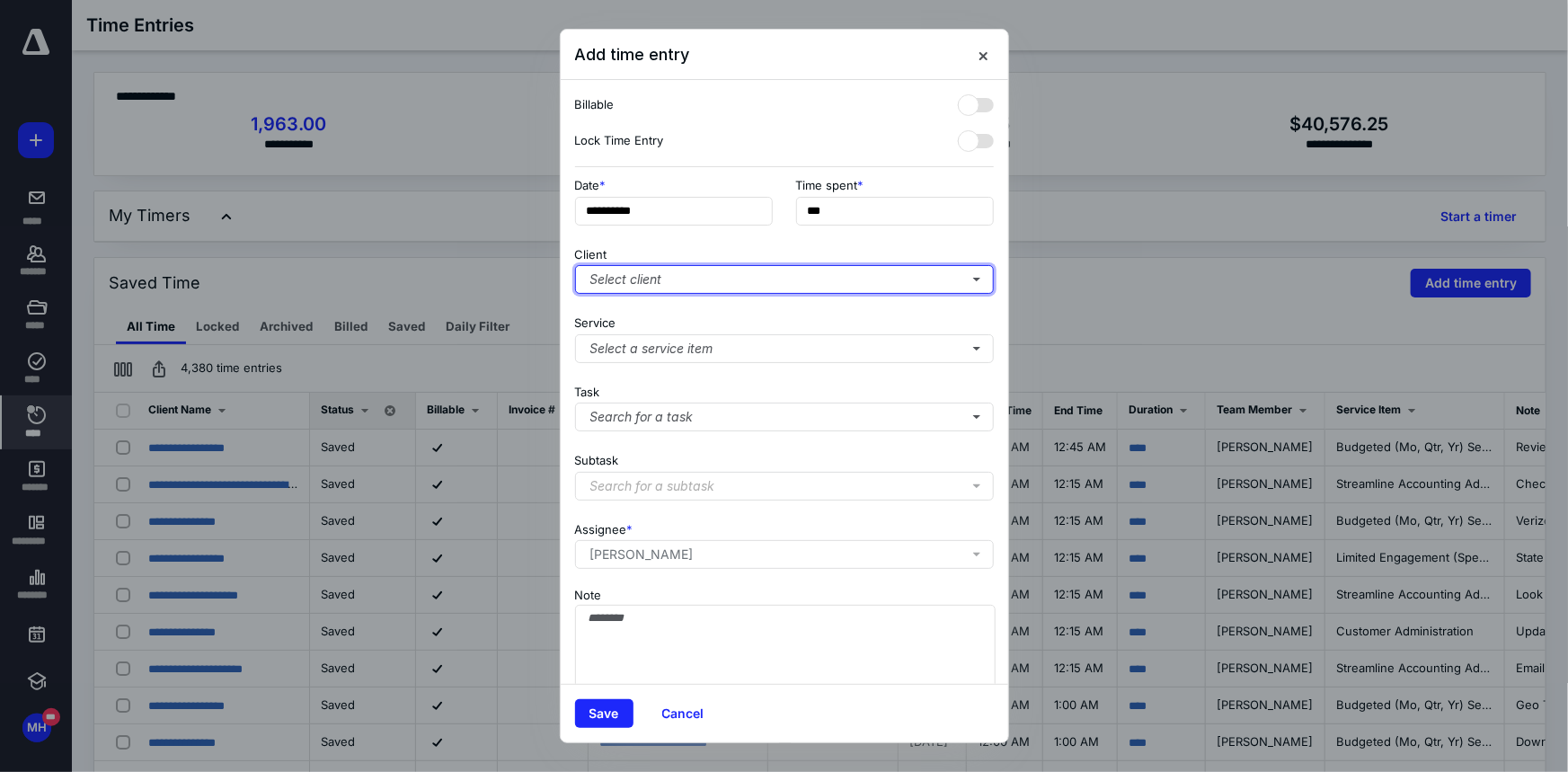 type on "***" 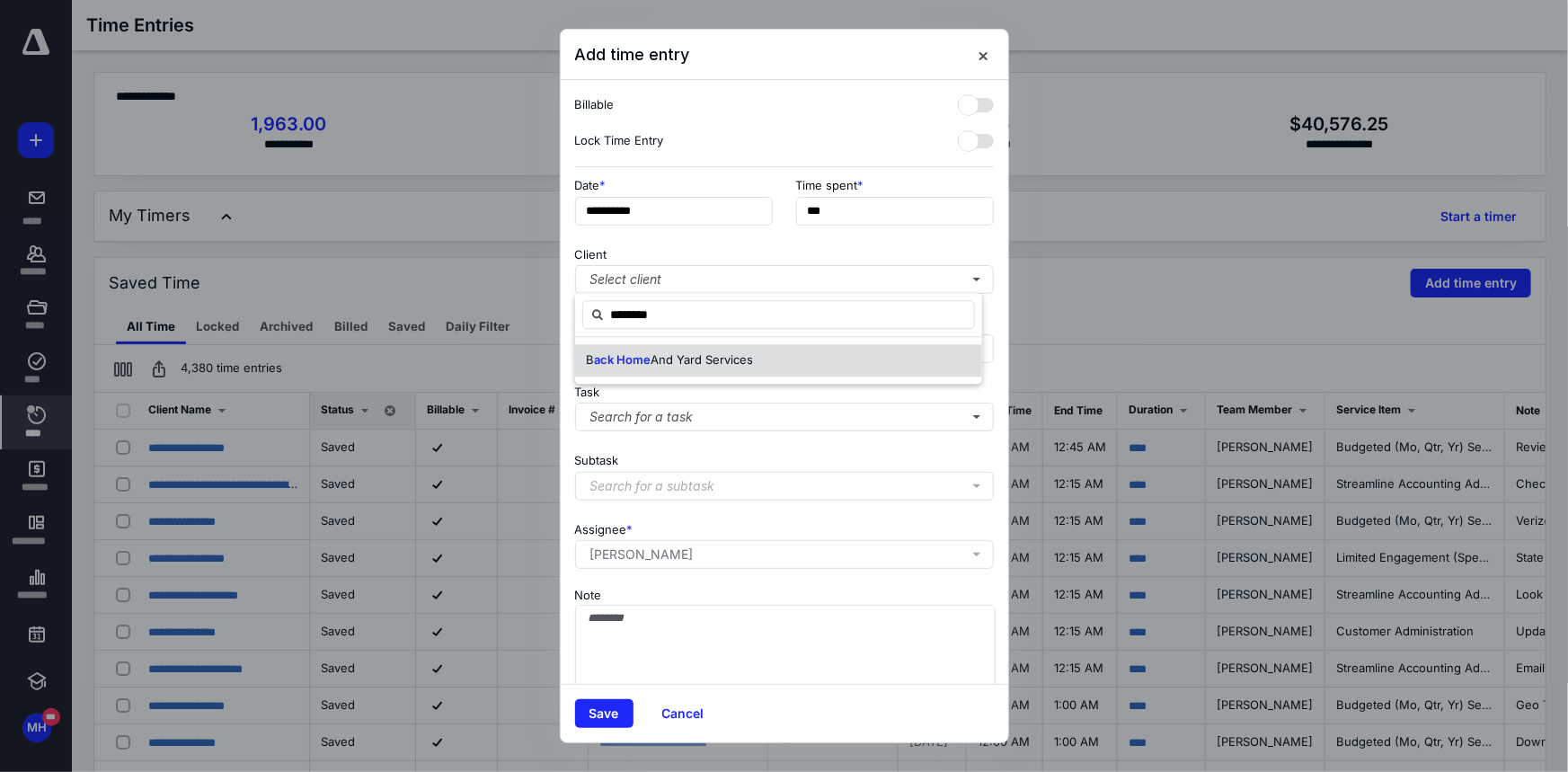 click on "B ack Home  And Yard Services" at bounding box center [778, 360] 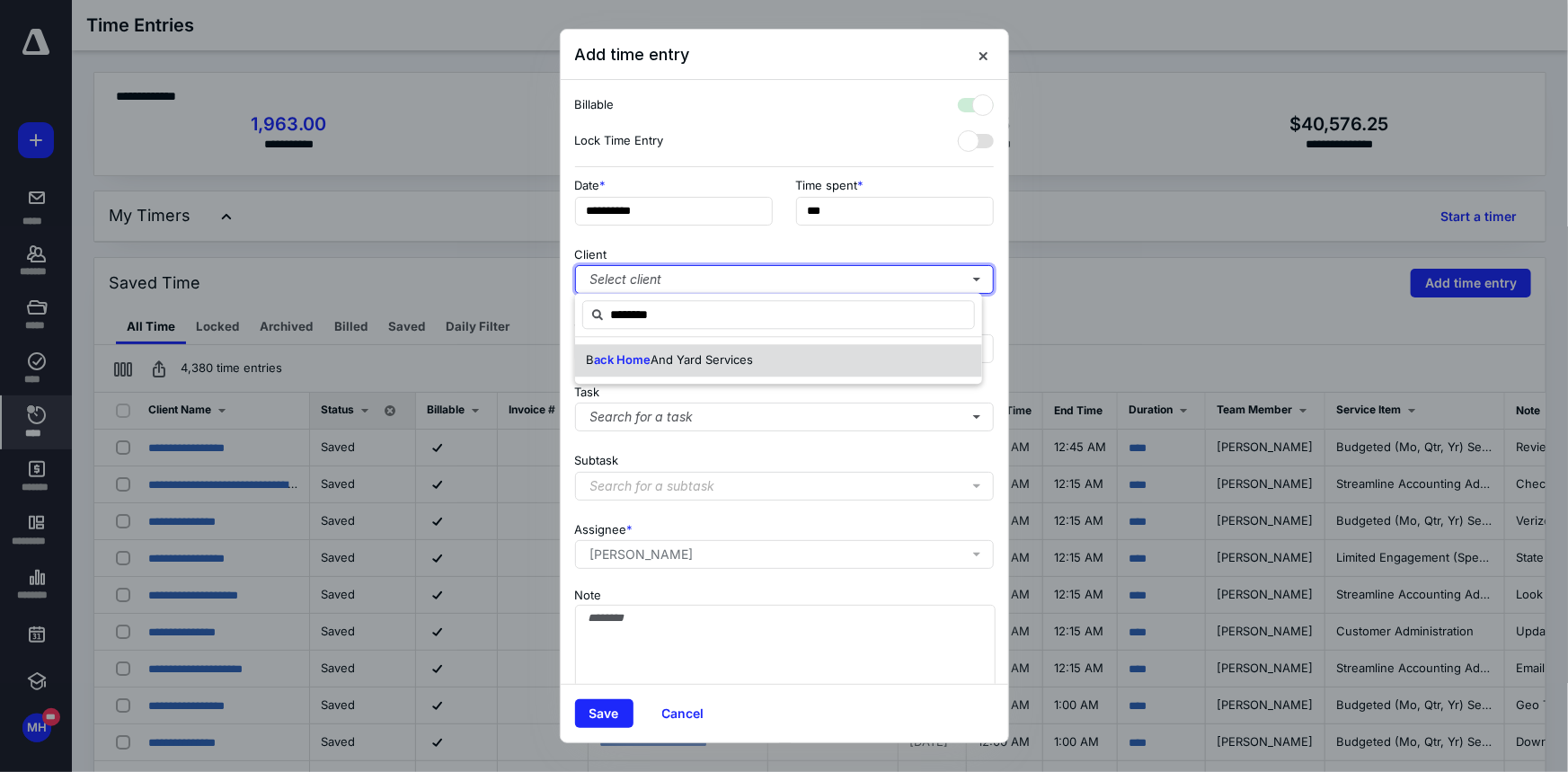 checkbox on "true" 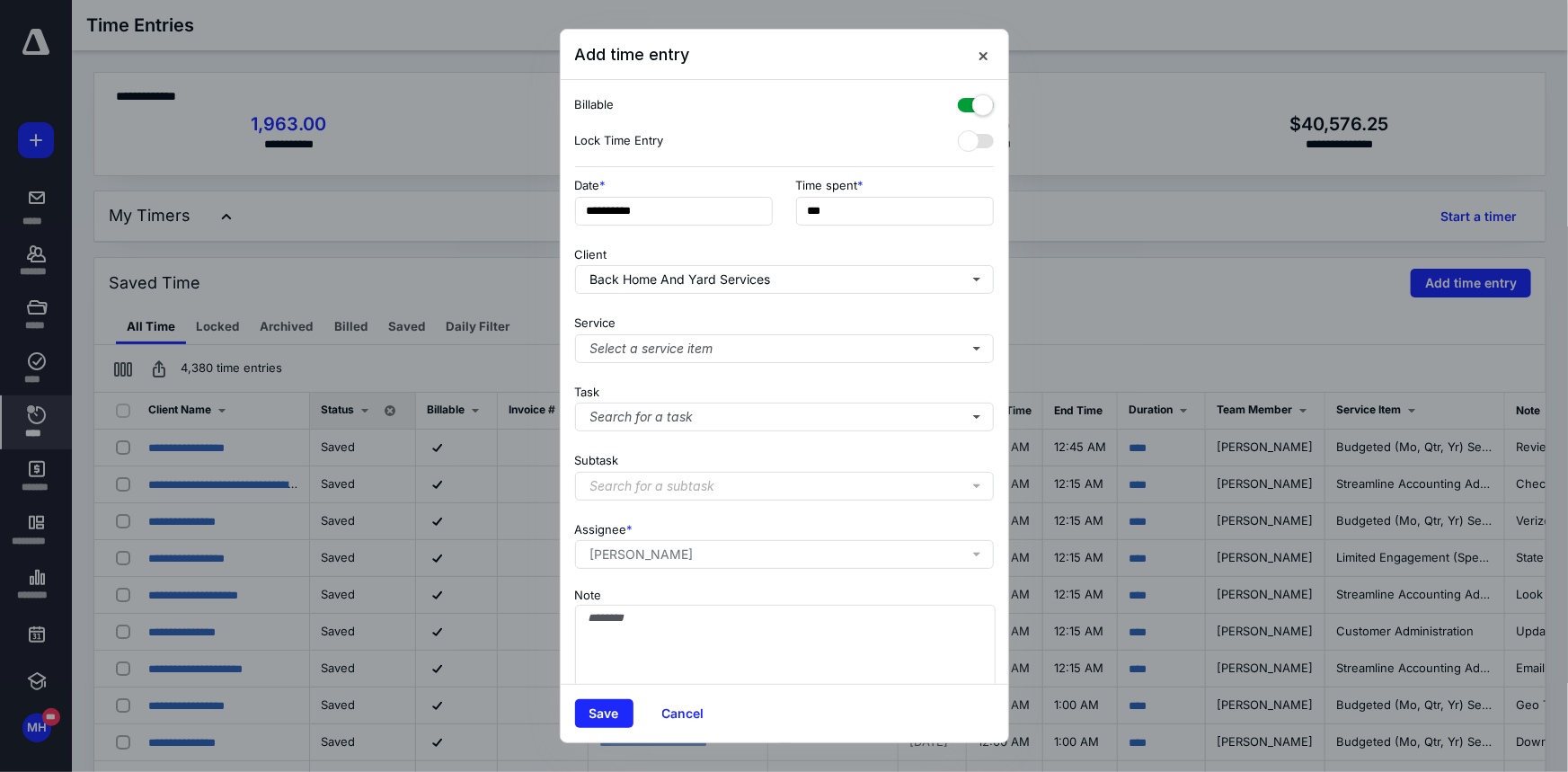 click on "Select a service item" at bounding box center (784, 349) 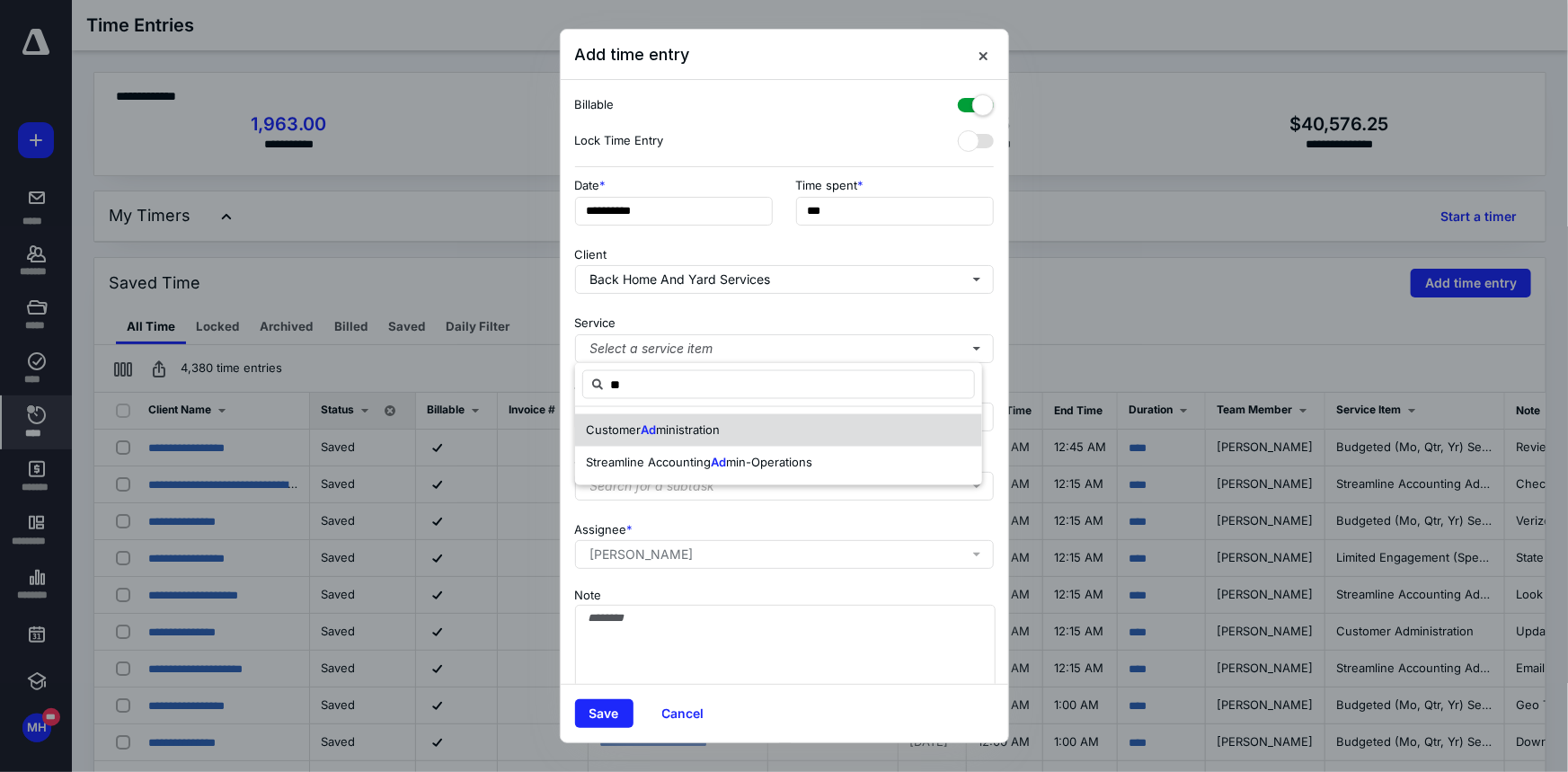 click on "ministration" at bounding box center [687, 430] 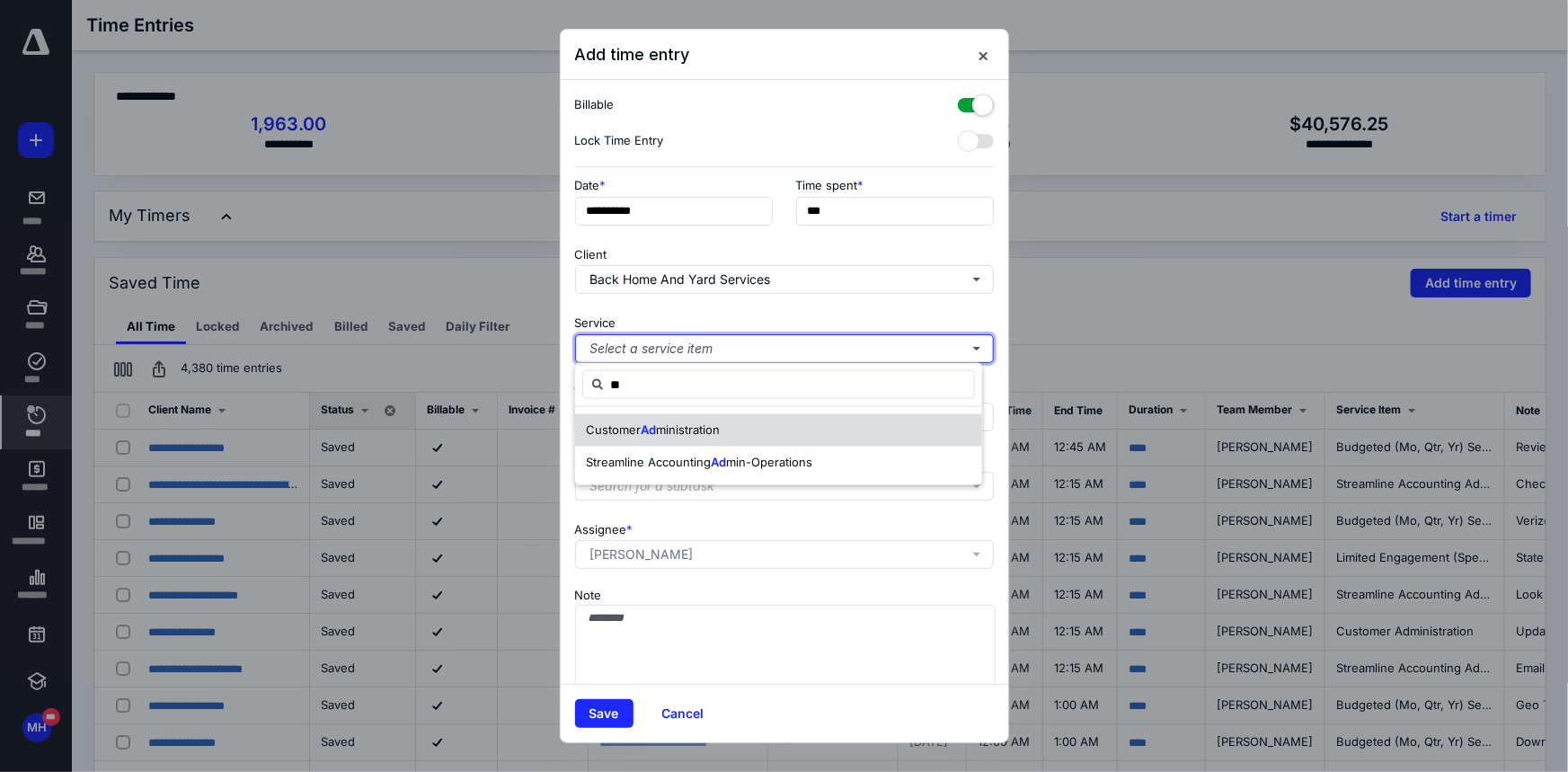 type 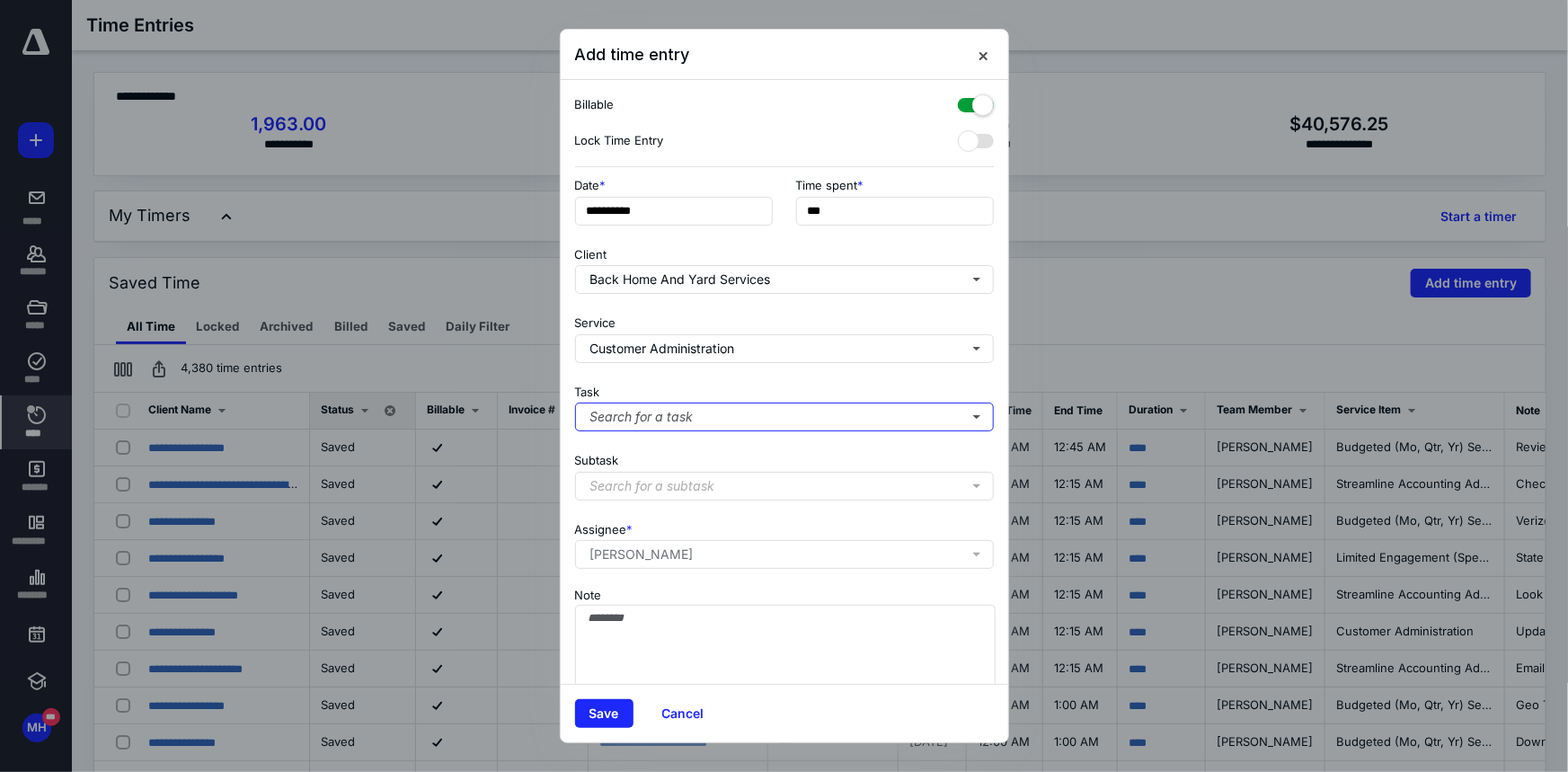 click on "Search for a task" at bounding box center (784, 417) 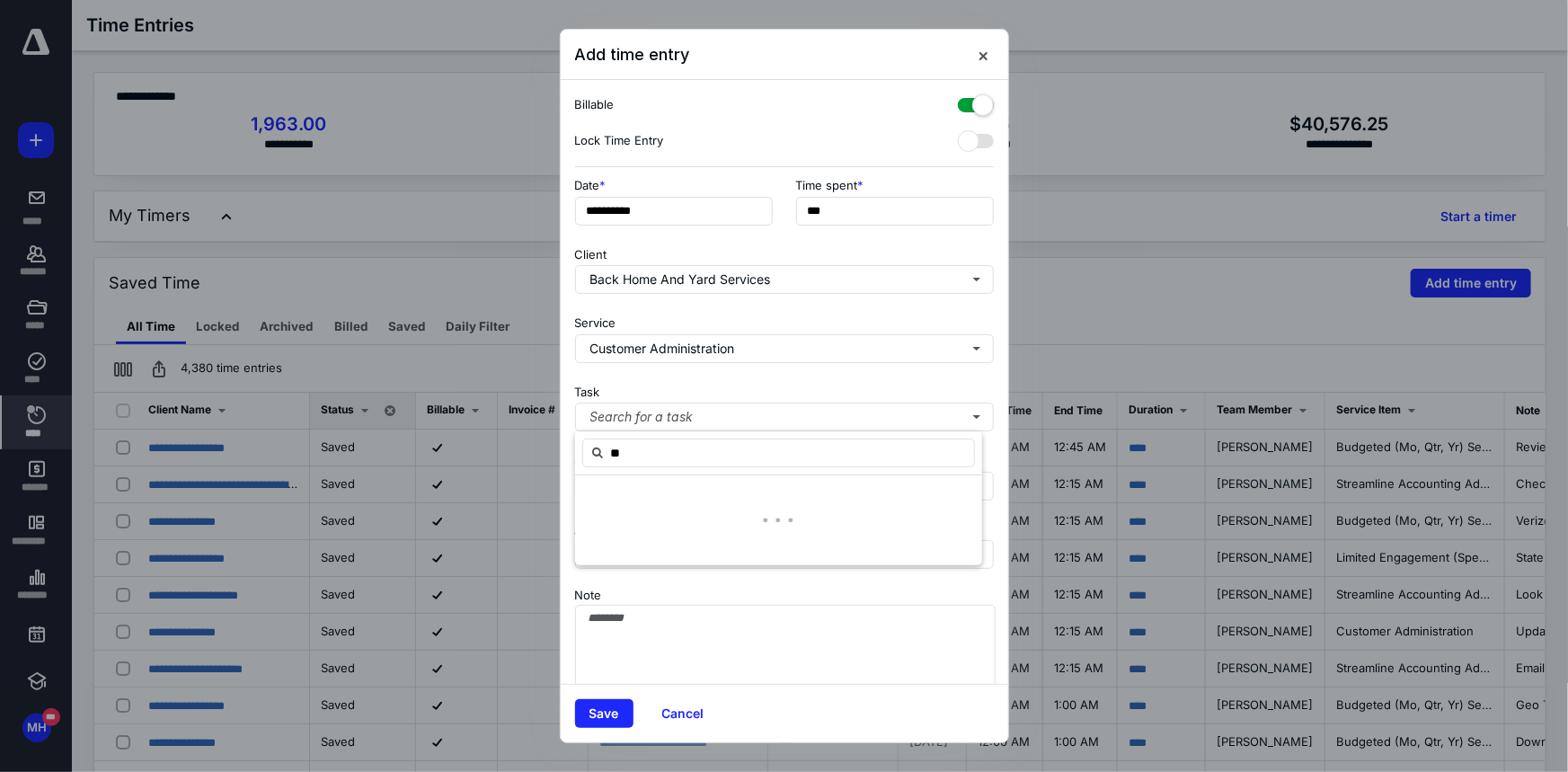 type on "**" 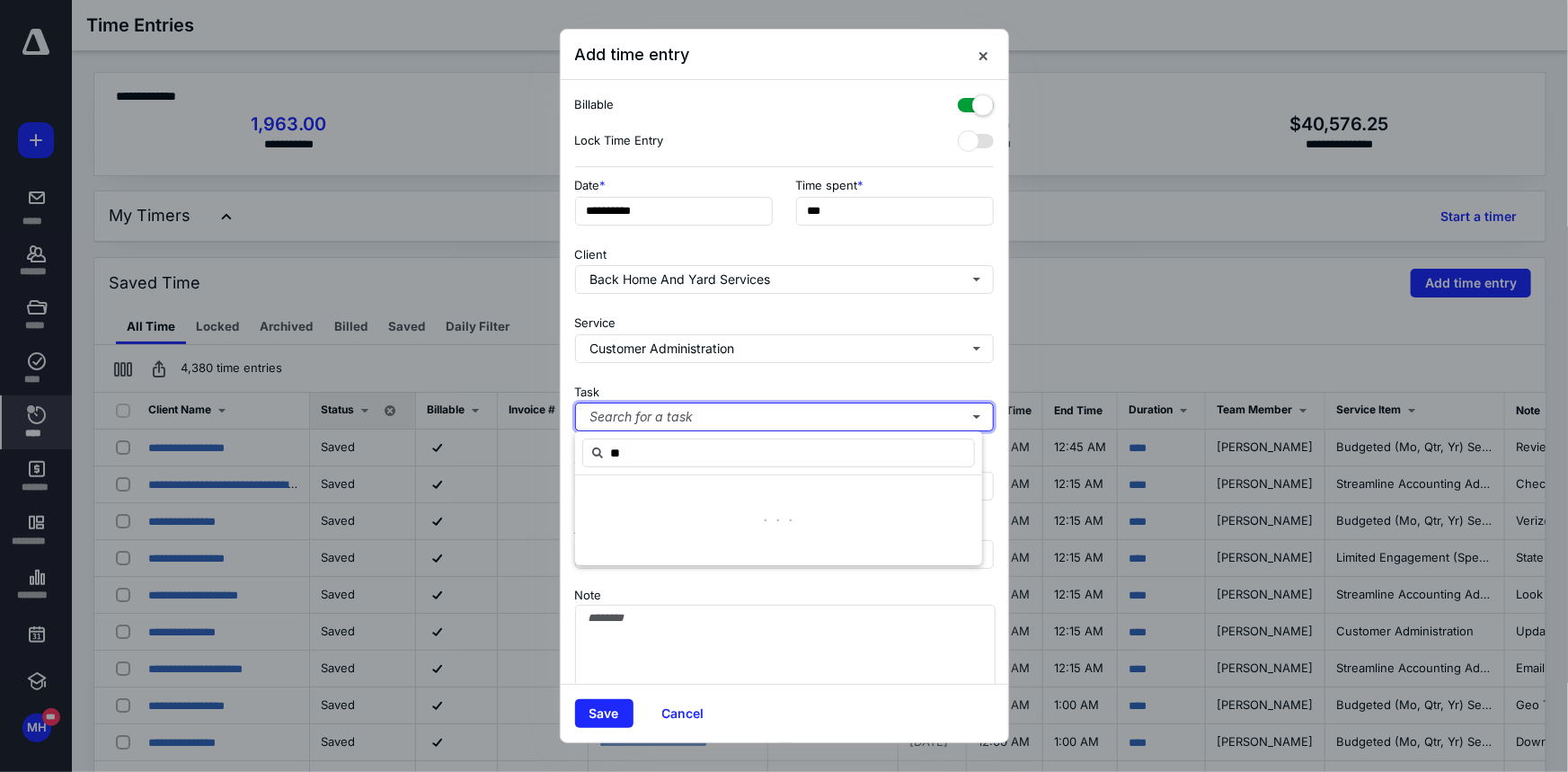 type 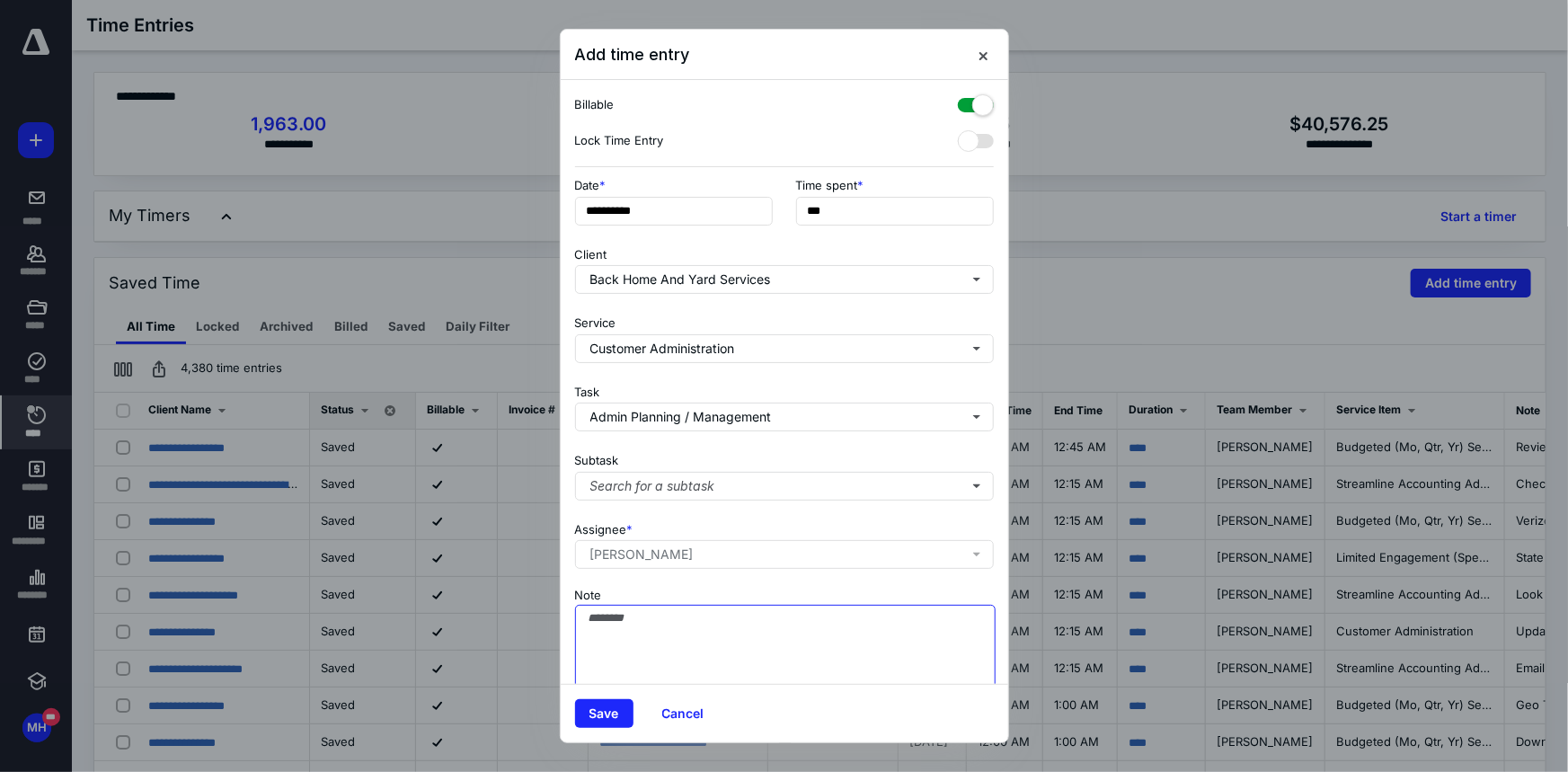 paste on "**********" 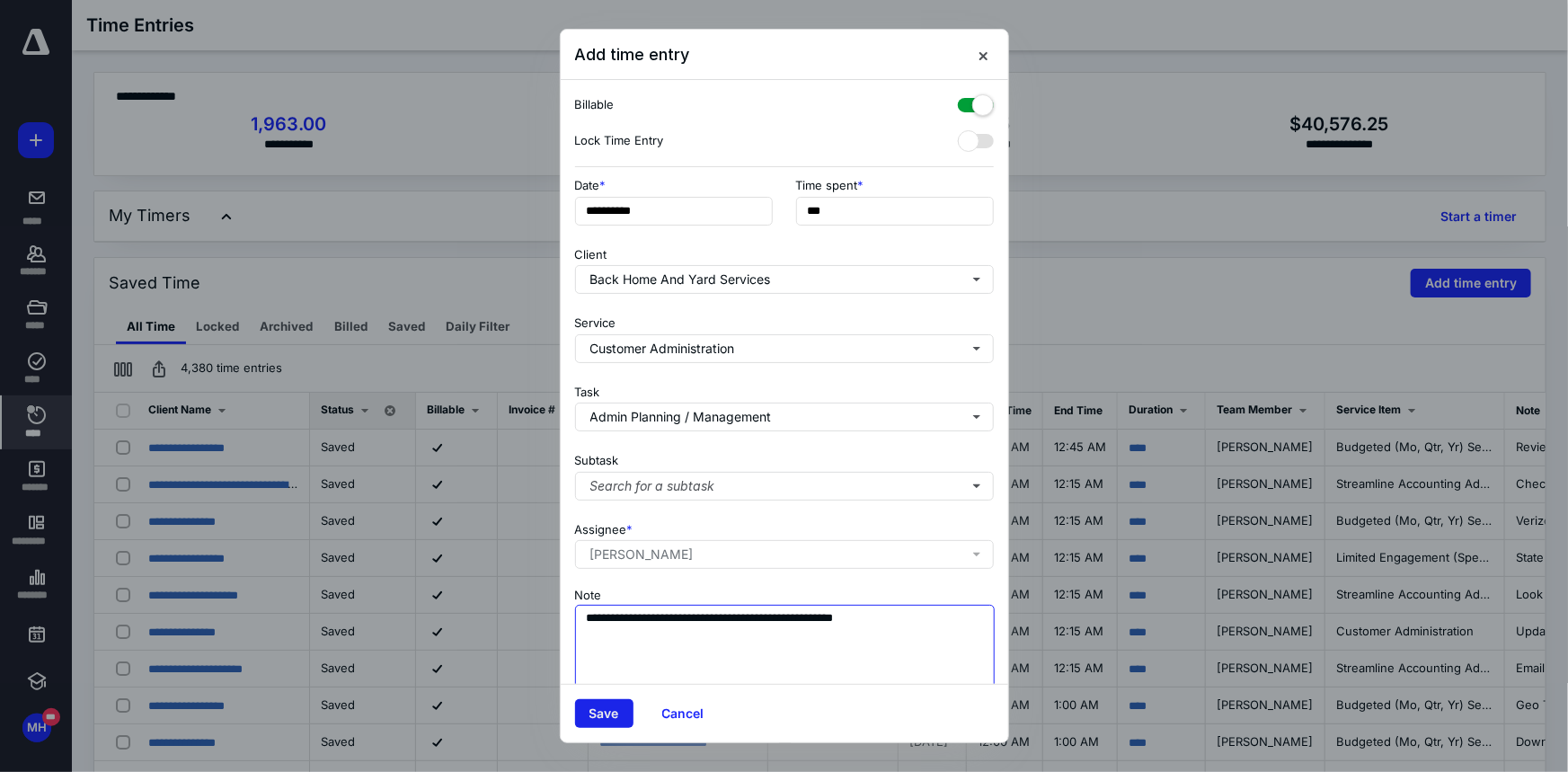 type on "**********" 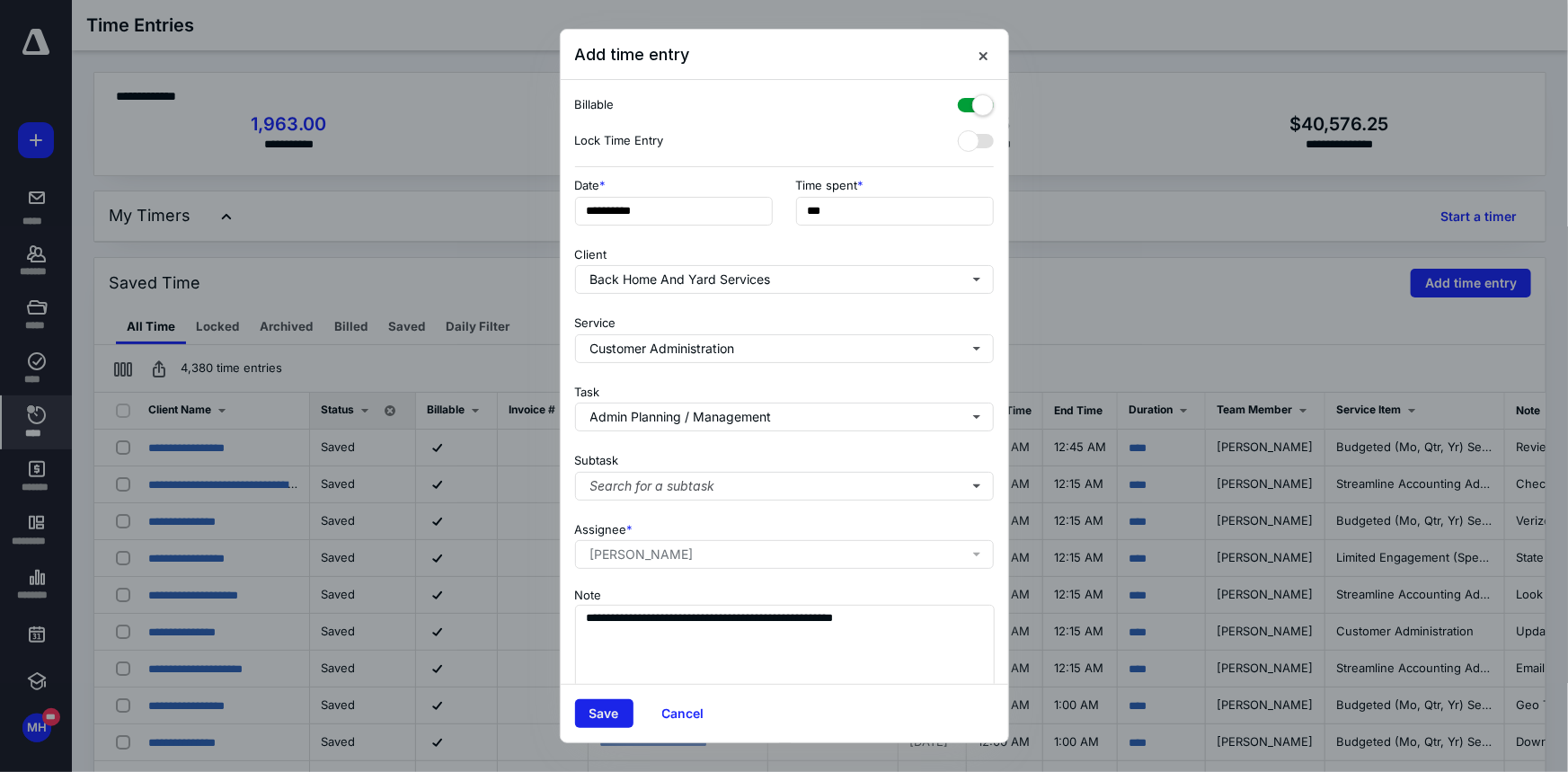 click on "Save" at bounding box center [604, 714] 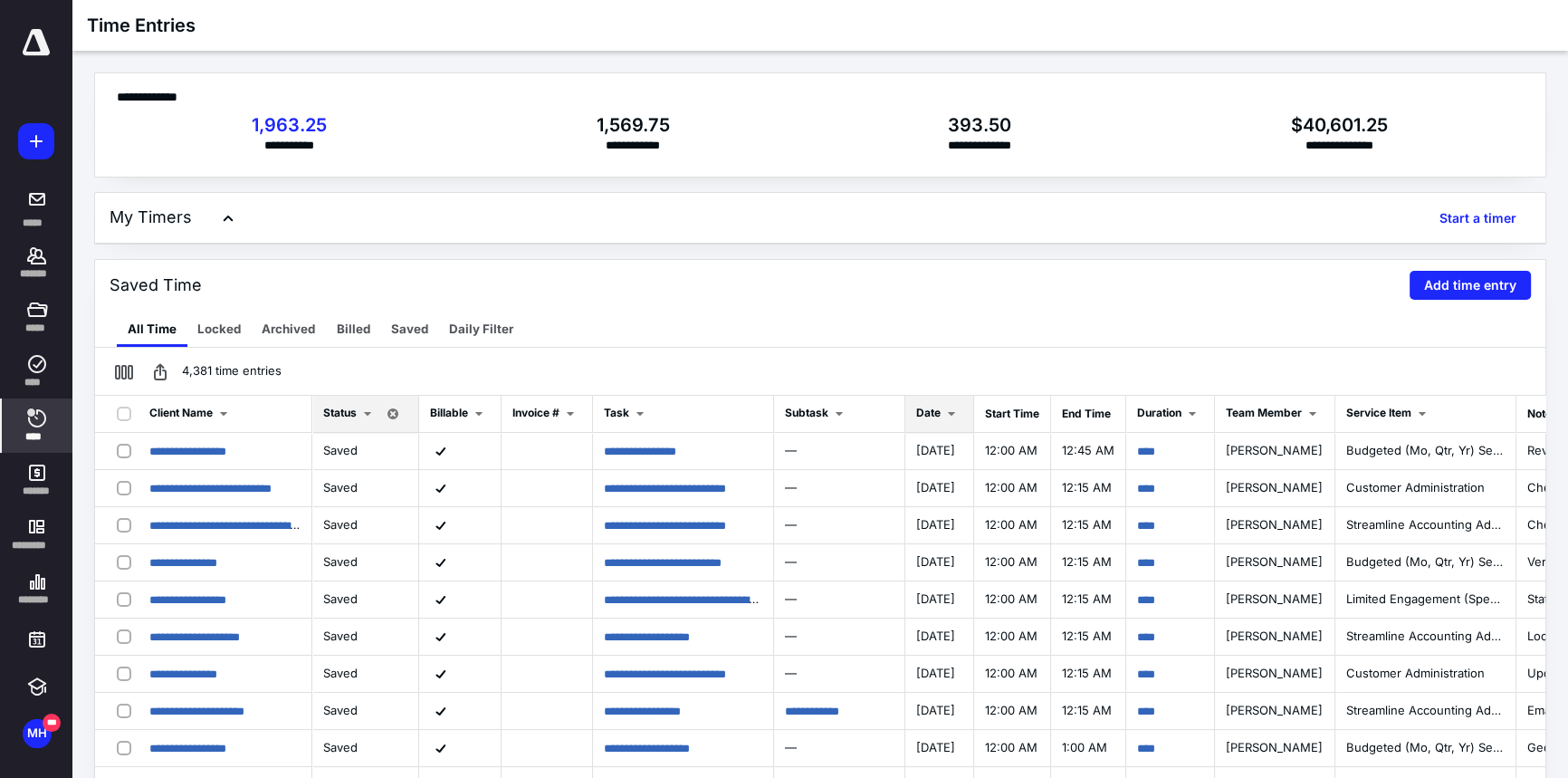 click on "Date" at bounding box center [928, 412] 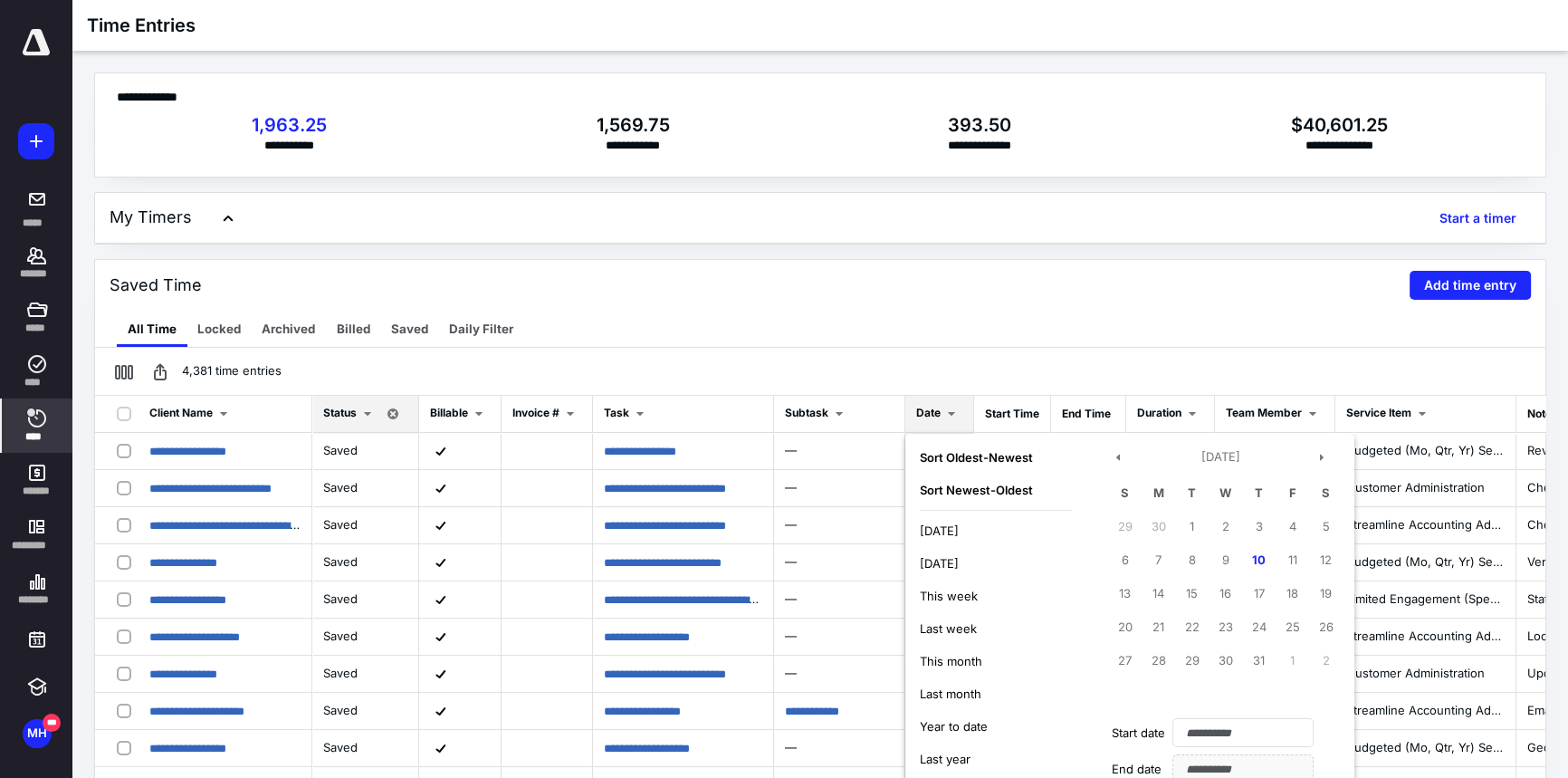 click on "[DATE]" at bounding box center [939, 531] 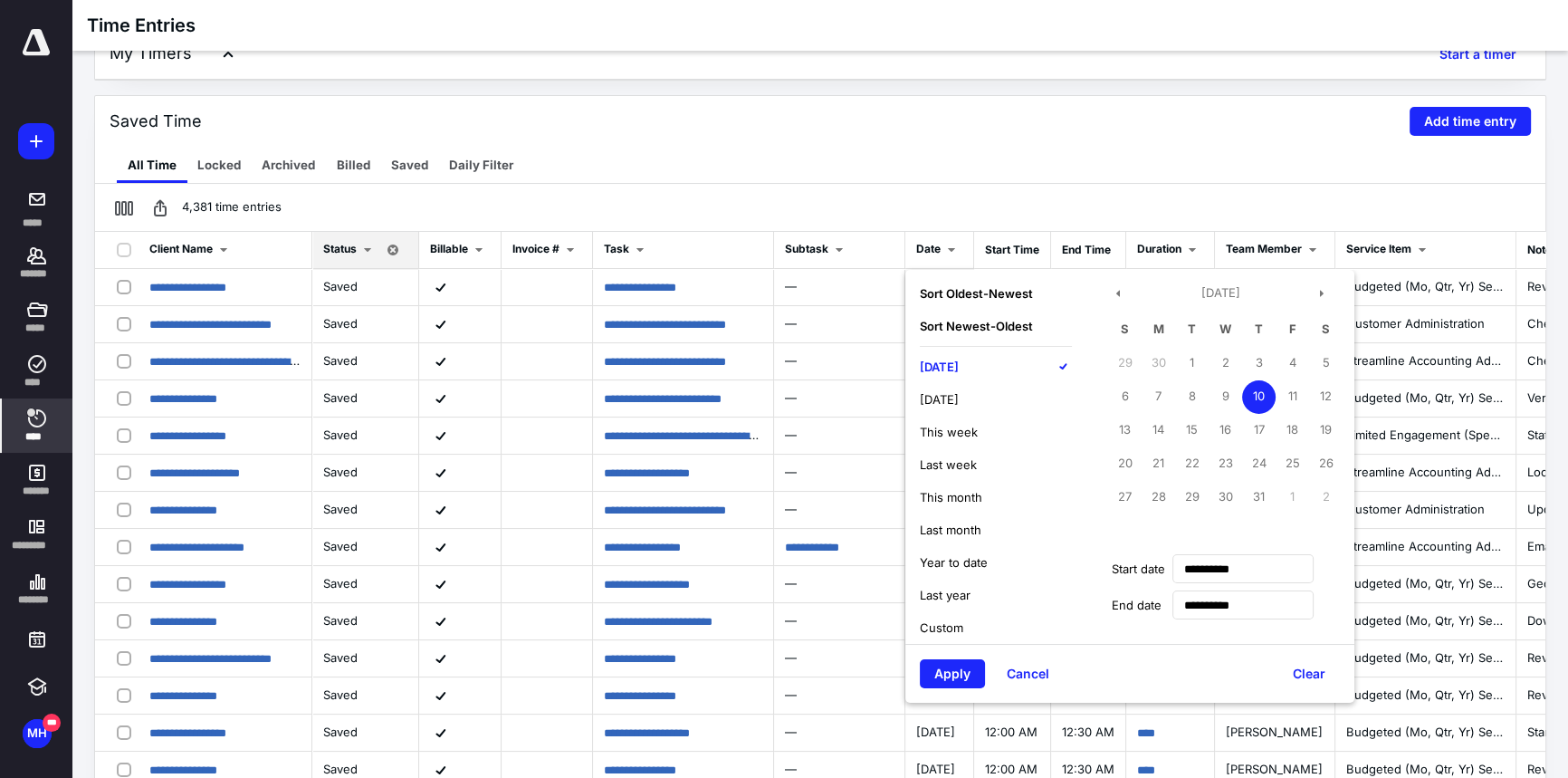scroll, scrollTop: 207, scrollLeft: 0, axis: vertical 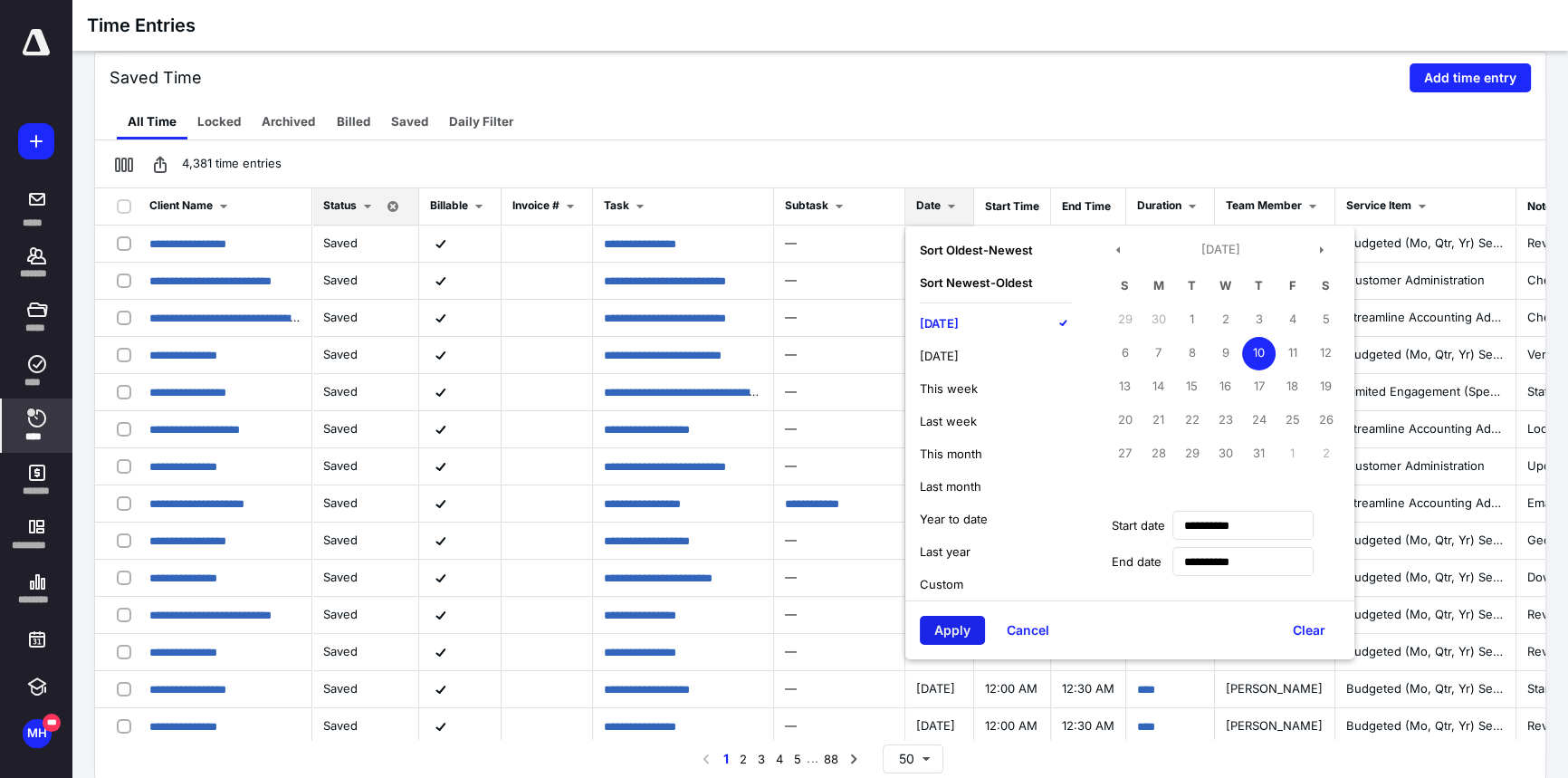 click on "Apply" at bounding box center [952, 630] 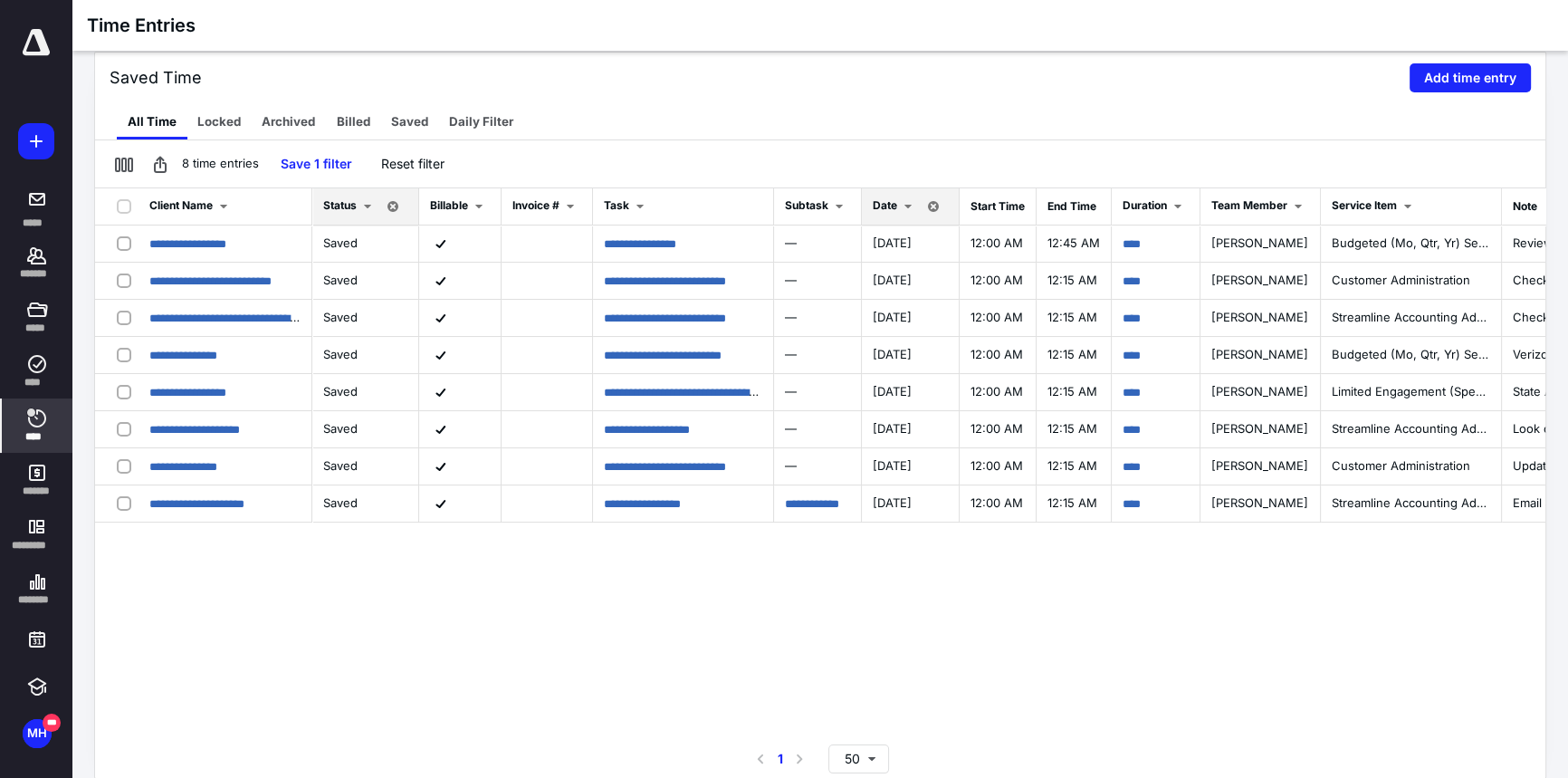 scroll, scrollTop: 0, scrollLeft: 0, axis: both 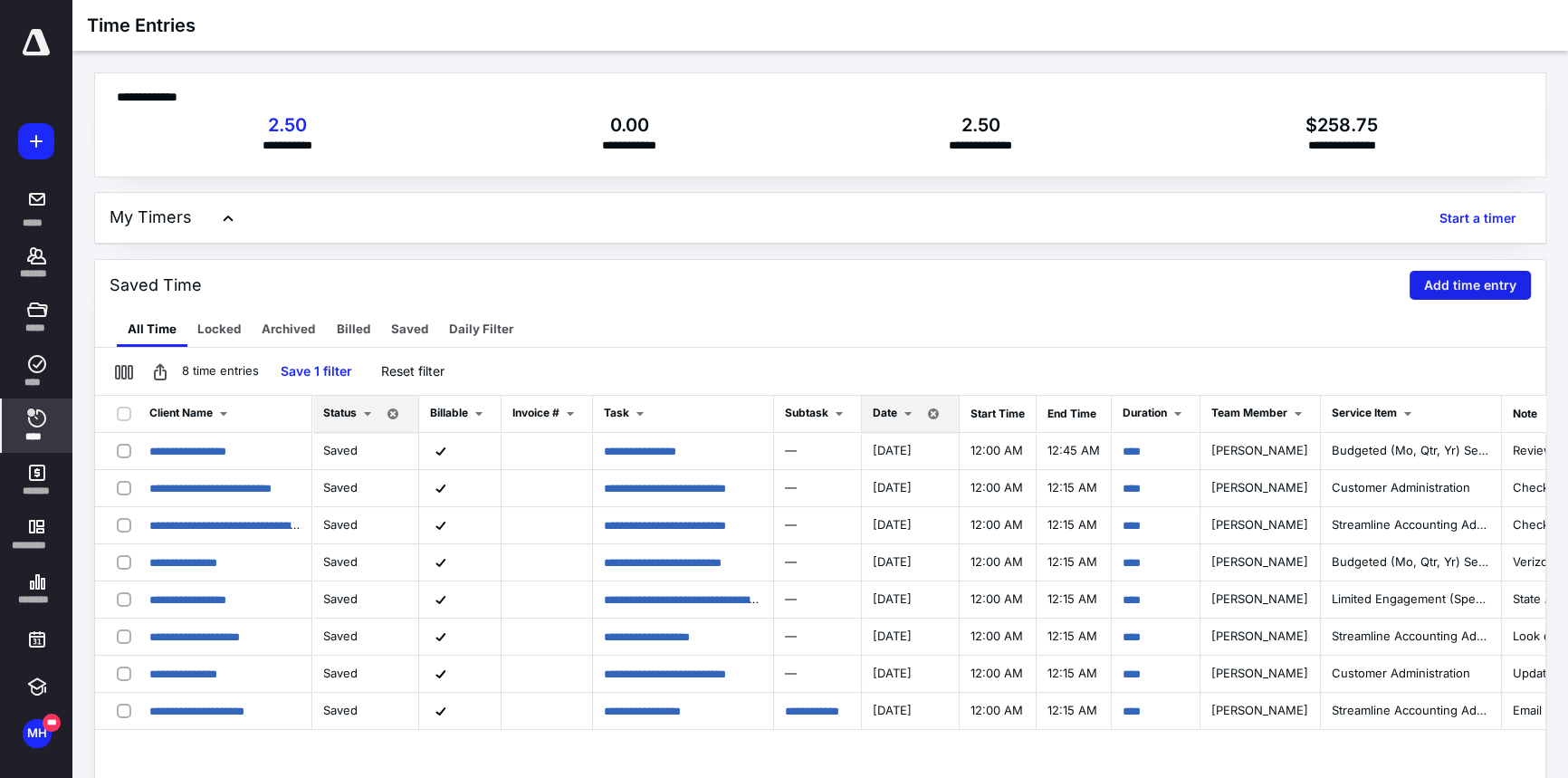 click on "Add time entry" at bounding box center (1470, 285) 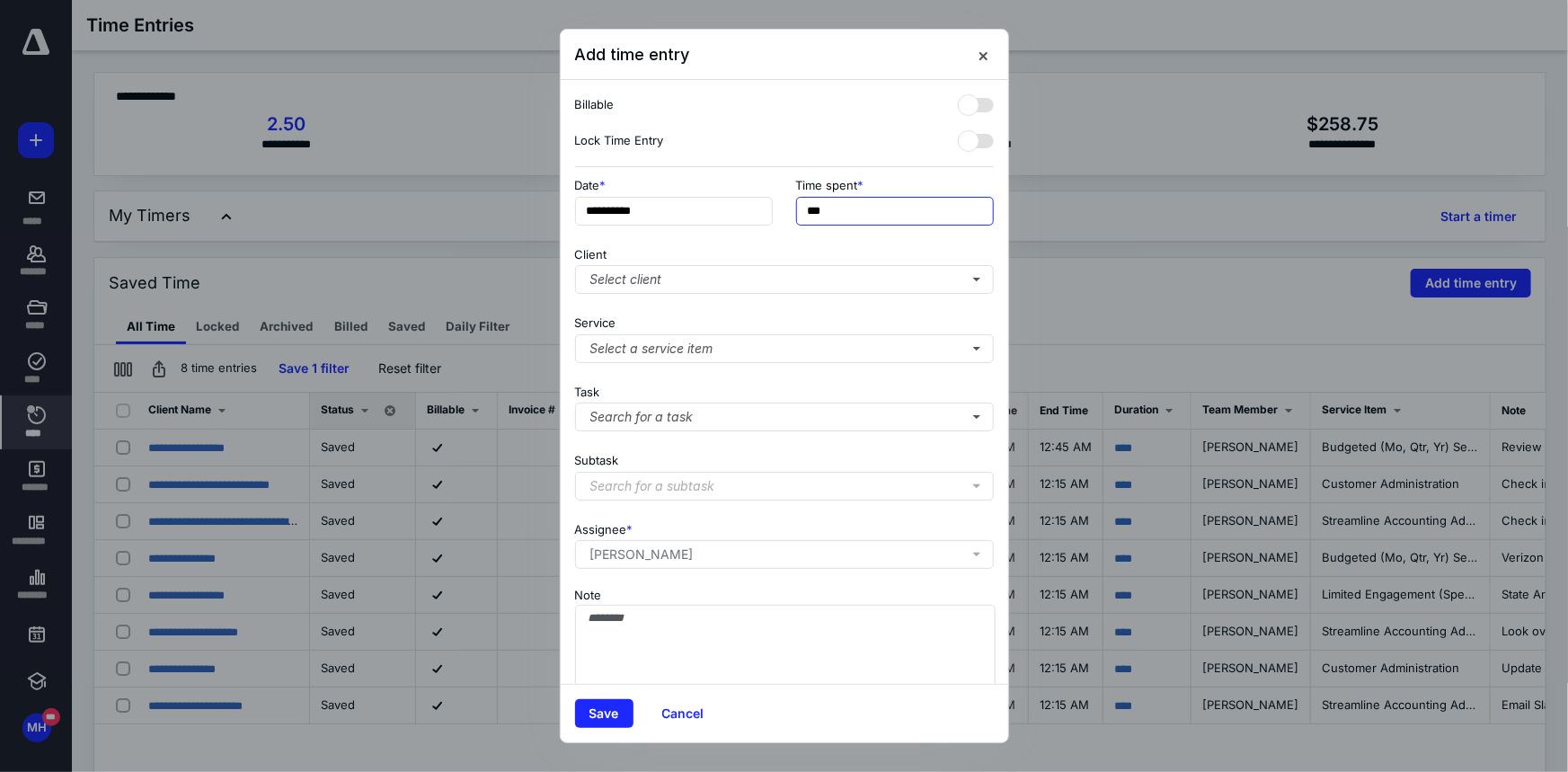 drag, startPoint x: 860, startPoint y: 200, endPoint x: 782, endPoint y: 206, distance: 78.23043 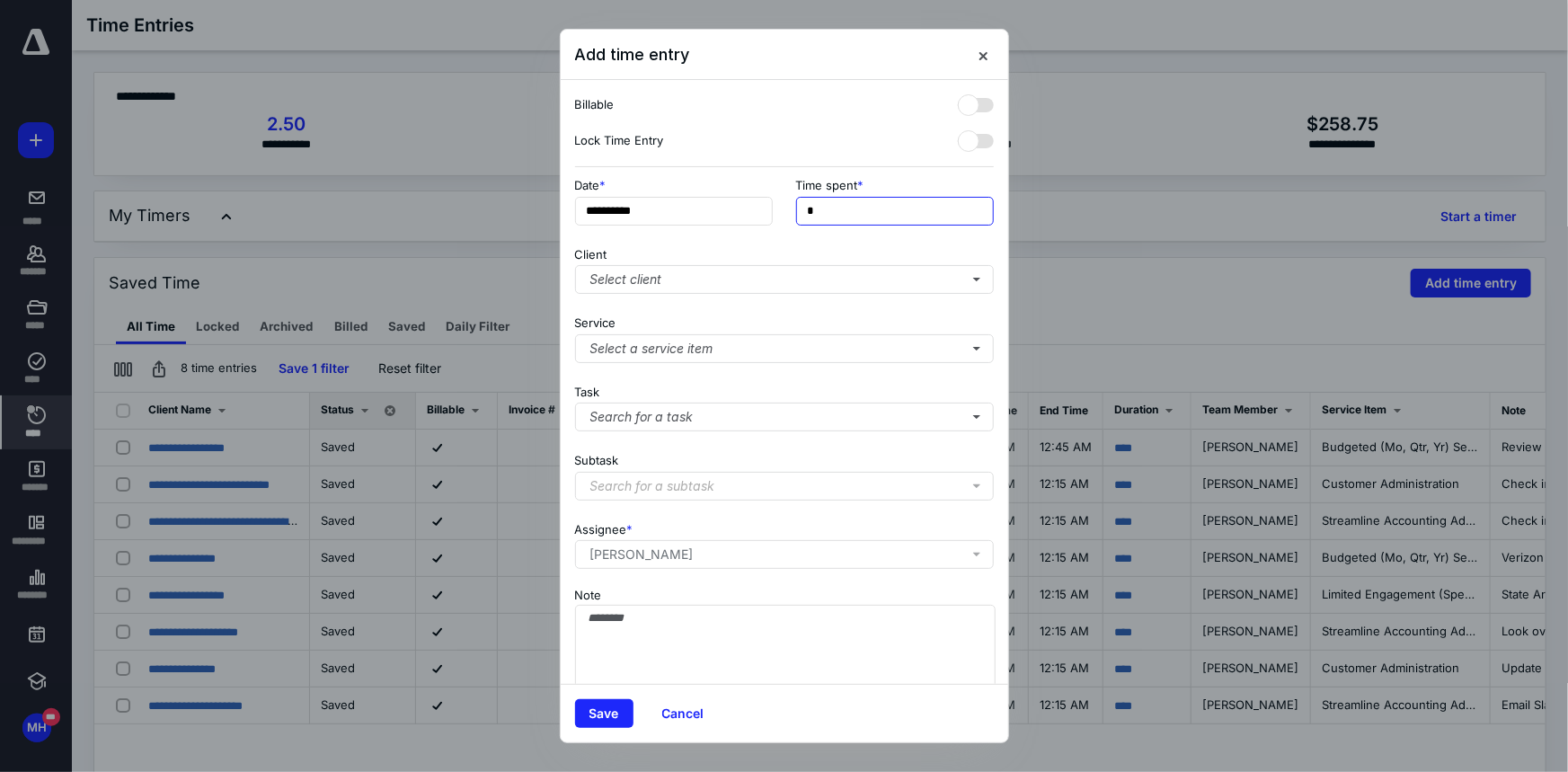 type on "**" 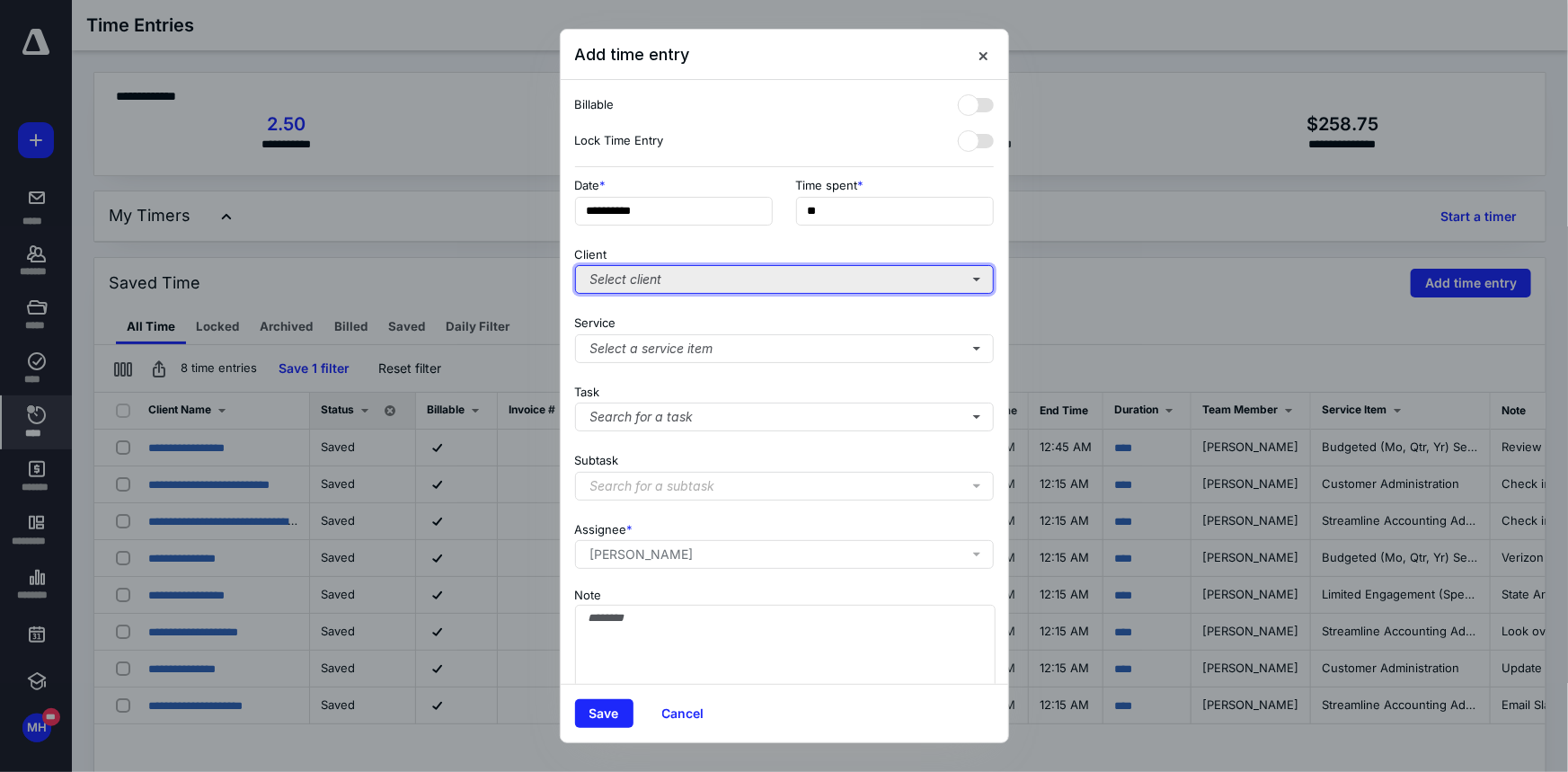 click on "Select client" at bounding box center [784, 280] 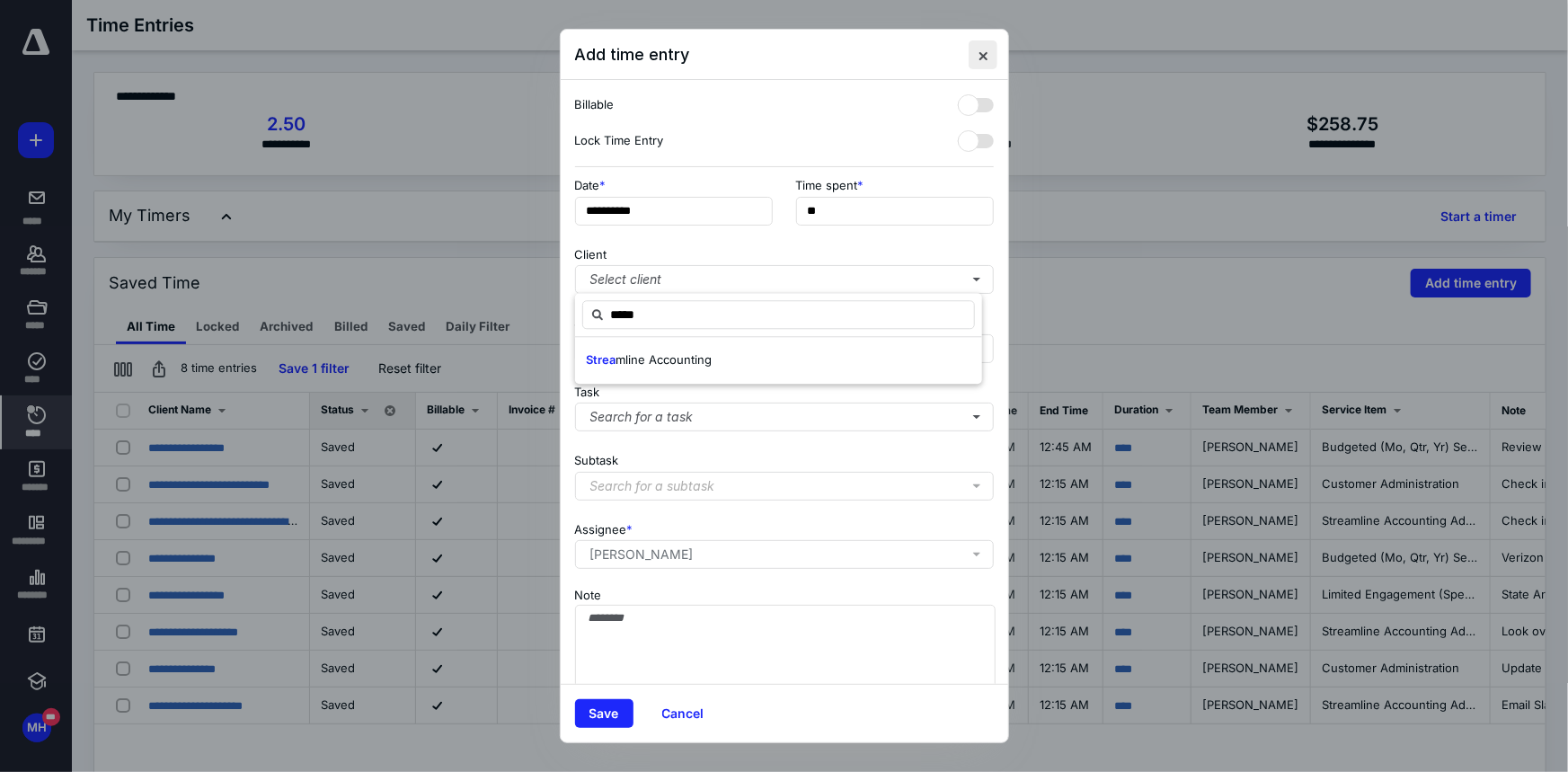 type on "*****" 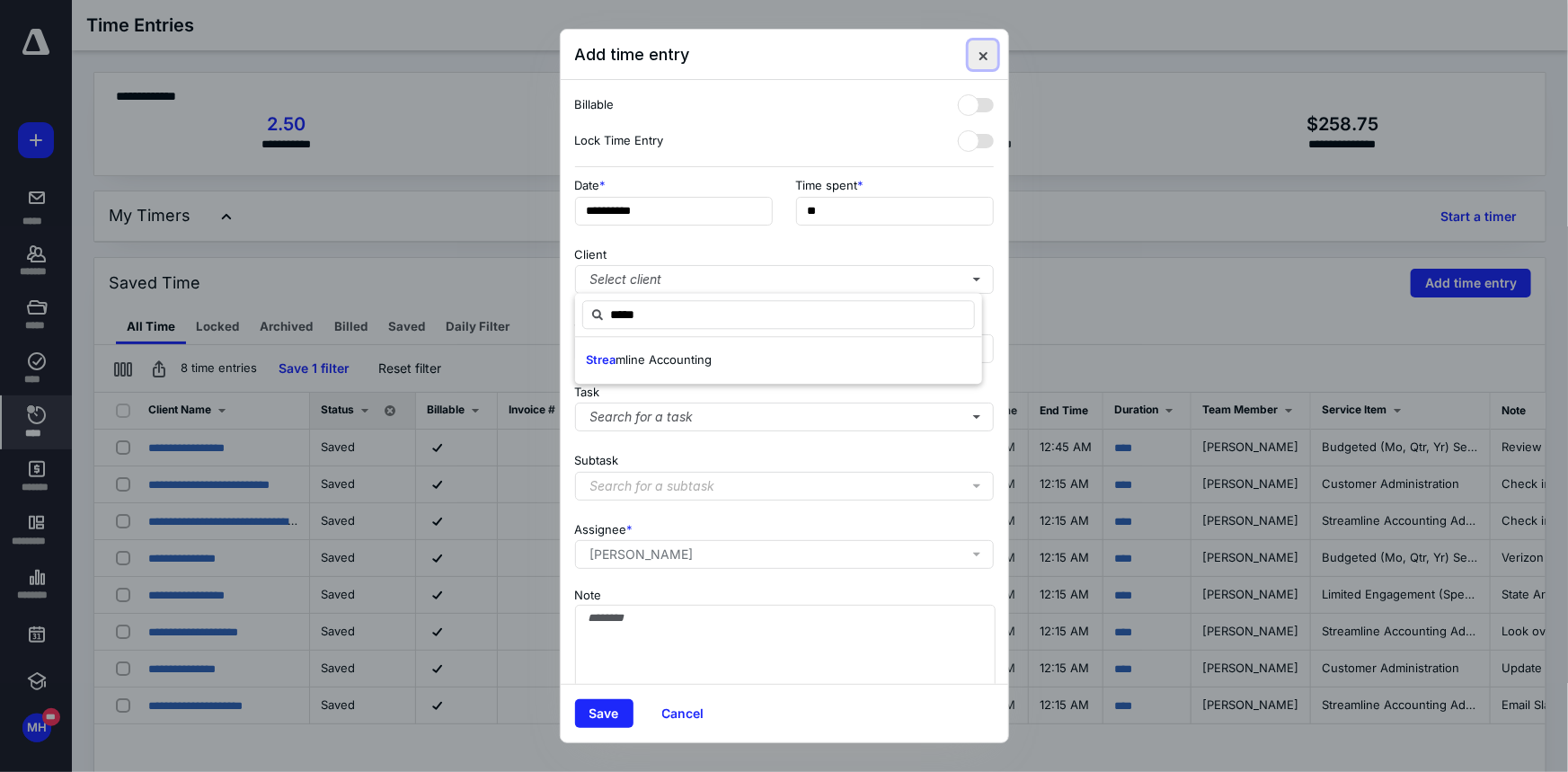 click at bounding box center (983, 55) 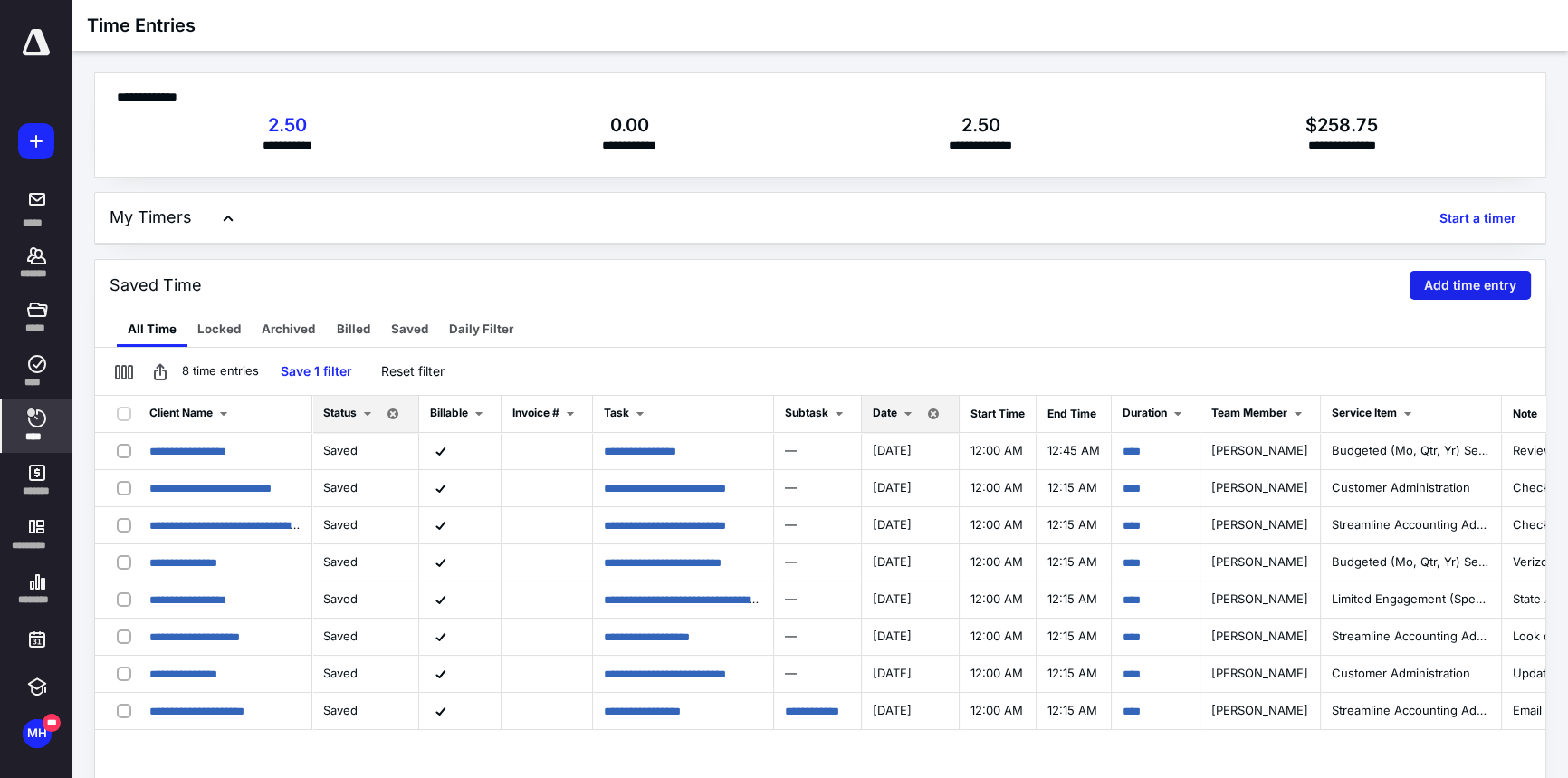 click on "Add time entry" at bounding box center (1470, 285) 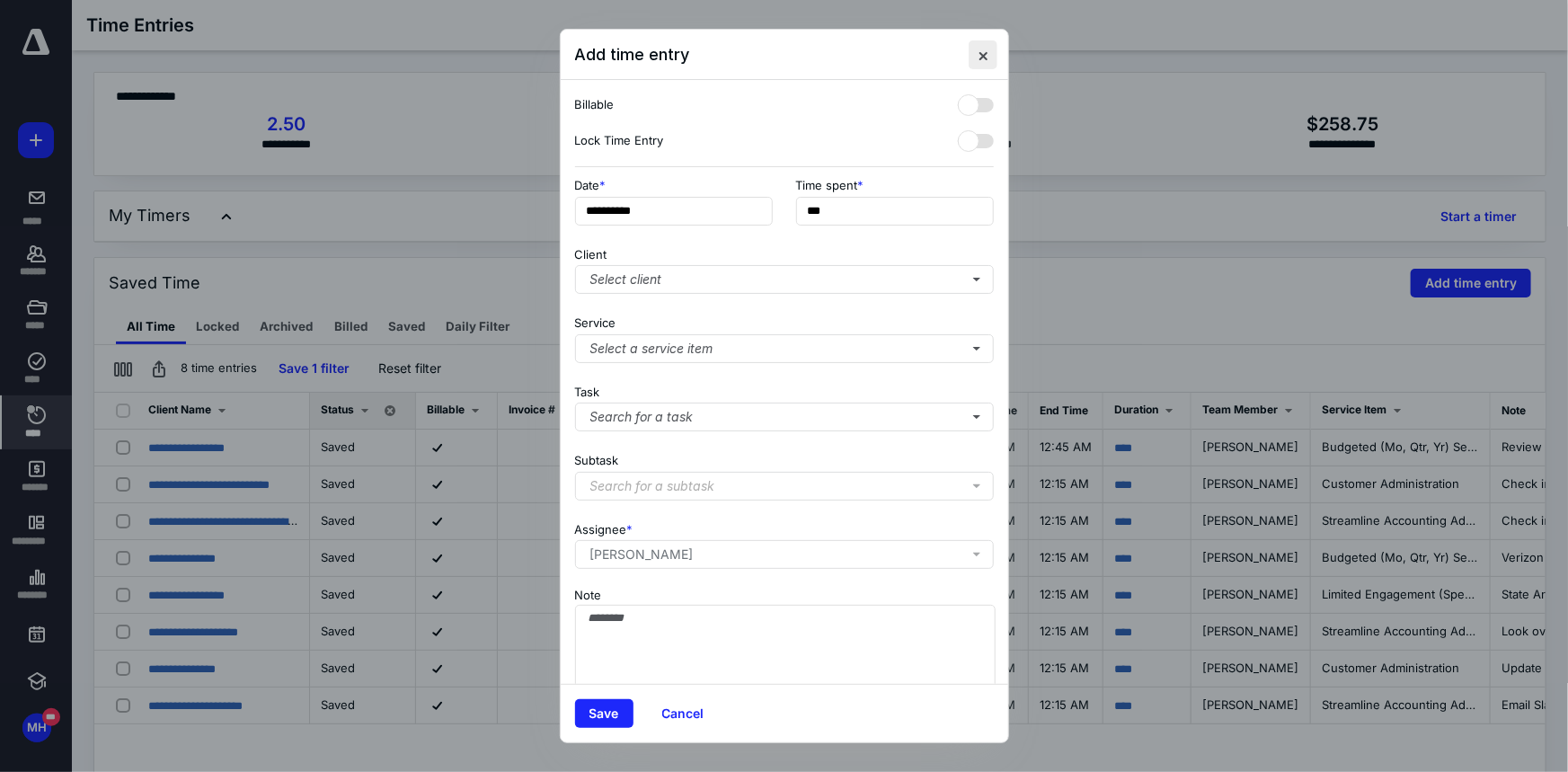 click at bounding box center (983, 55) 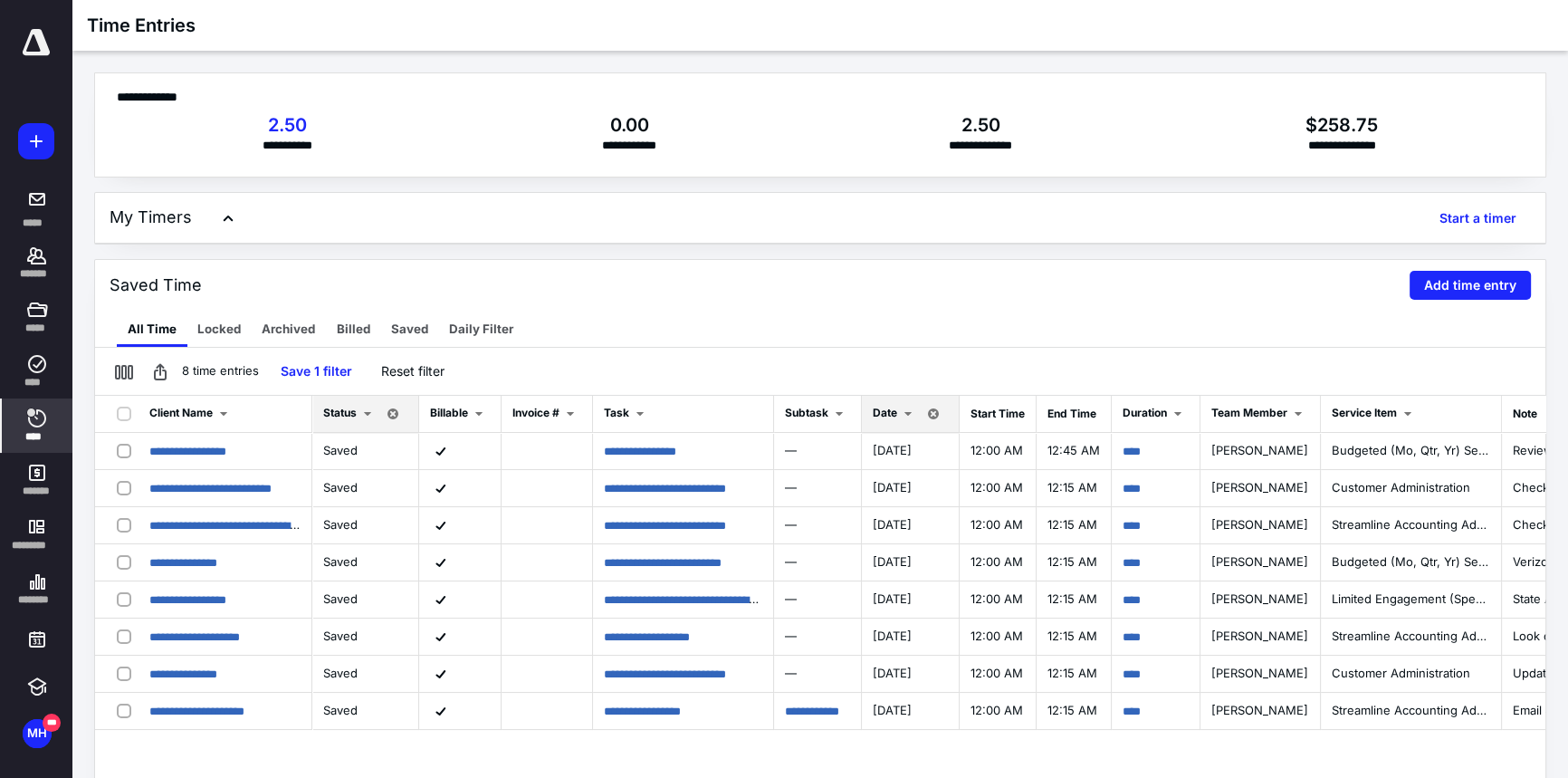 click on "All Time Locked Archived Billed Saved Daily Filter" at bounding box center [820, 329] 